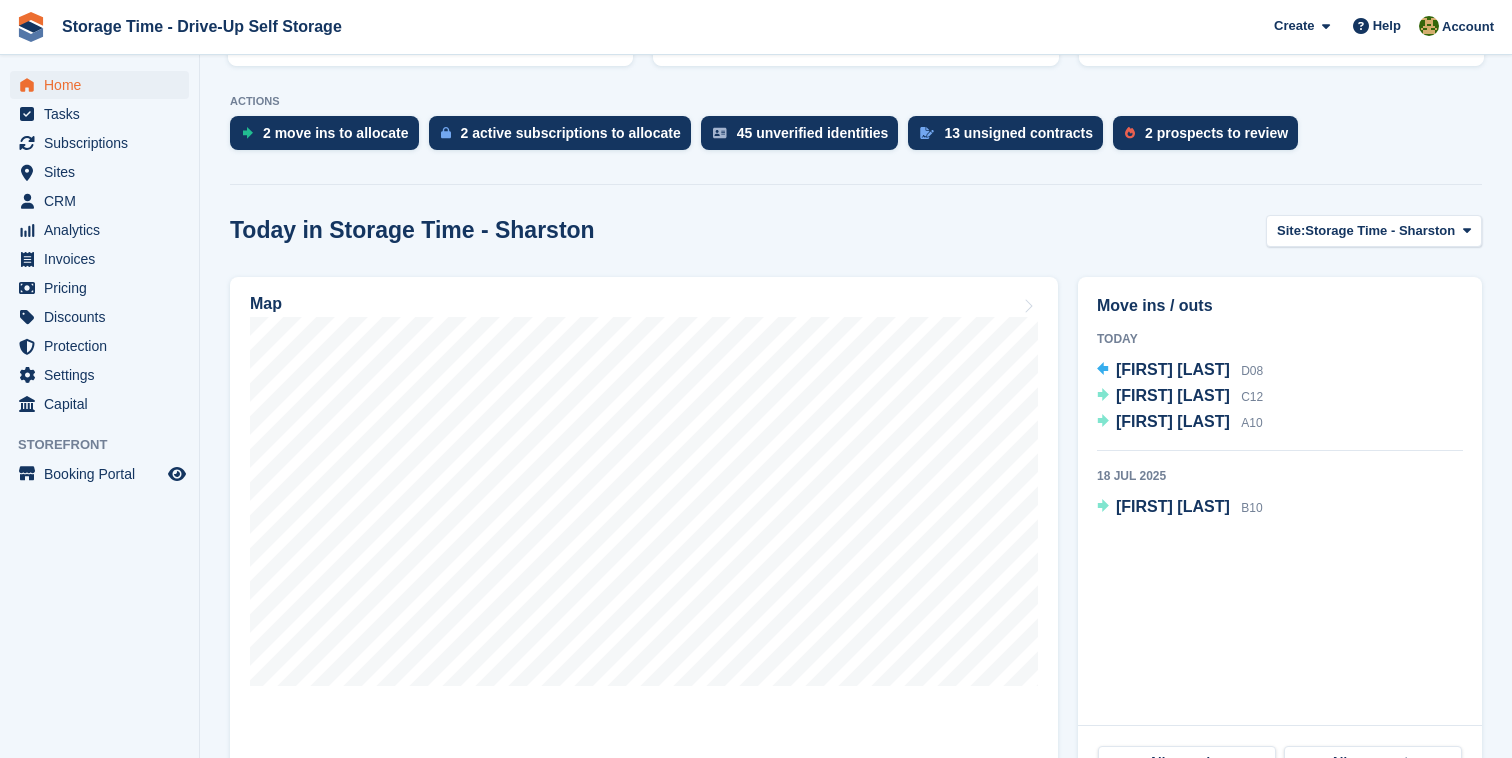 scroll, scrollTop: 536, scrollLeft: 0, axis: vertical 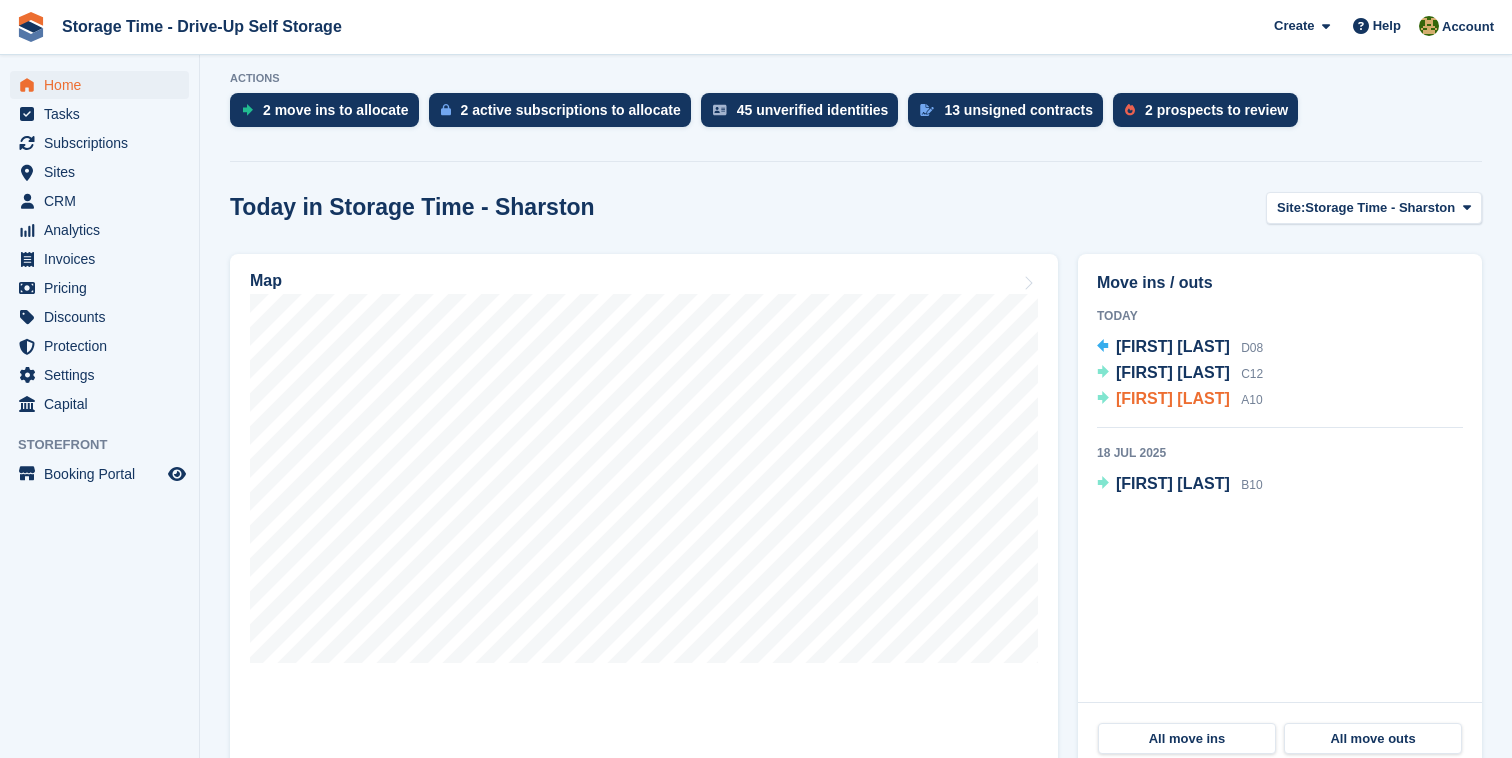 click on "[FIRST] [LAST]" at bounding box center (1173, 398) 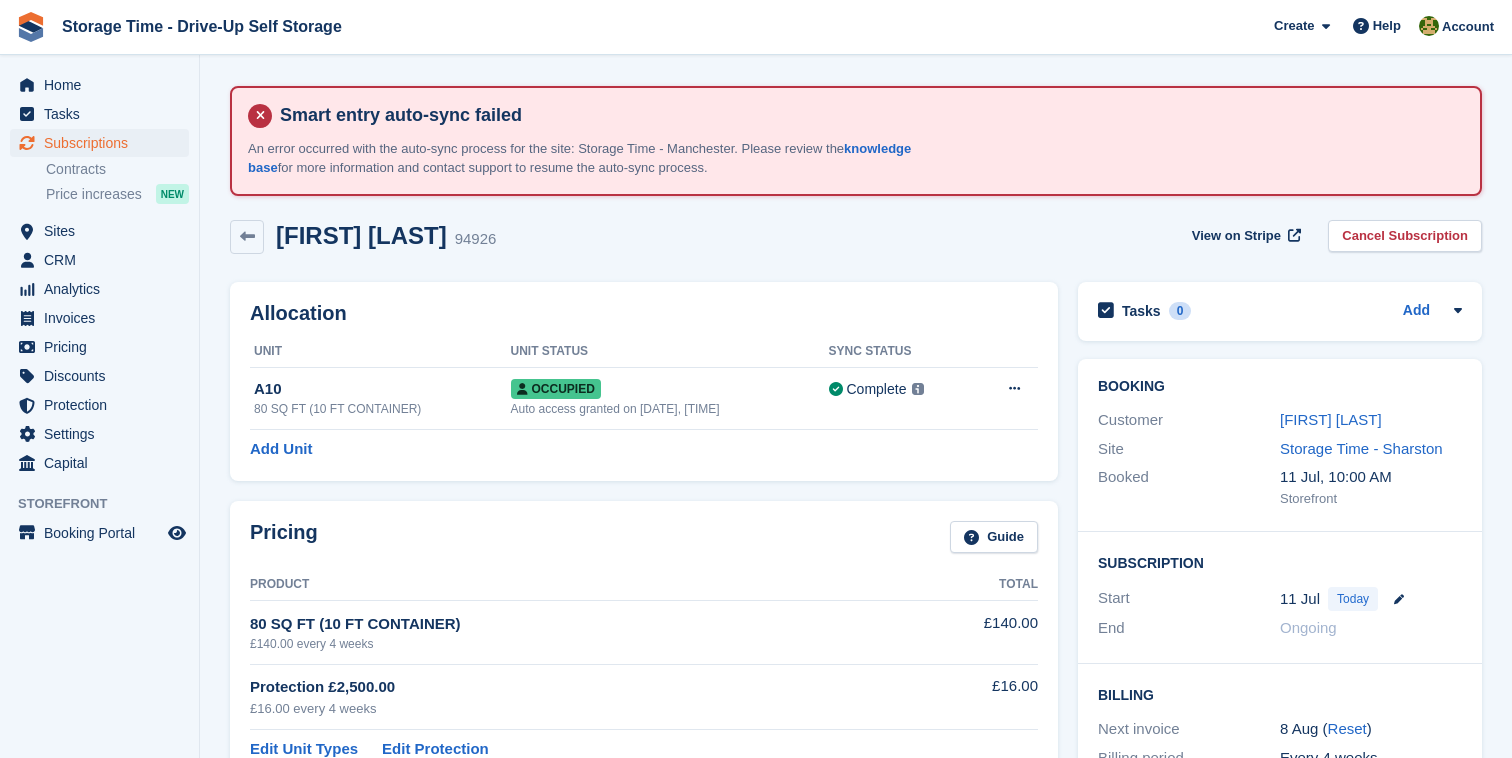 scroll, scrollTop: 0, scrollLeft: 0, axis: both 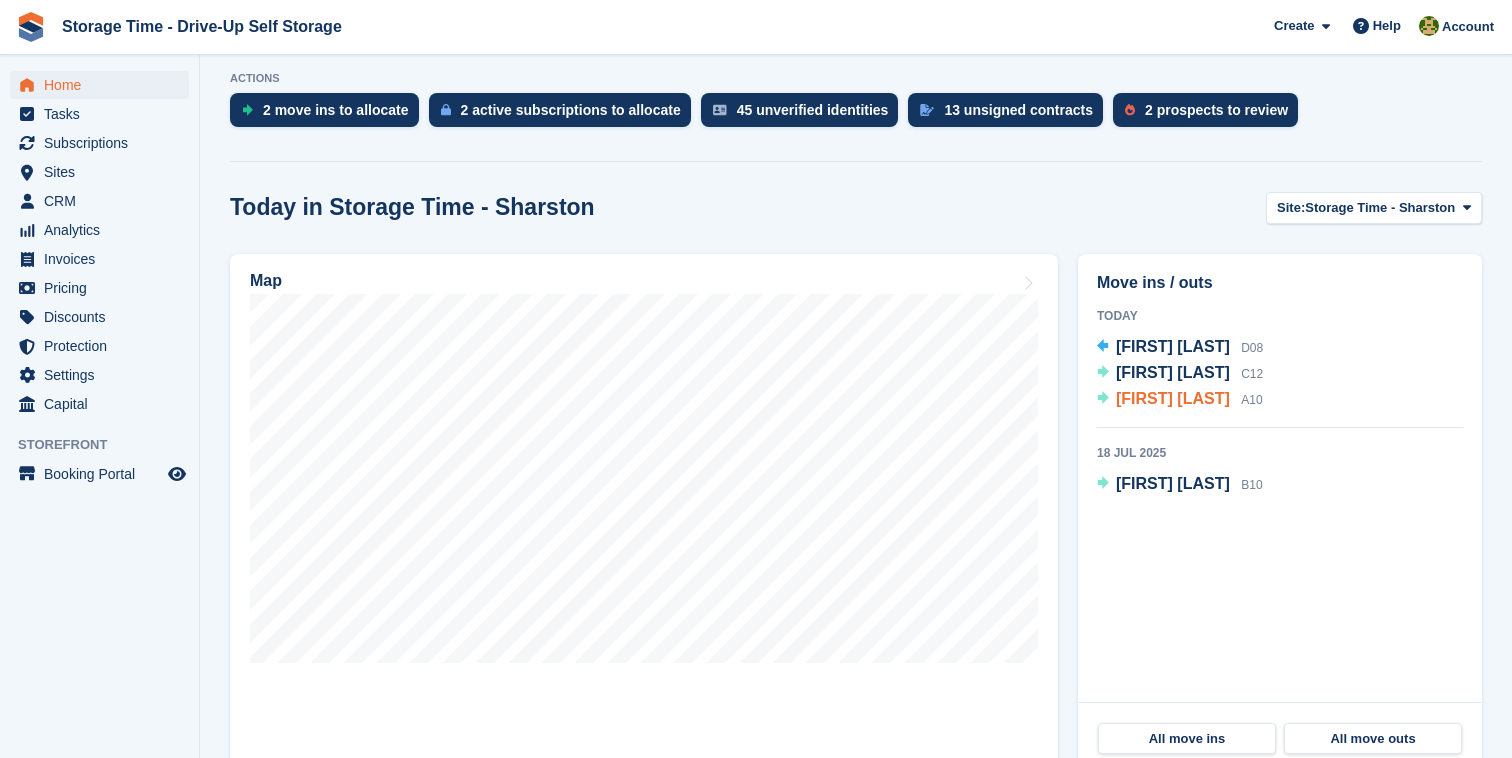 click on "Lewis Maillardet
A10" at bounding box center (1189, 400) 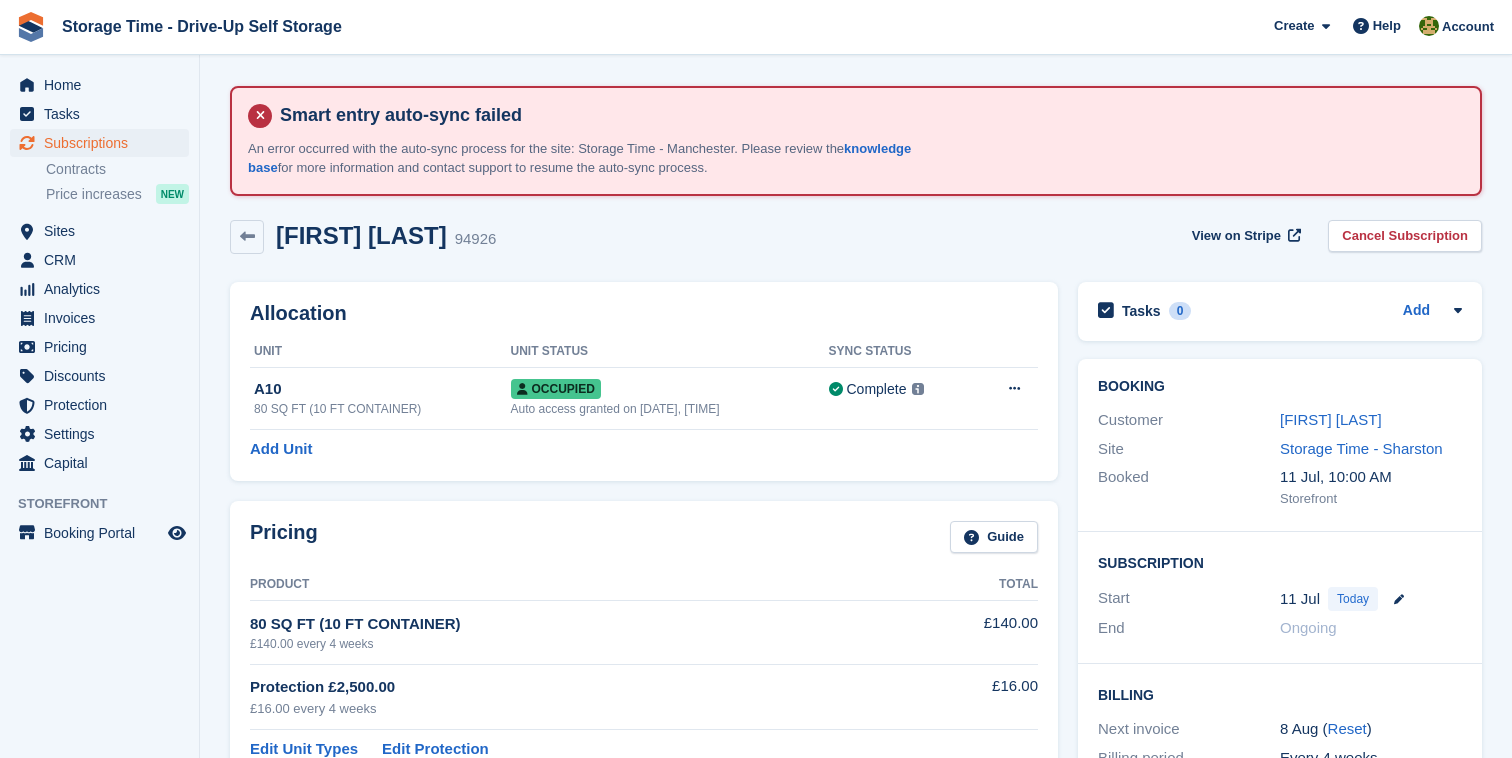 scroll, scrollTop: 0, scrollLeft: 0, axis: both 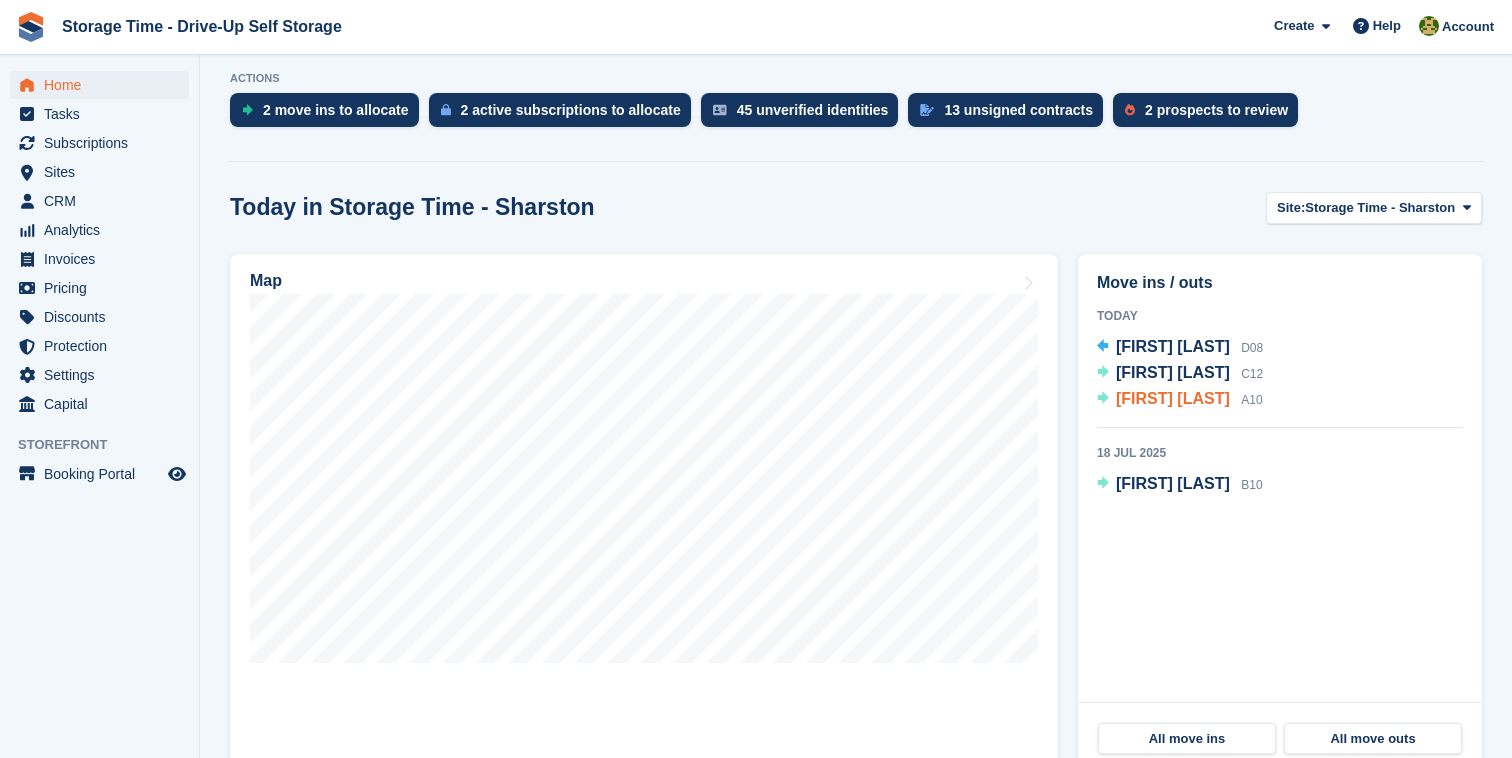 click on "[FIRST] [LAST]" at bounding box center (1173, 398) 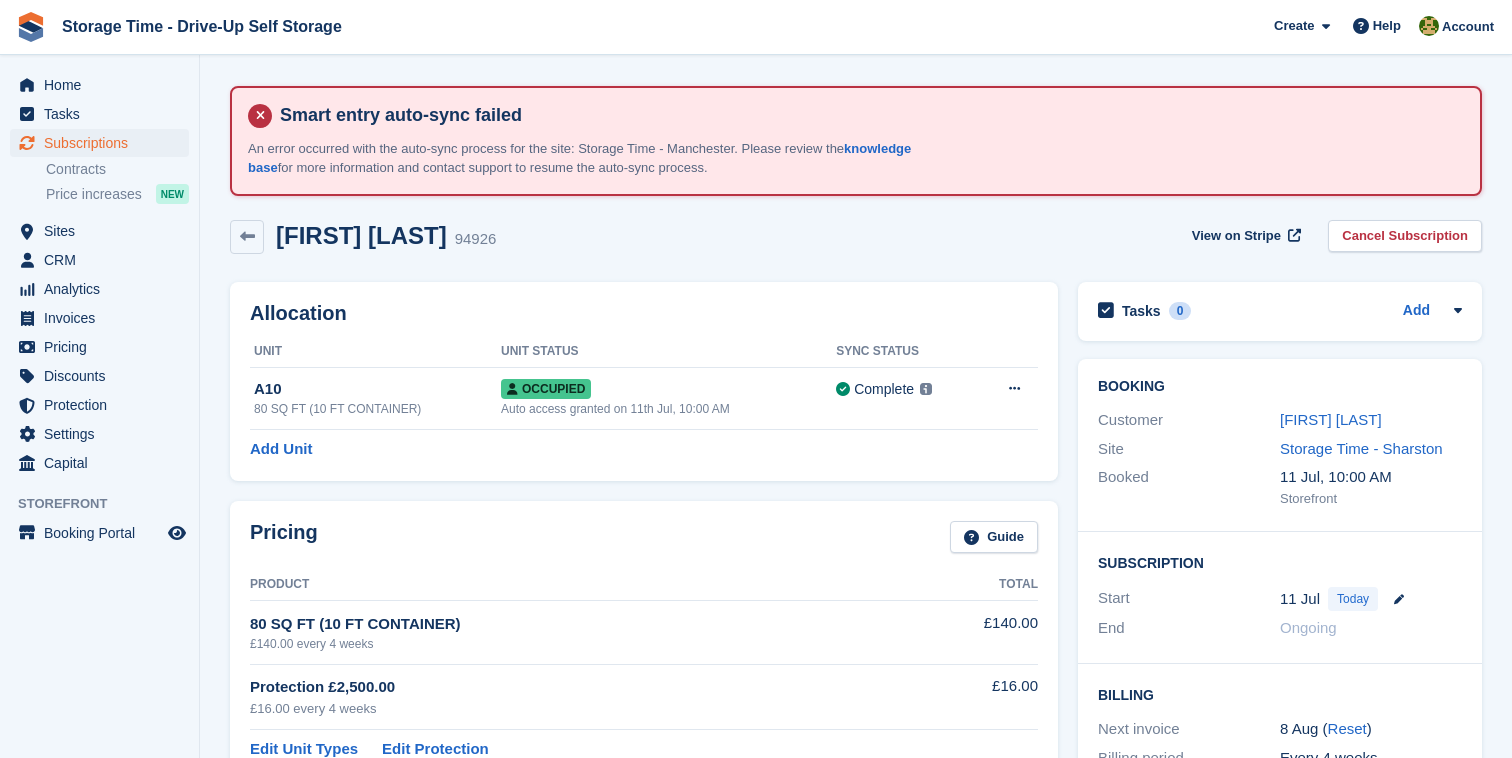 scroll, scrollTop: 0, scrollLeft: 0, axis: both 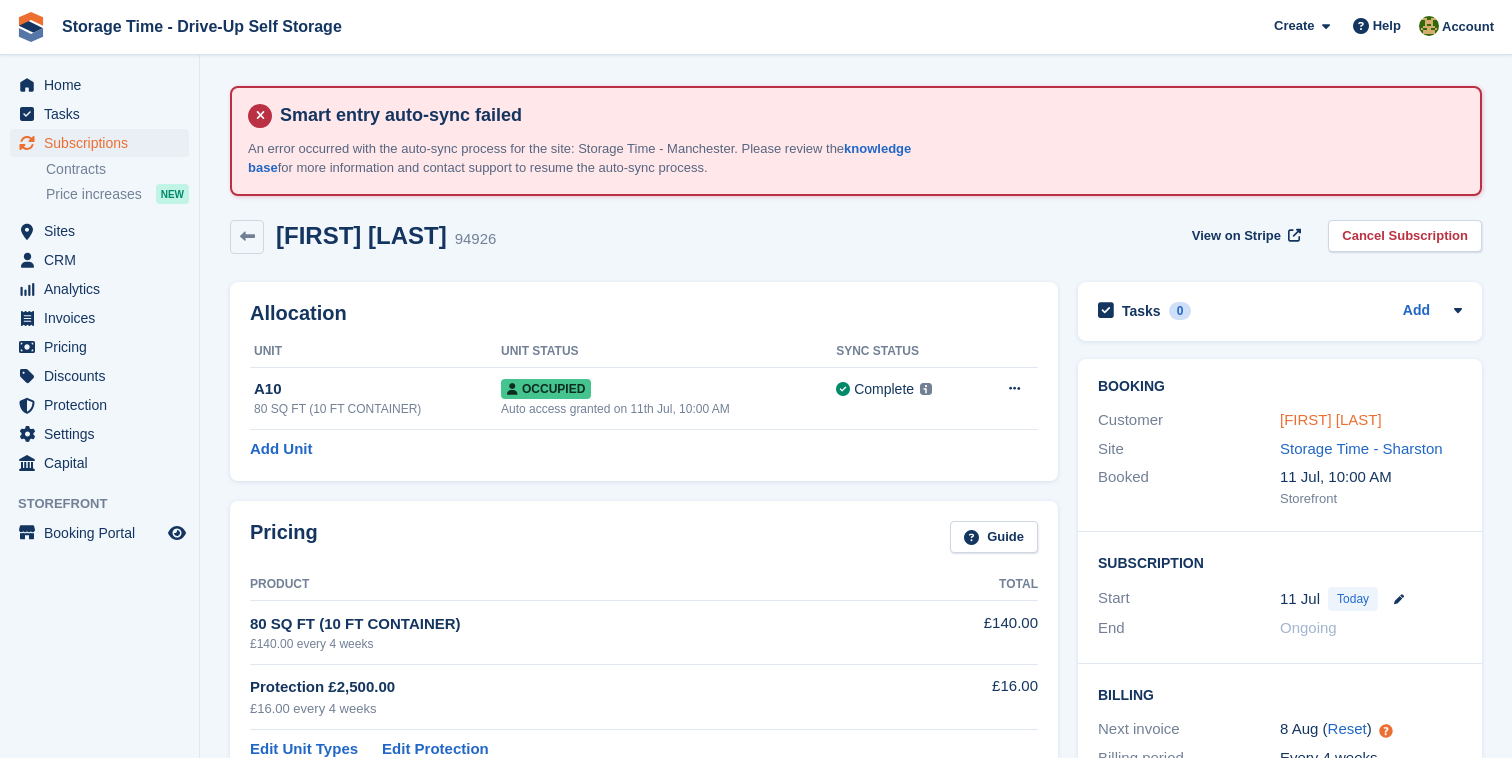 click on "Lewis Maillardet" at bounding box center (1331, 419) 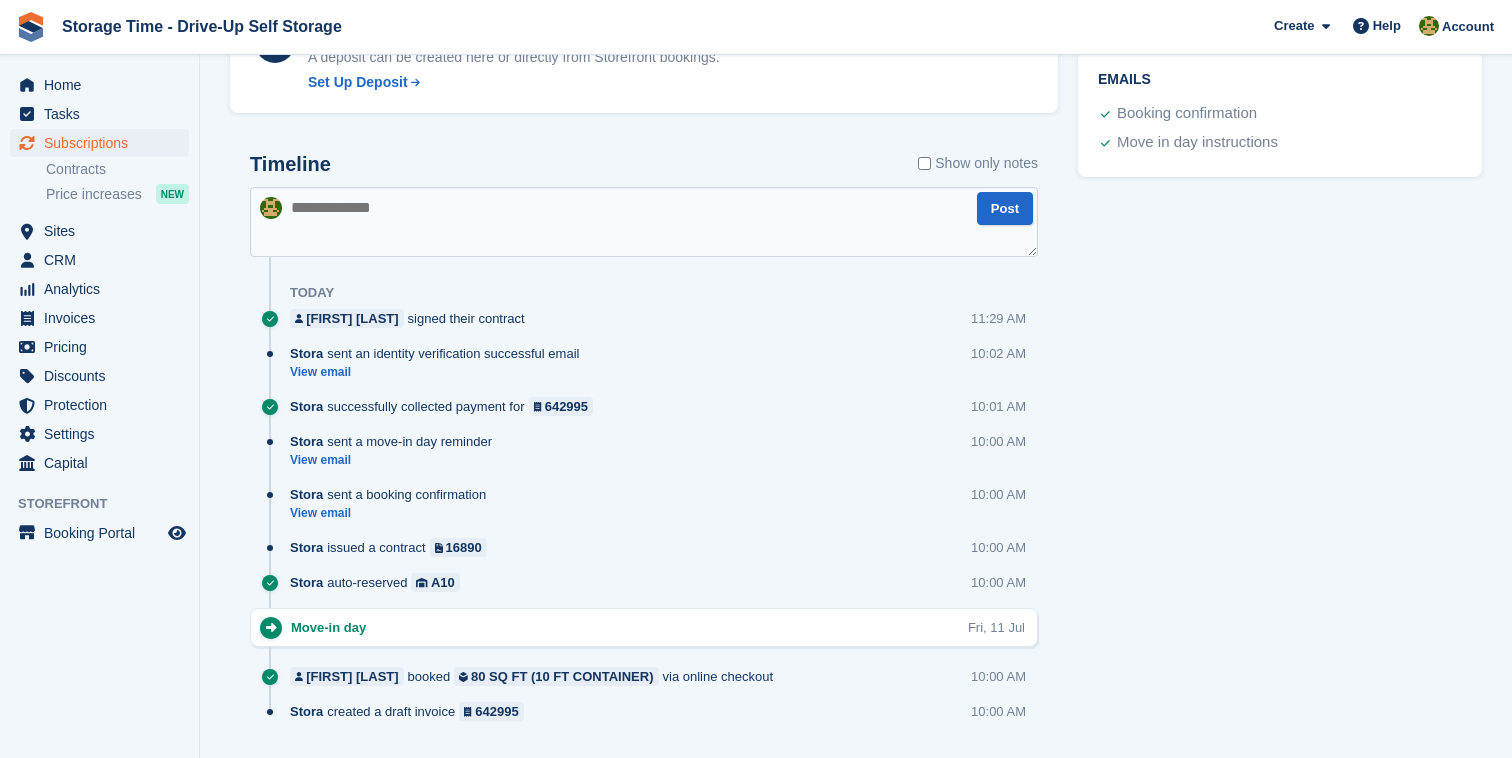 scroll, scrollTop: 1187, scrollLeft: 0, axis: vertical 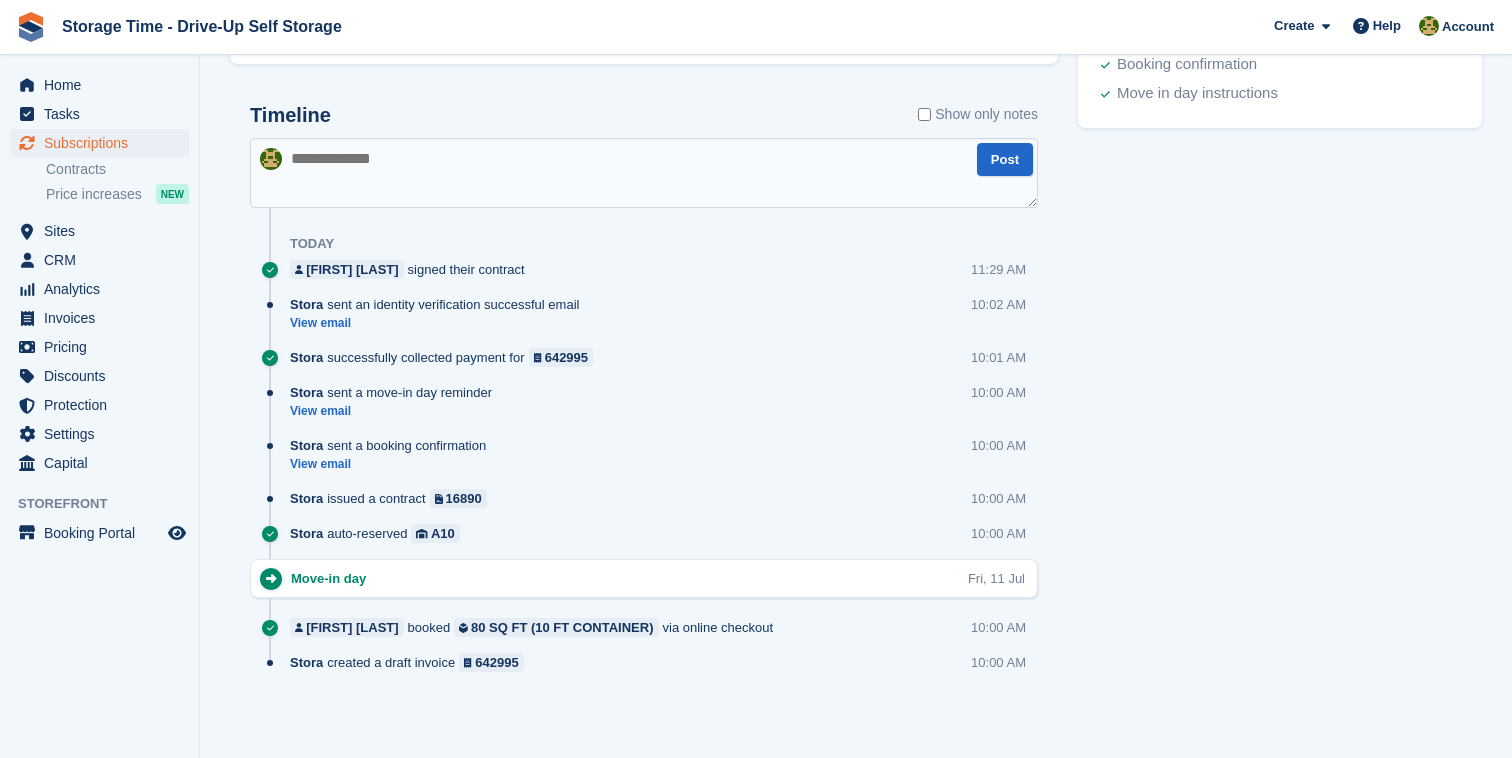 click on "Stora  sent an identity verification successful email
View email
10:02 AM" at bounding box center [664, 321] 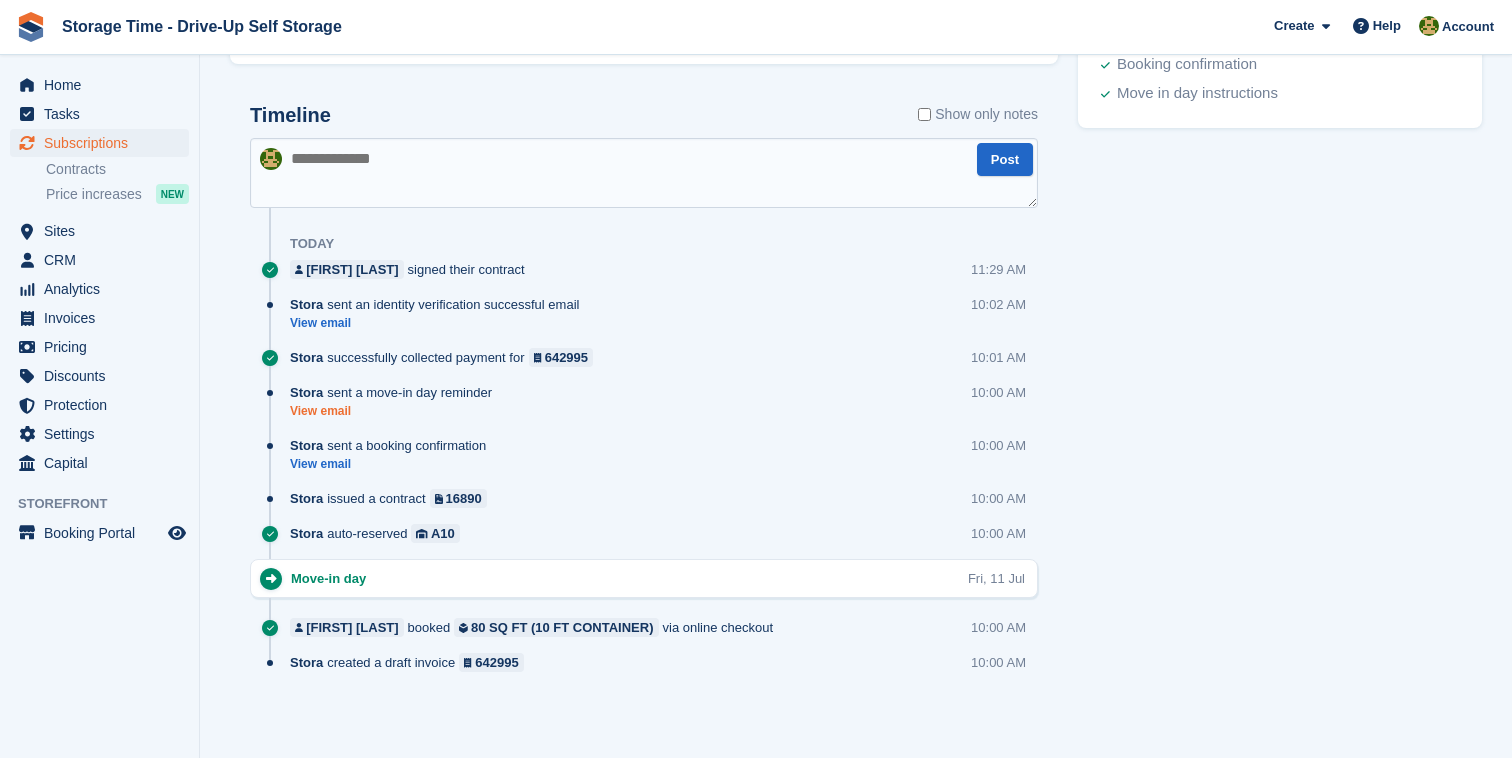 click on "View email" at bounding box center [396, 411] 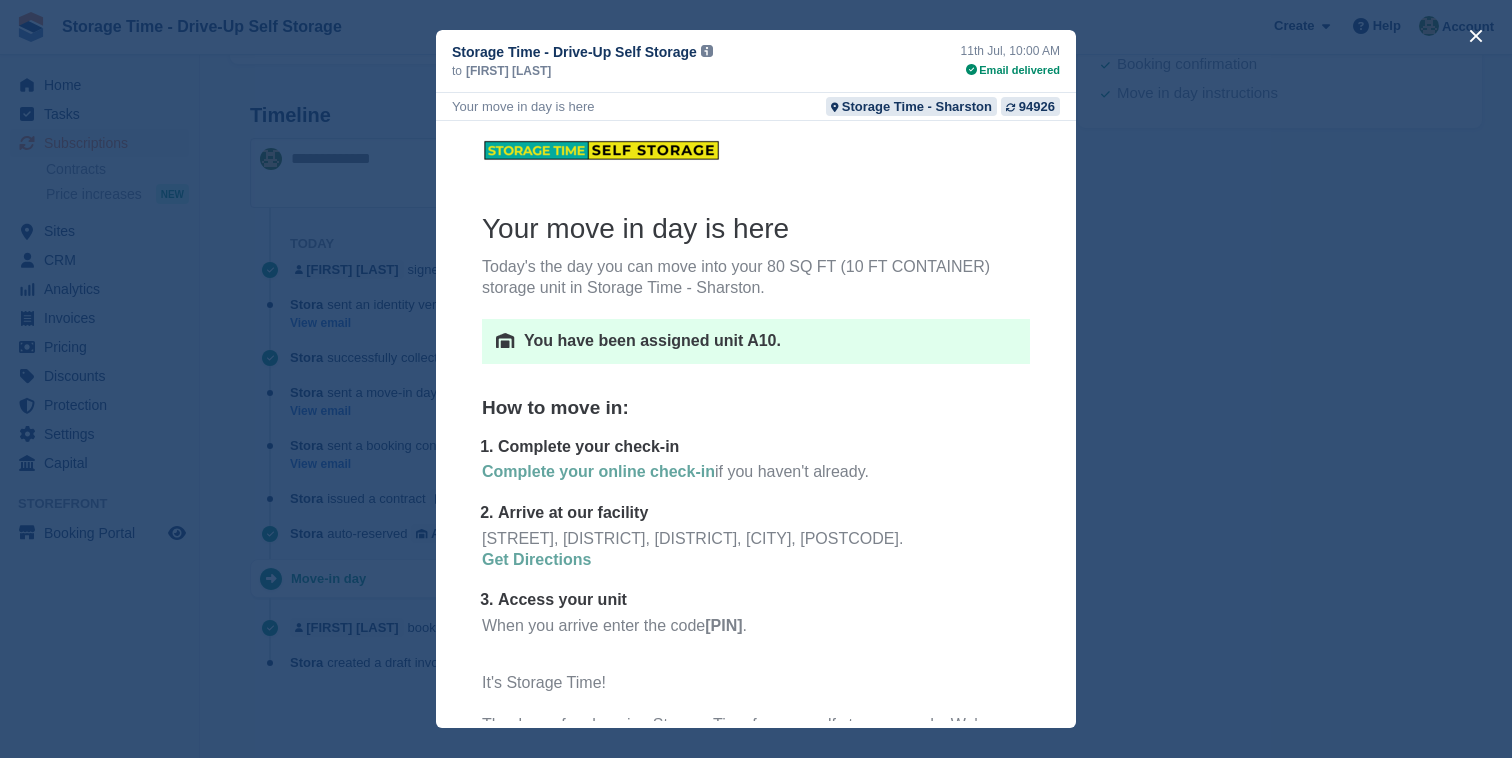 scroll, scrollTop: 1177, scrollLeft: 0, axis: vertical 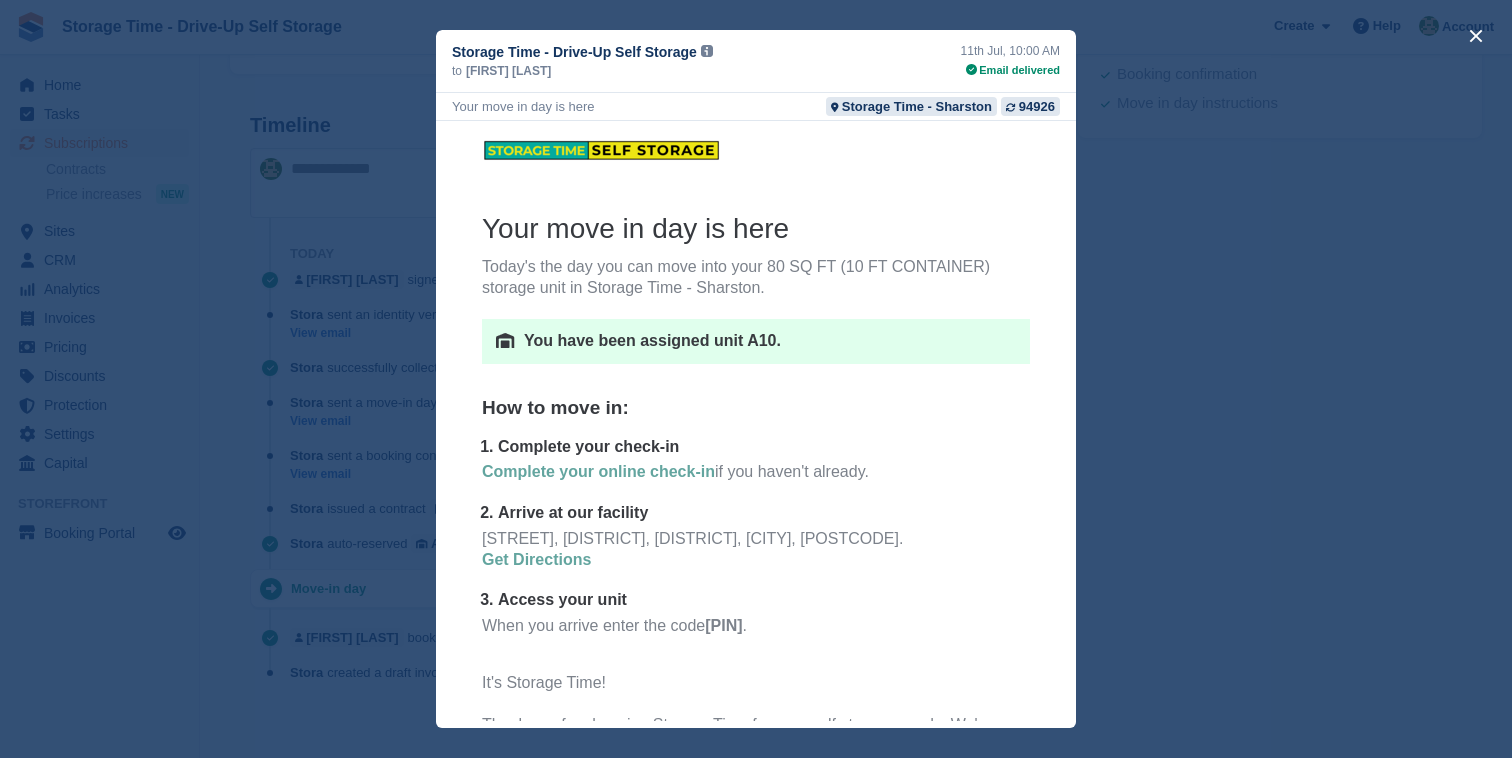 drag, startPoint x: 999, startPoint y: 47, endPoint x: 1045, endPoint y: 46, distance: 46.010868 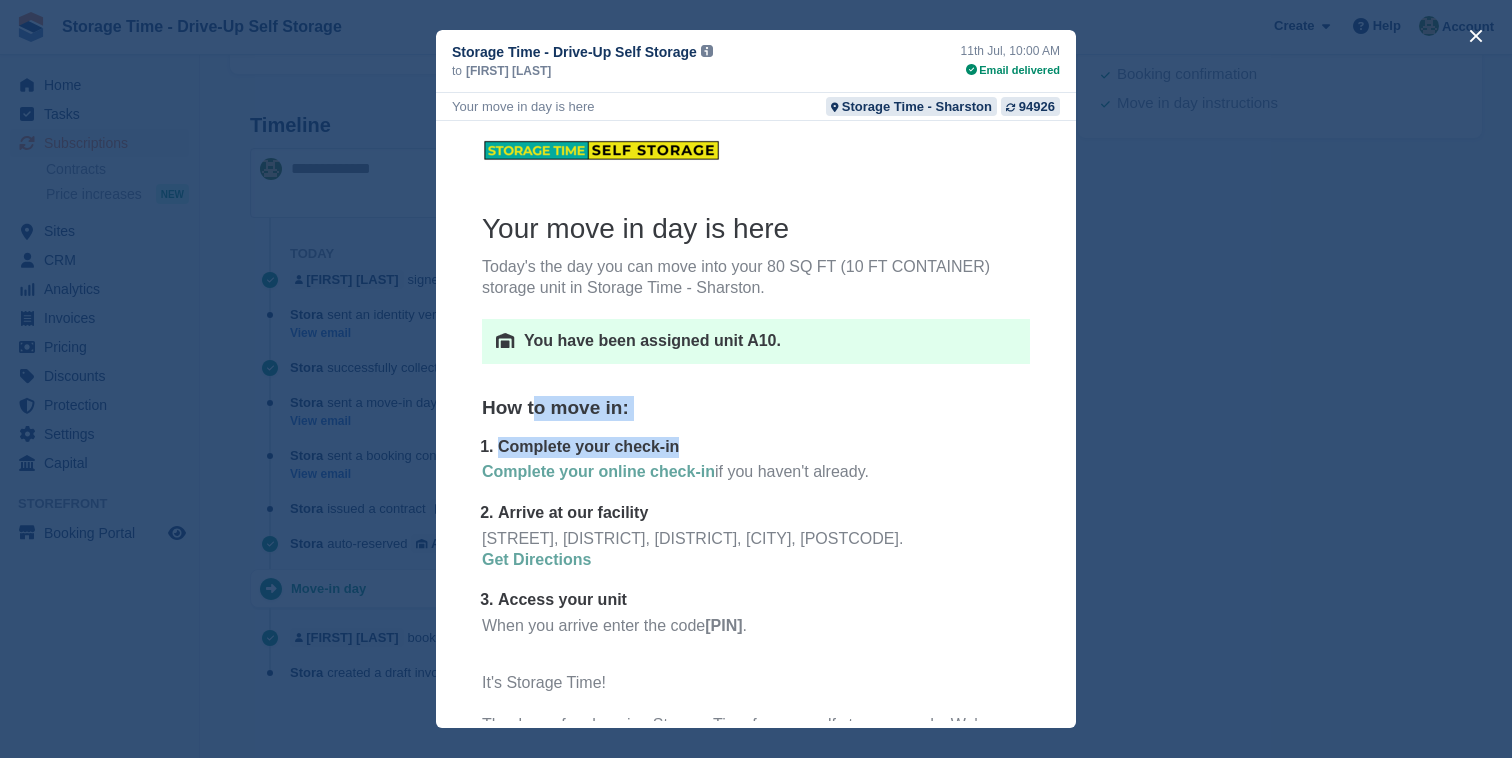 drag, startPoint x: 723, startPoint y: 450, endPoint x: 537, endPoint y: 400, distance: 192.60323 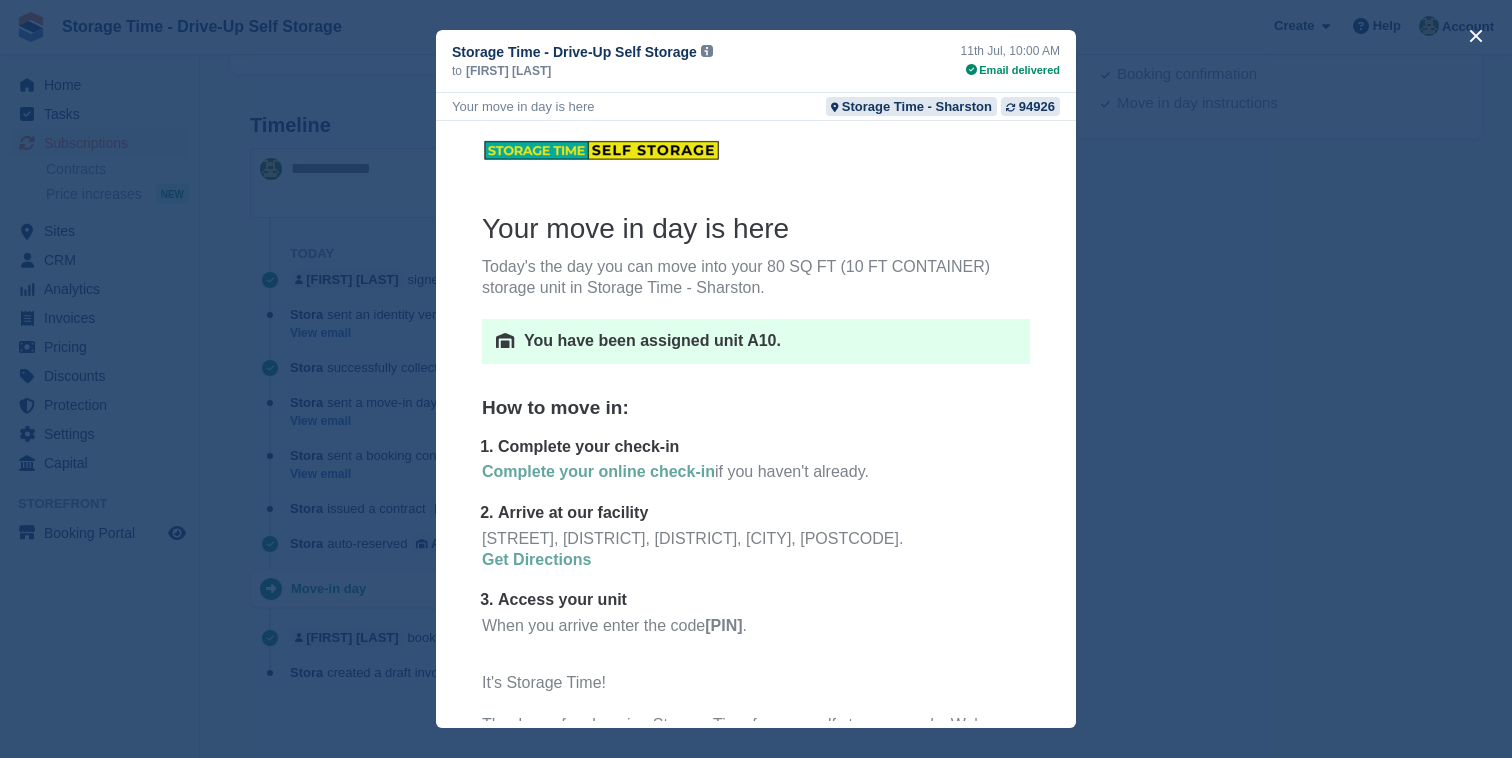 click at bounding box center (756, 380) 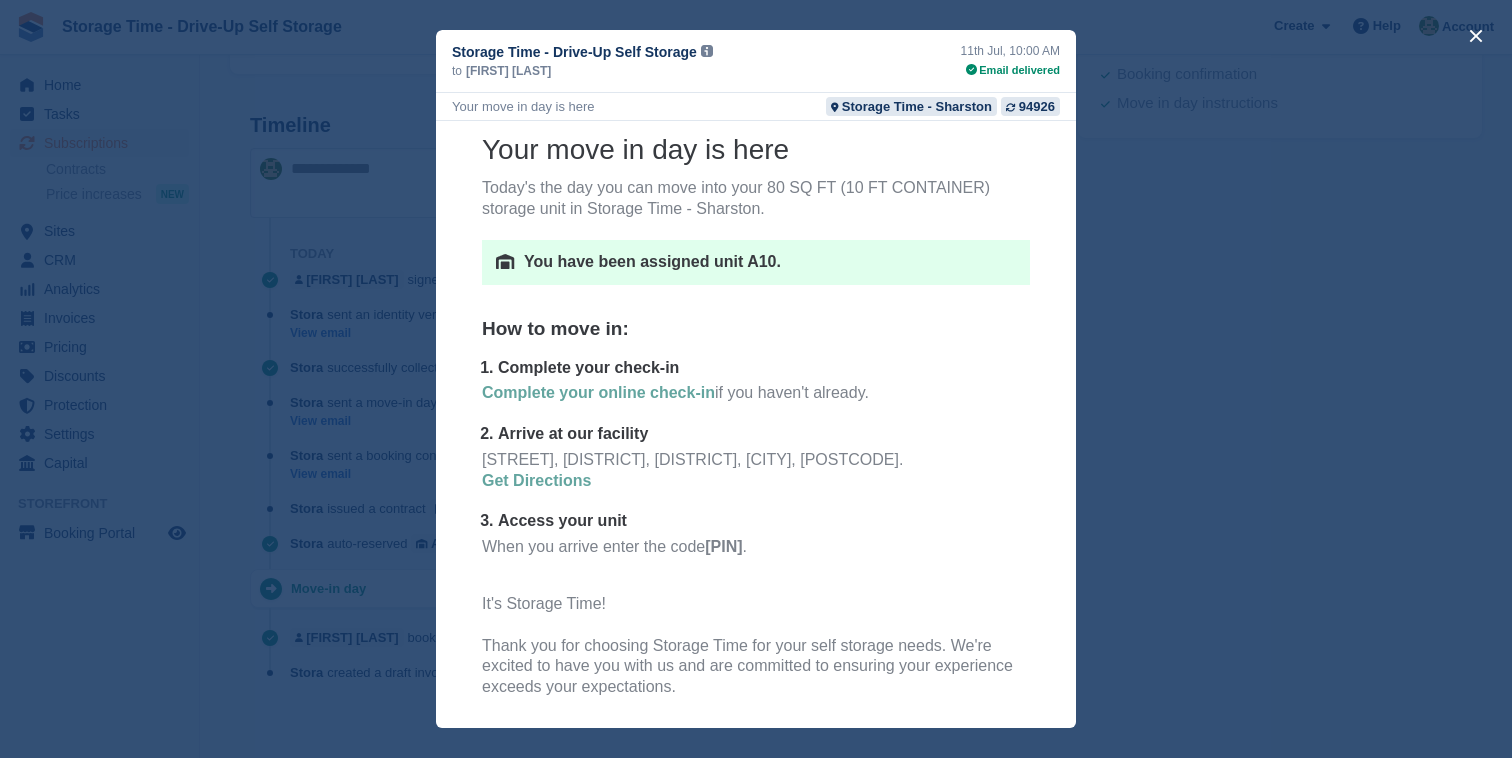 scroll, scrollTop: 96, scrollLeft: 0, axis: vertical 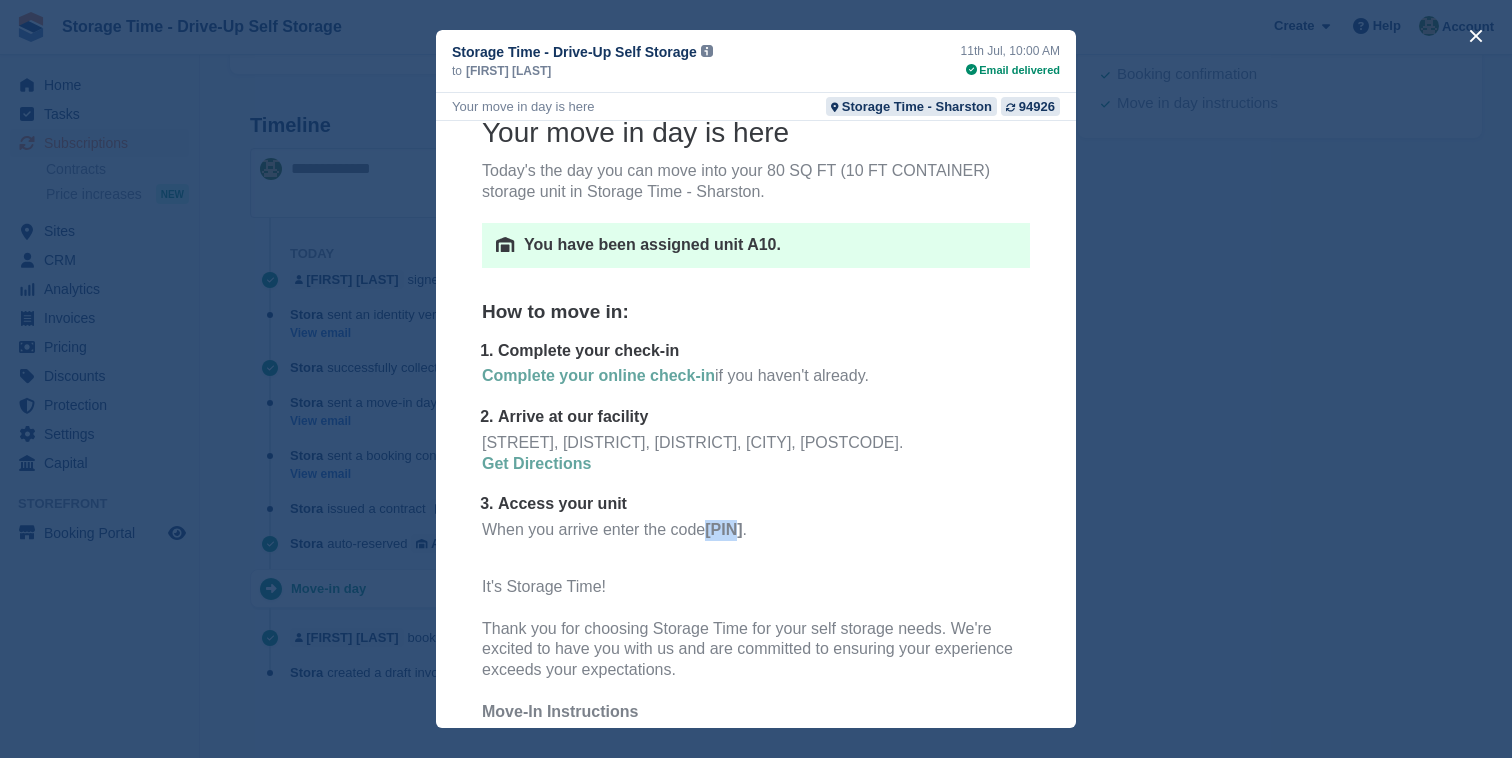 drag, startPoint x: 709, startPoint y: 530, endPoint x: 742, endPoint y: 533, distance: 33.13608 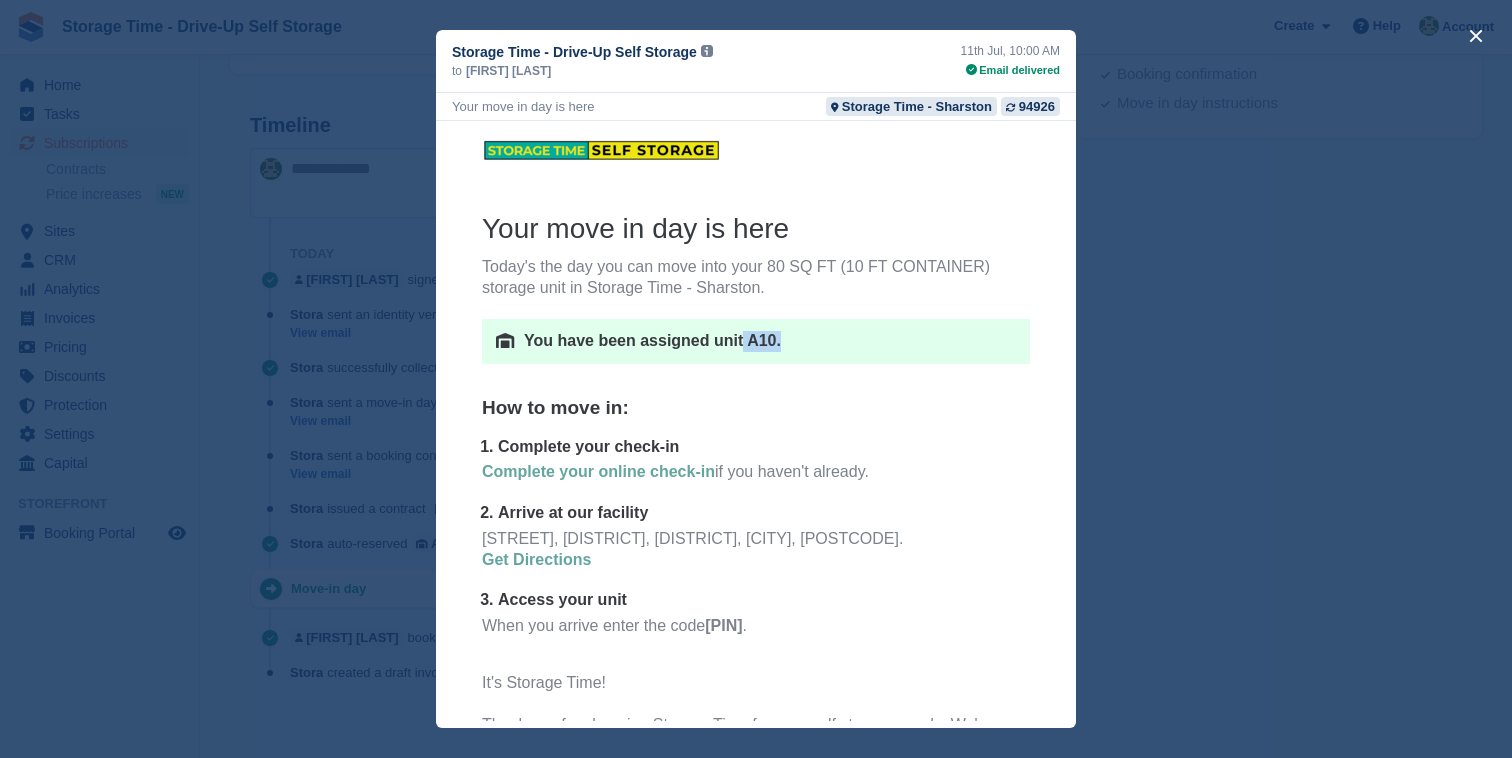 drag, startPoint x: 790, startPoint y: 349, endPoint x: 743, endPoint y: 349, distance: 47 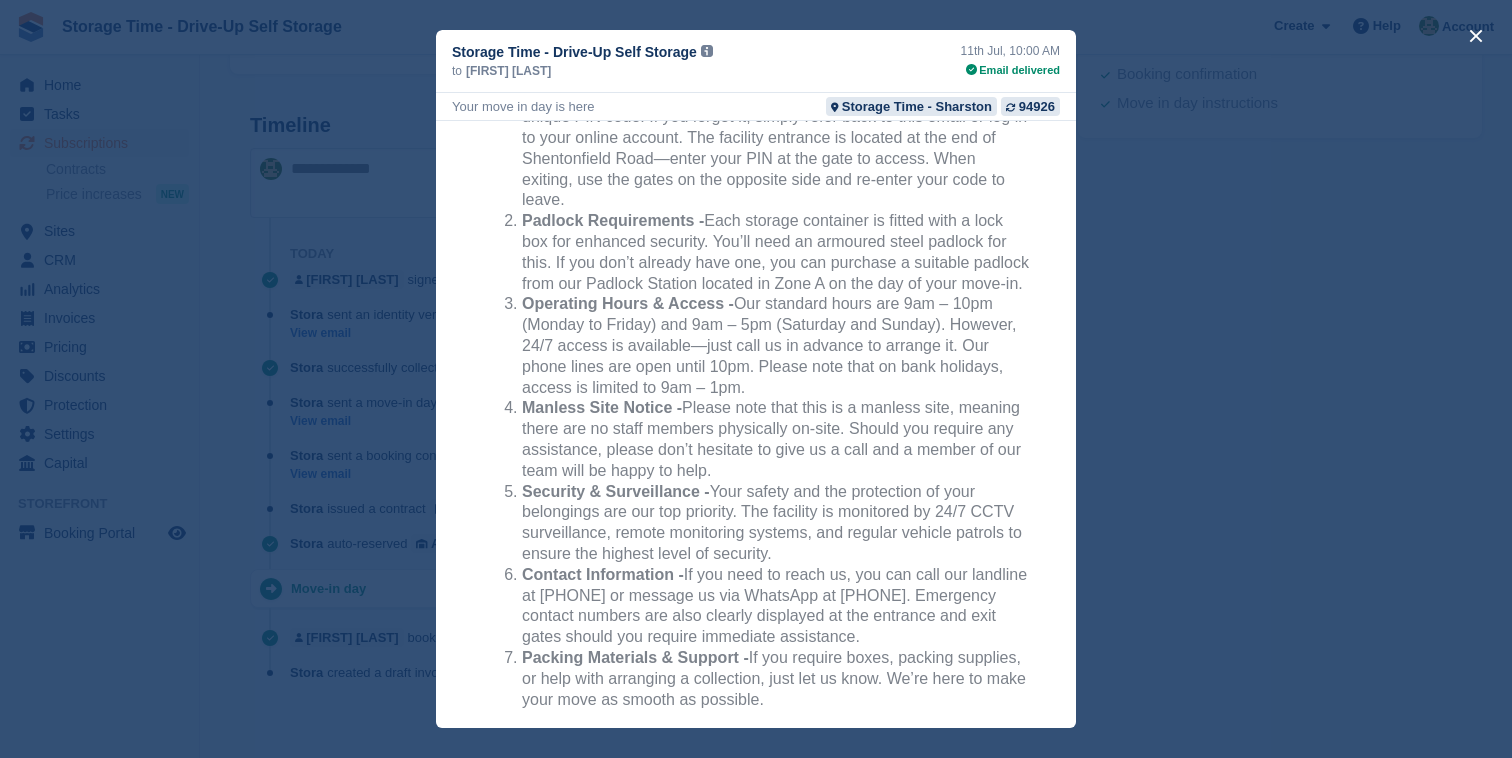 scroll, scrollTop: 1058, scrollLeft: 0, axis: vertical 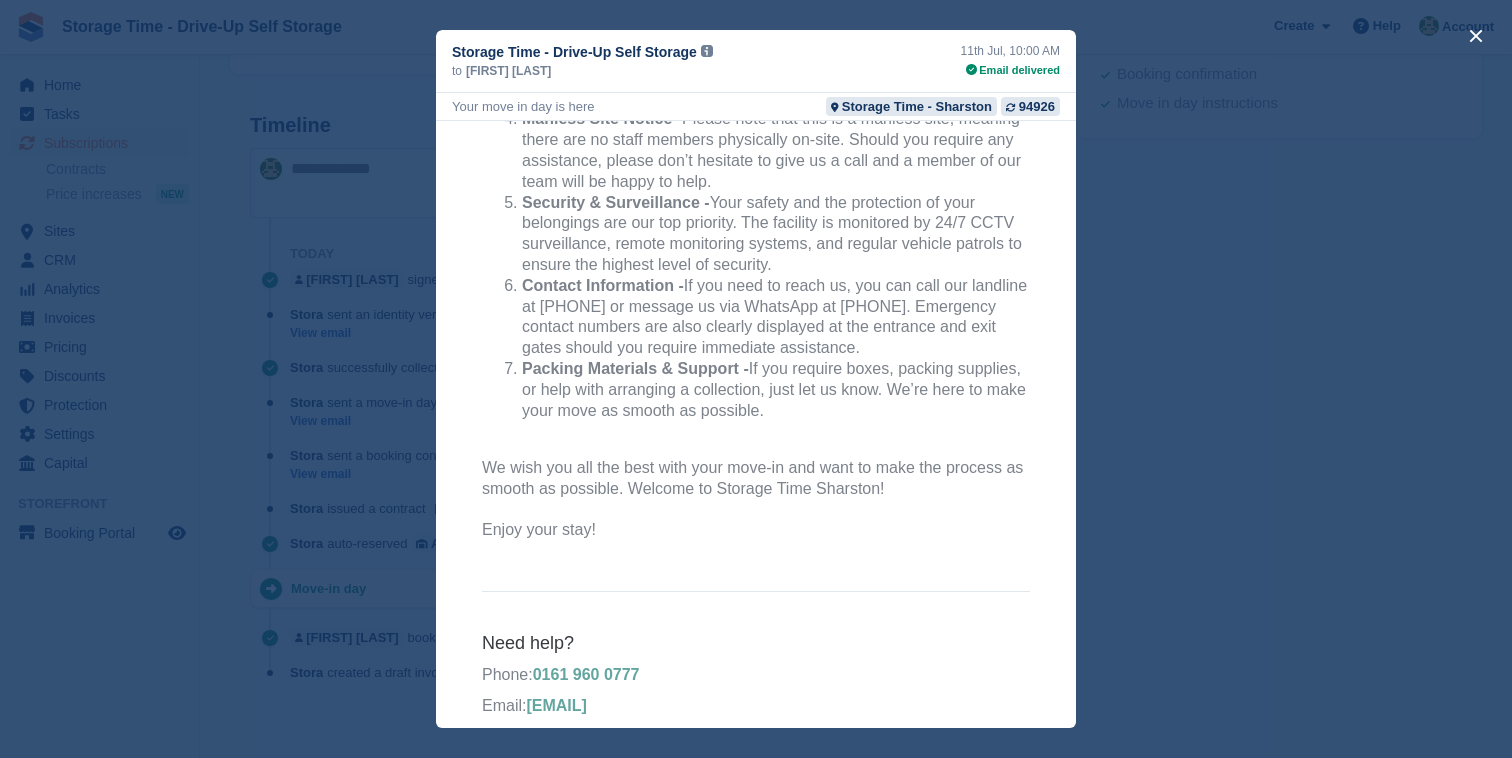 click at bounding box center (756, 379) 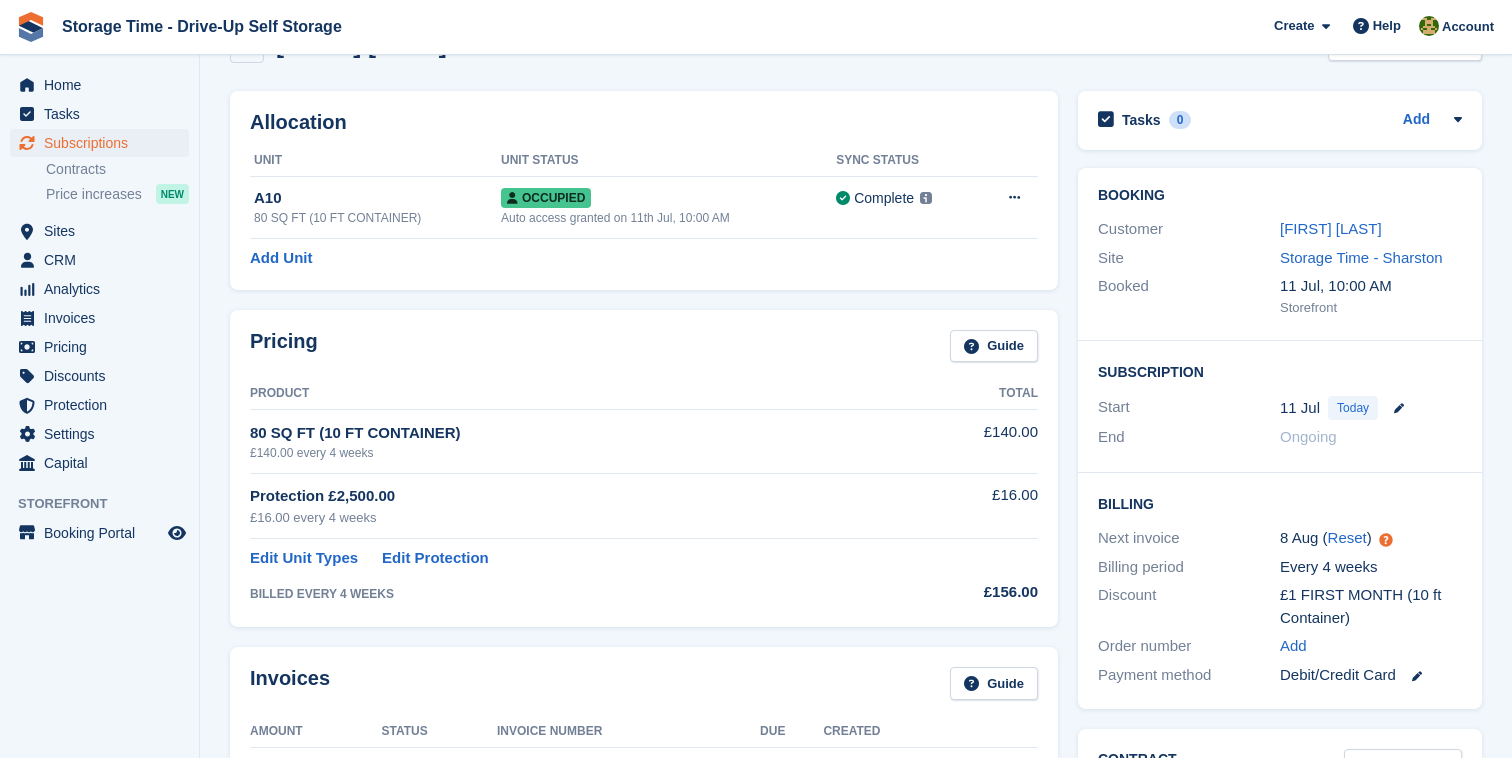 scroll, scrollTop: 190, scrollLeft: 0, axis: vertical 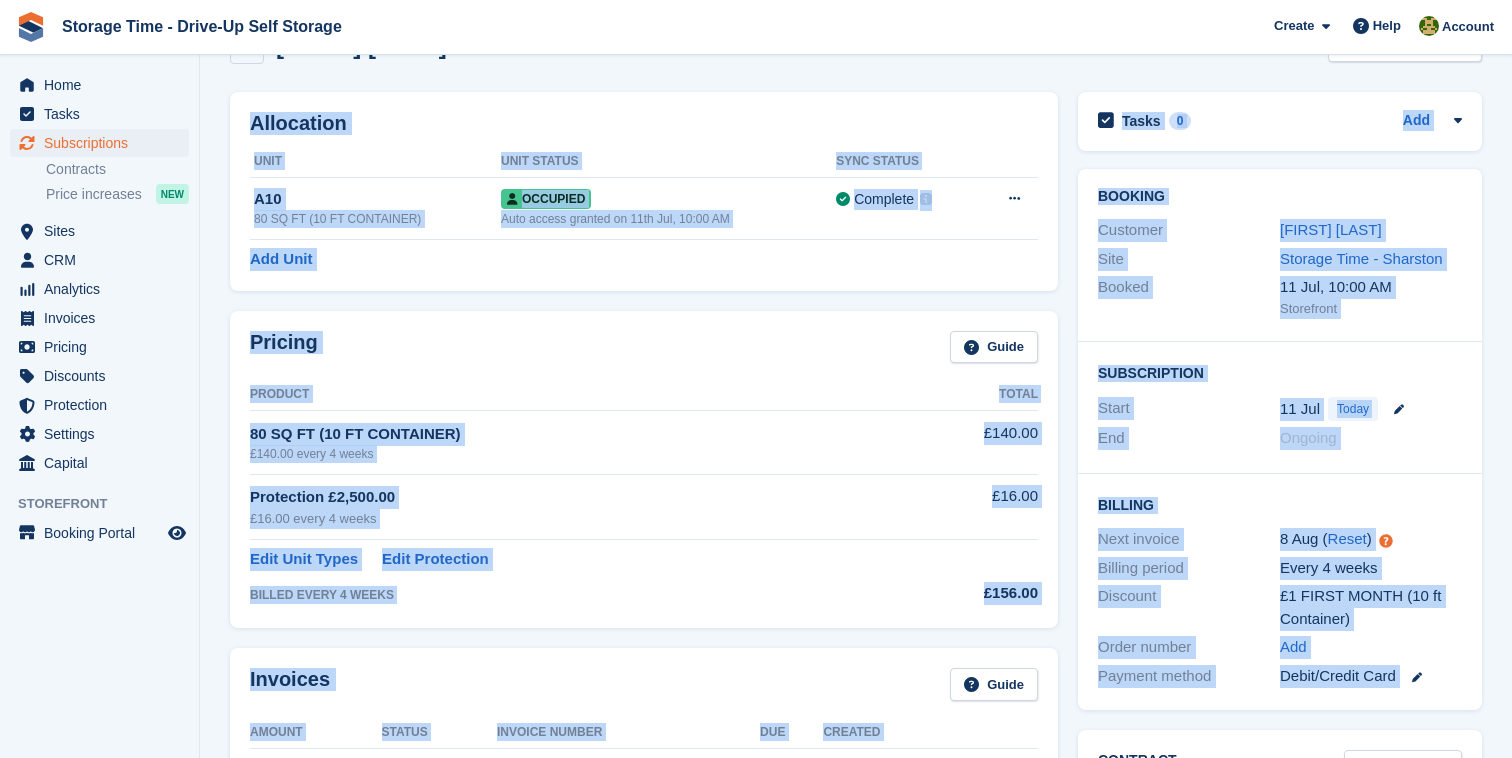 drag, startPoint x: 1066, startPoint y: 99, endPoint x: 1081, endPoint y: 731, distance: 632.178 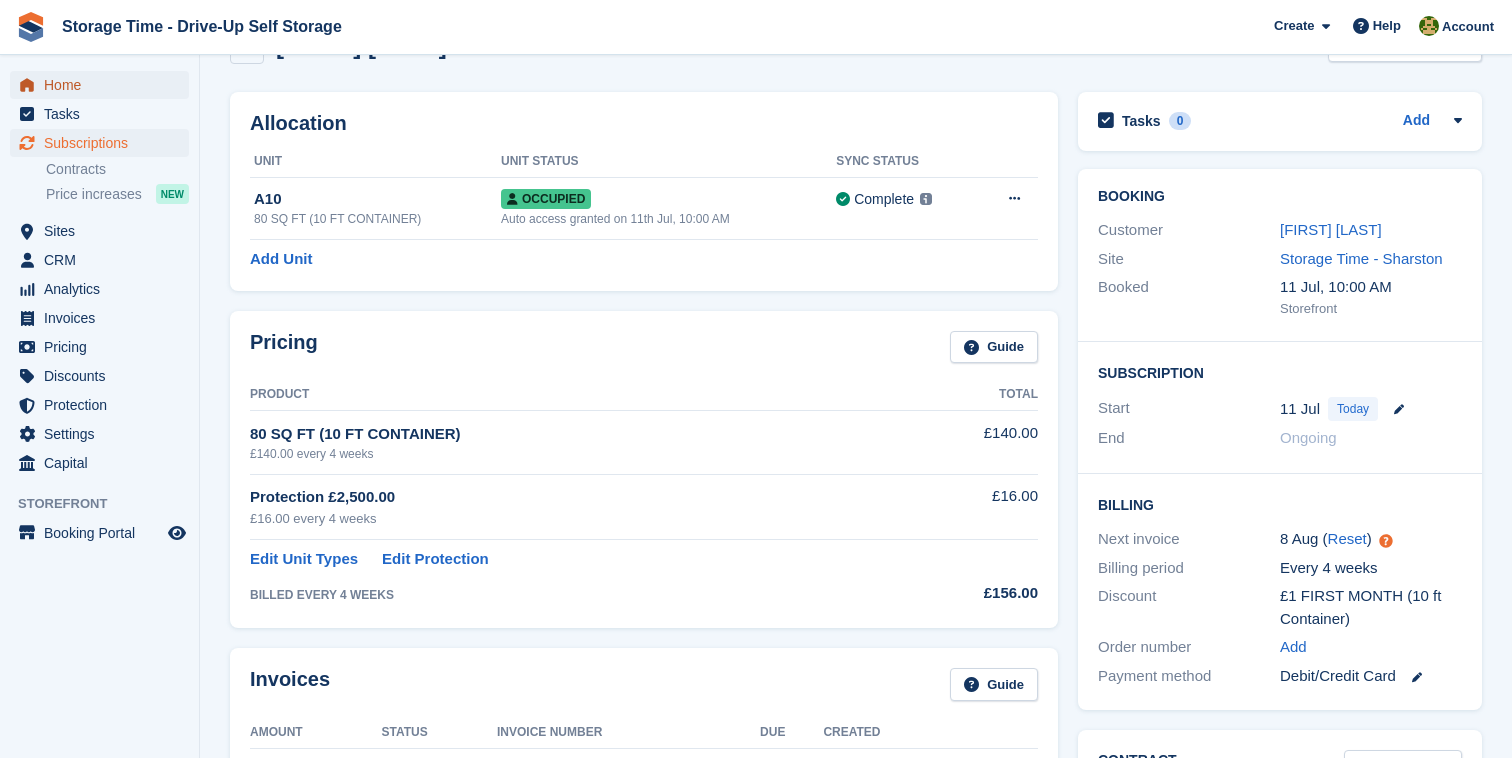 click on "Home" at bounding box center [104, 85] 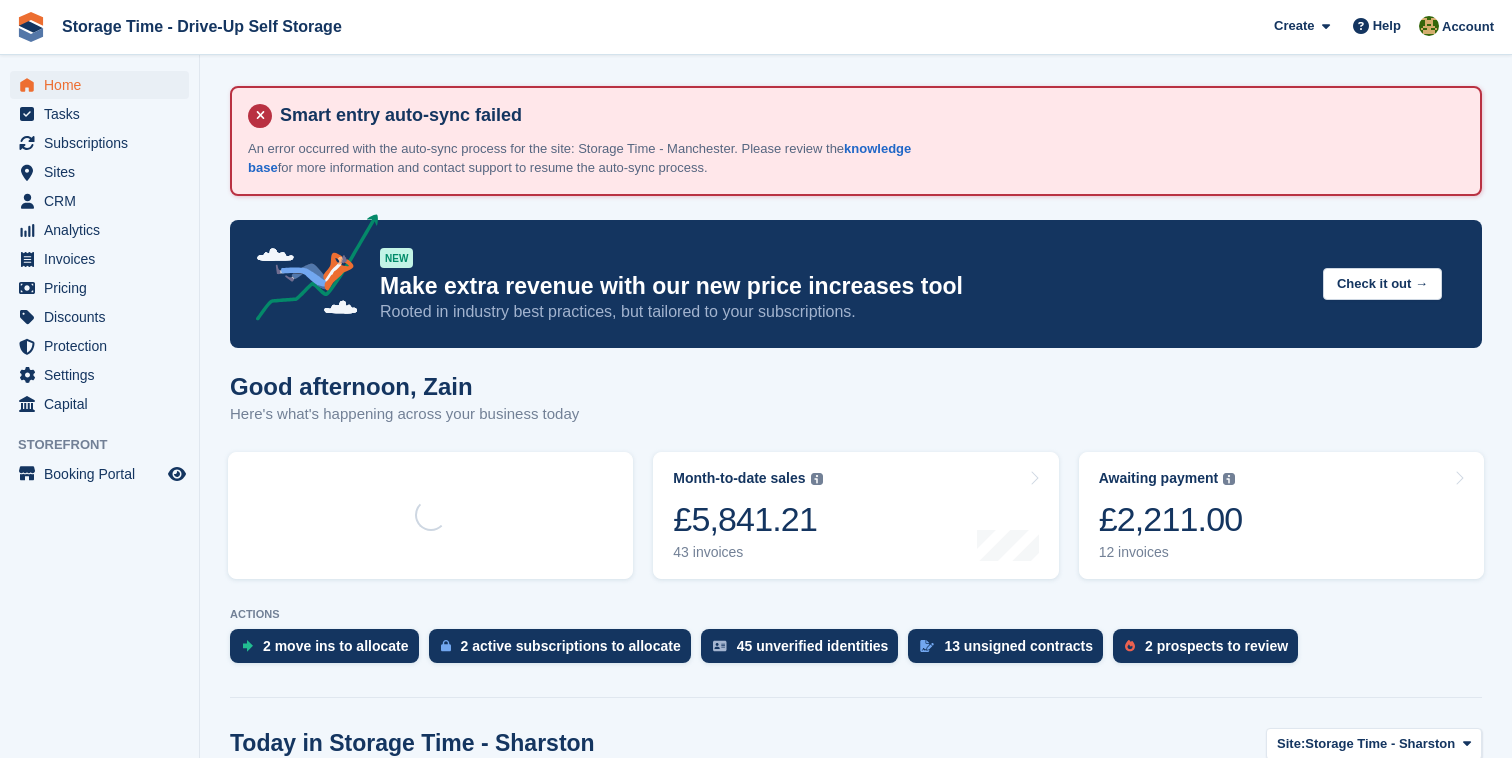 scroll, scrollTop: 0, scrollLeft: 0, axis: both 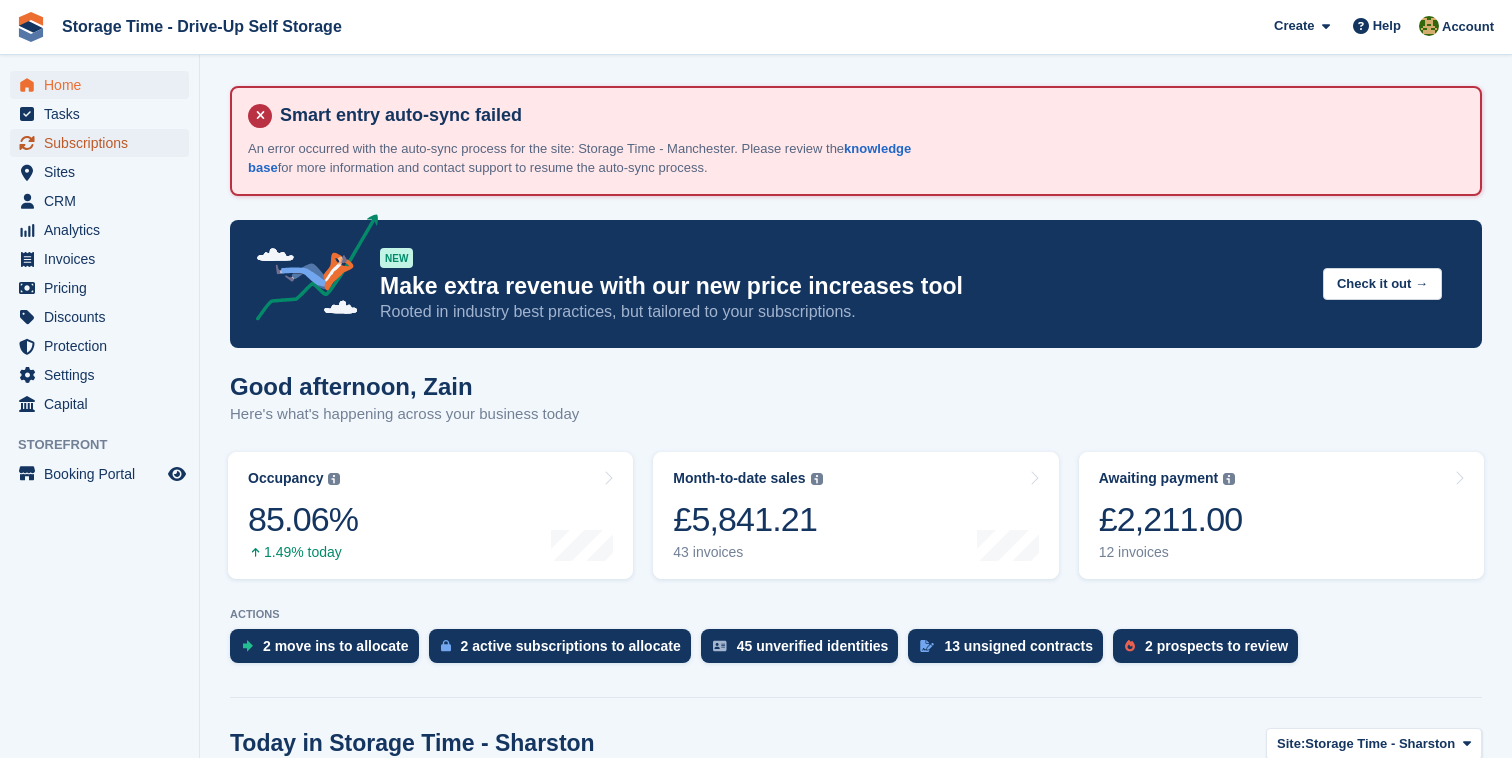 click on "Subscriptions" at bounding box center [104, 143] 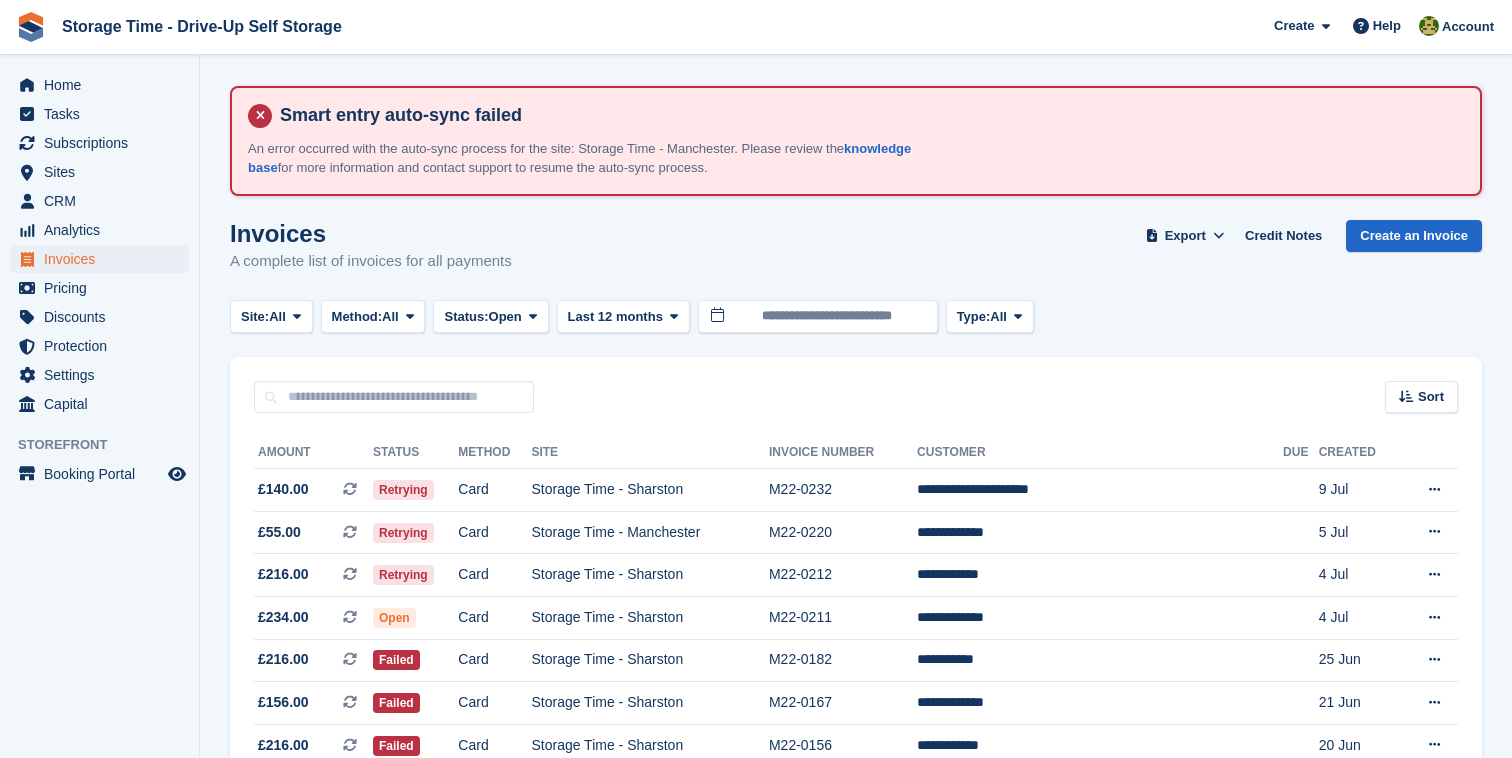 scroll, scrollTop: 0, scrollLeft: 0, axis: both 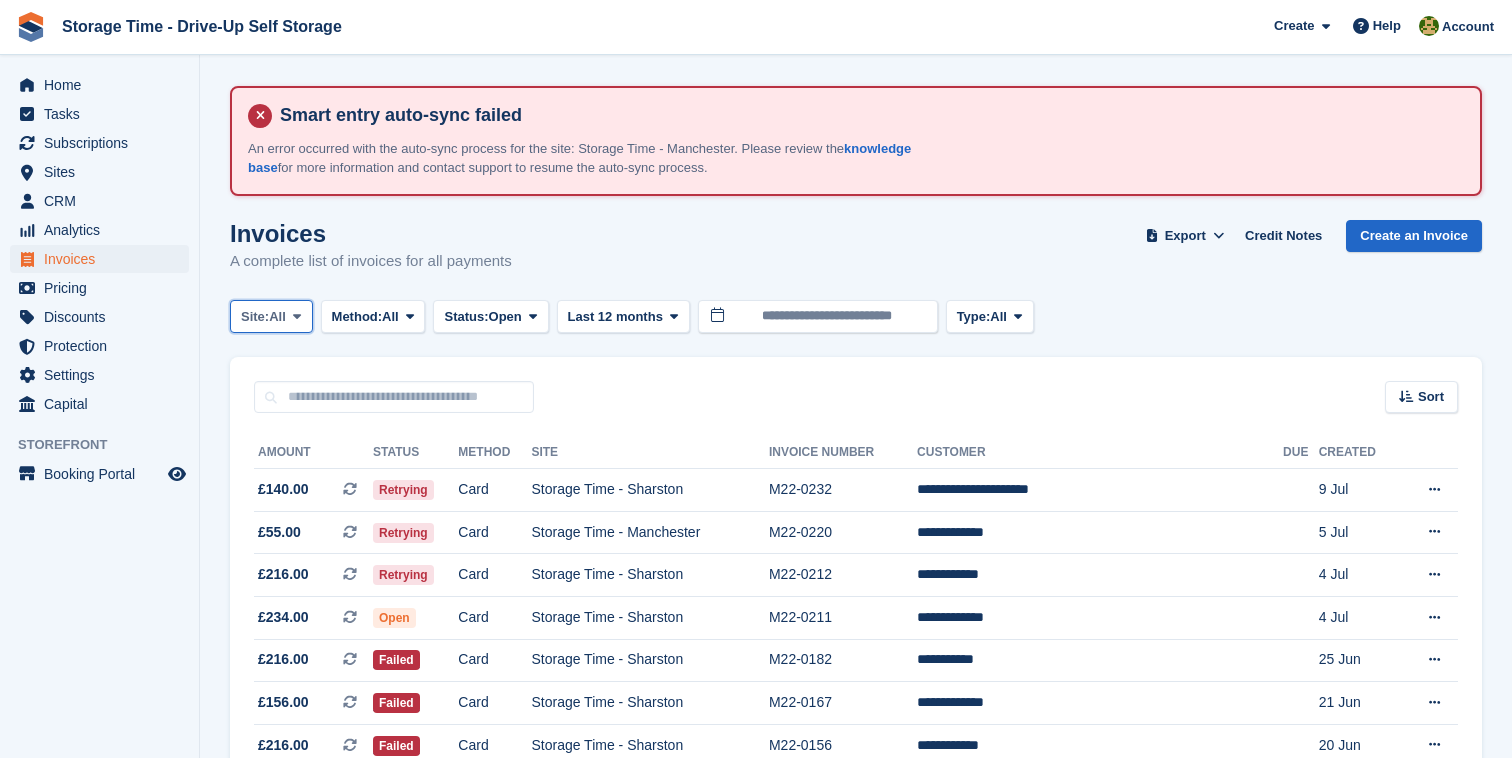 click on "Site:
All" at bounding box center (271, 316) 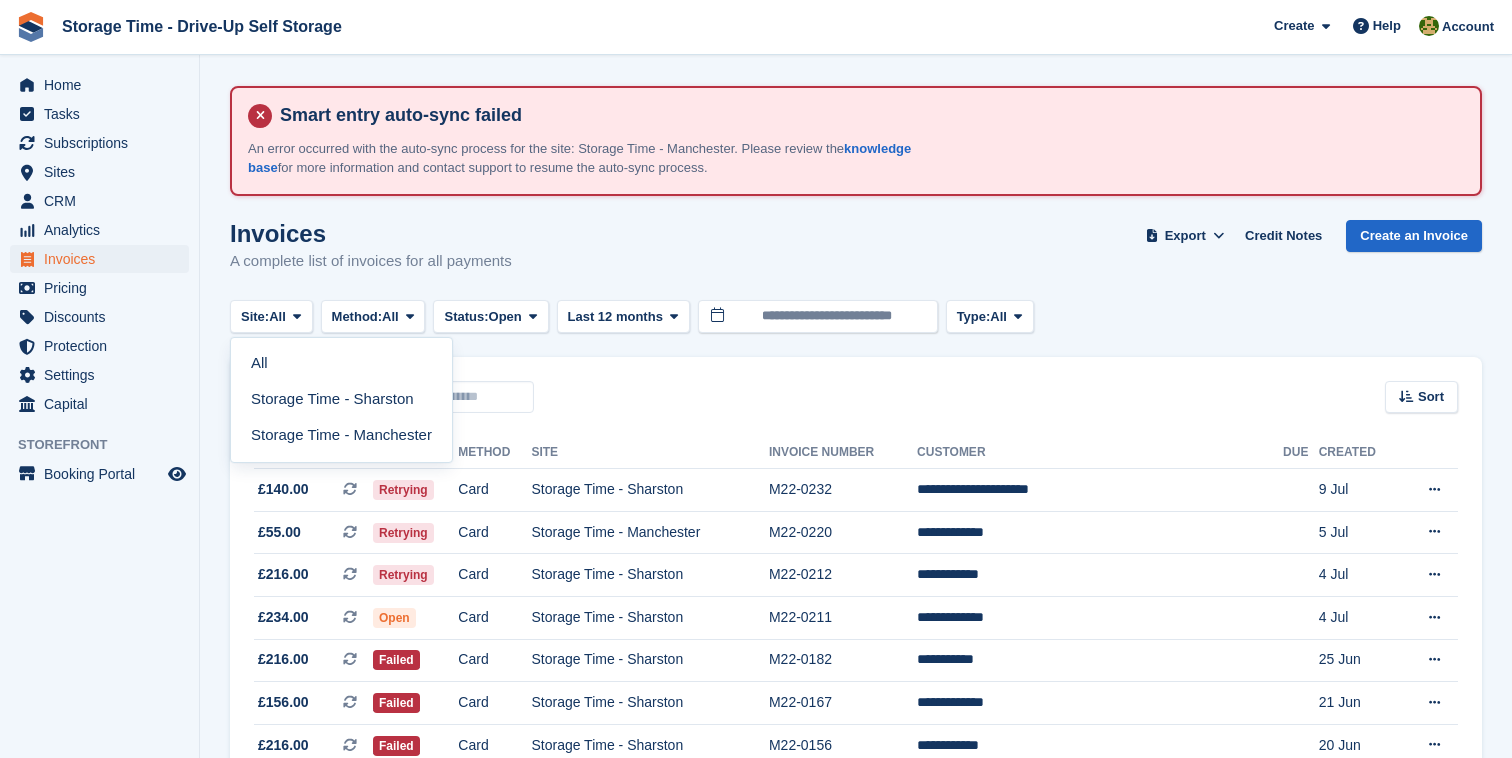 click on "Invoices" at bounding box center (371, 233) 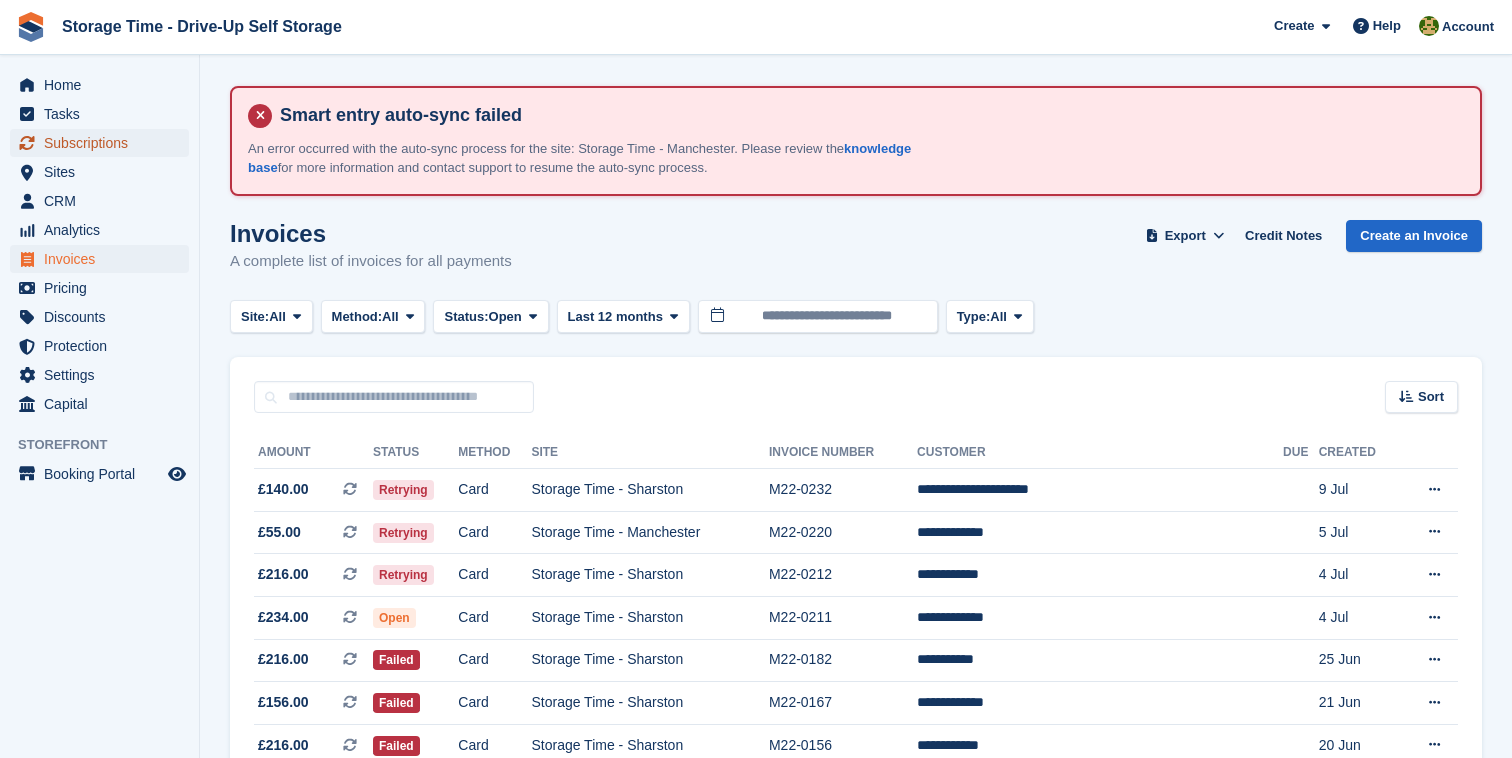 click on "Subscriptions" at bounding box center [104, 143] 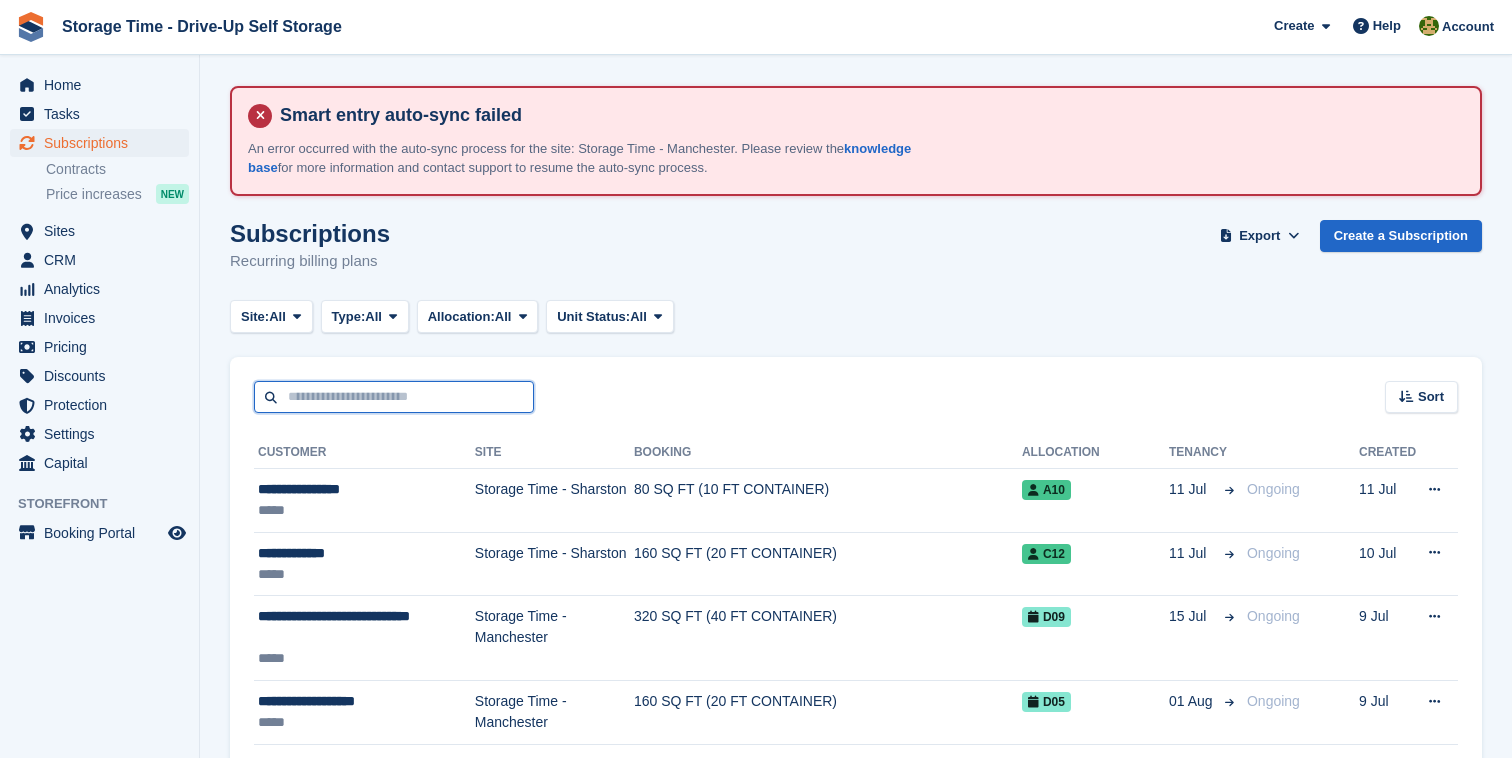 click at bounding box center [394, 397] 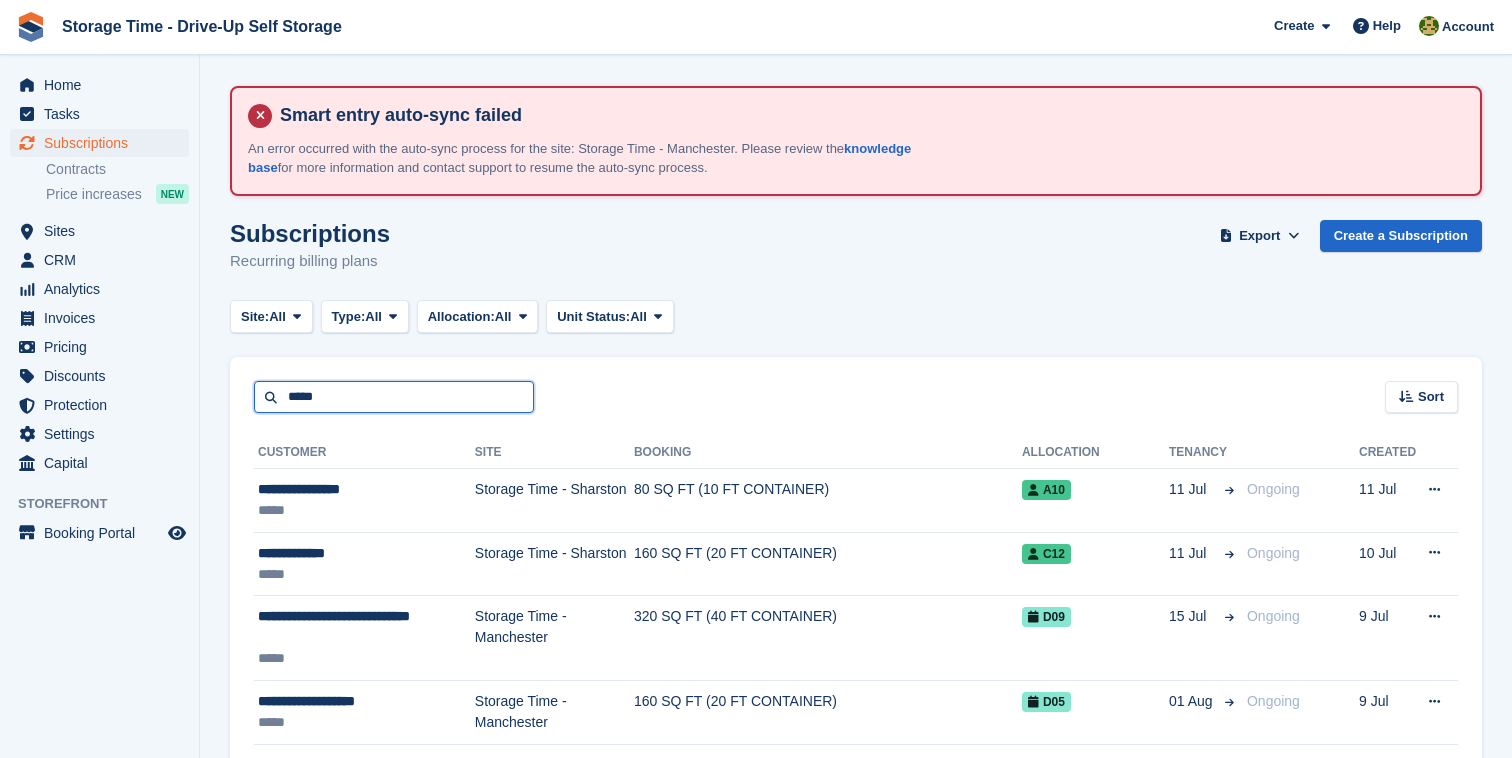 type on "*****" 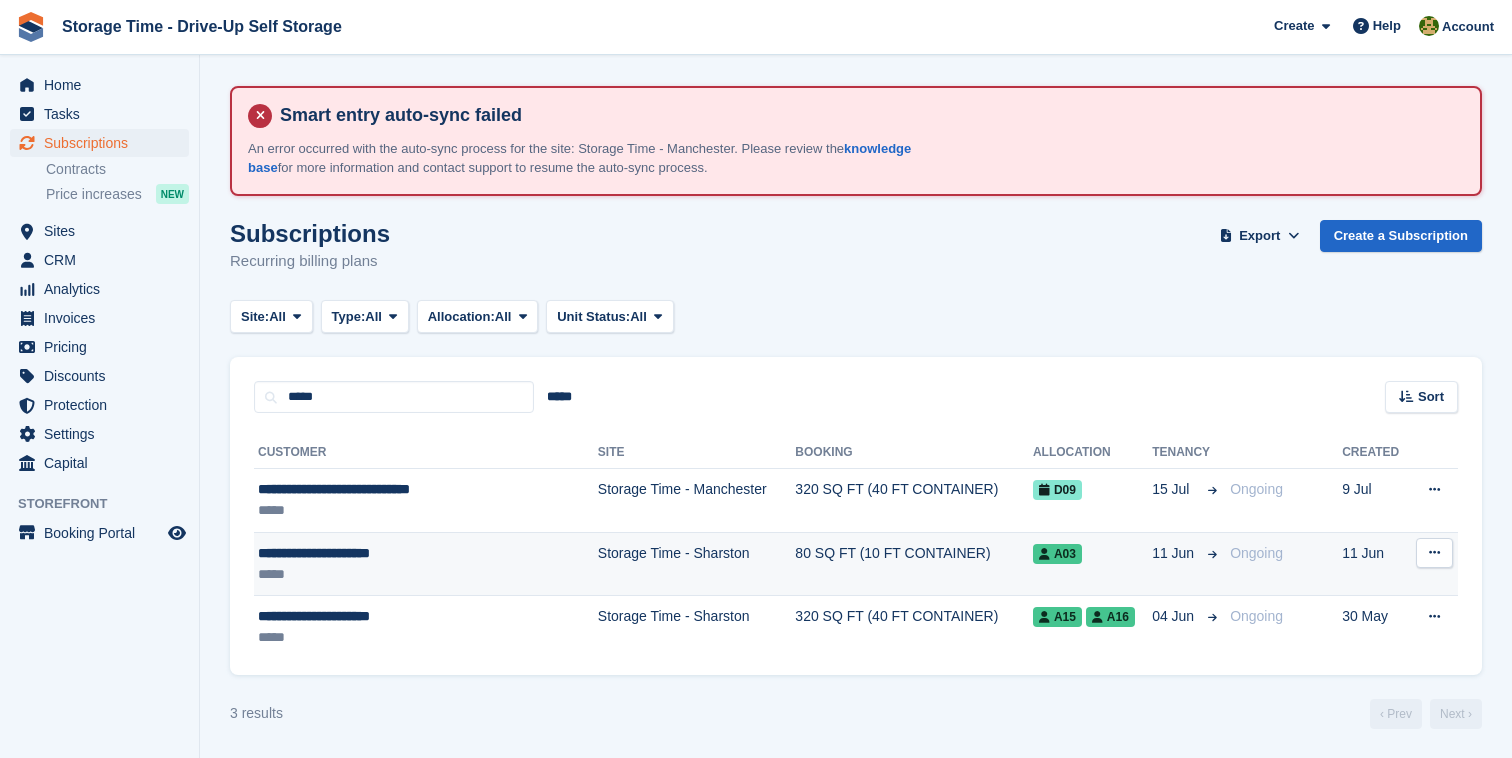 click on "**********" at bounding box center (426, 564) 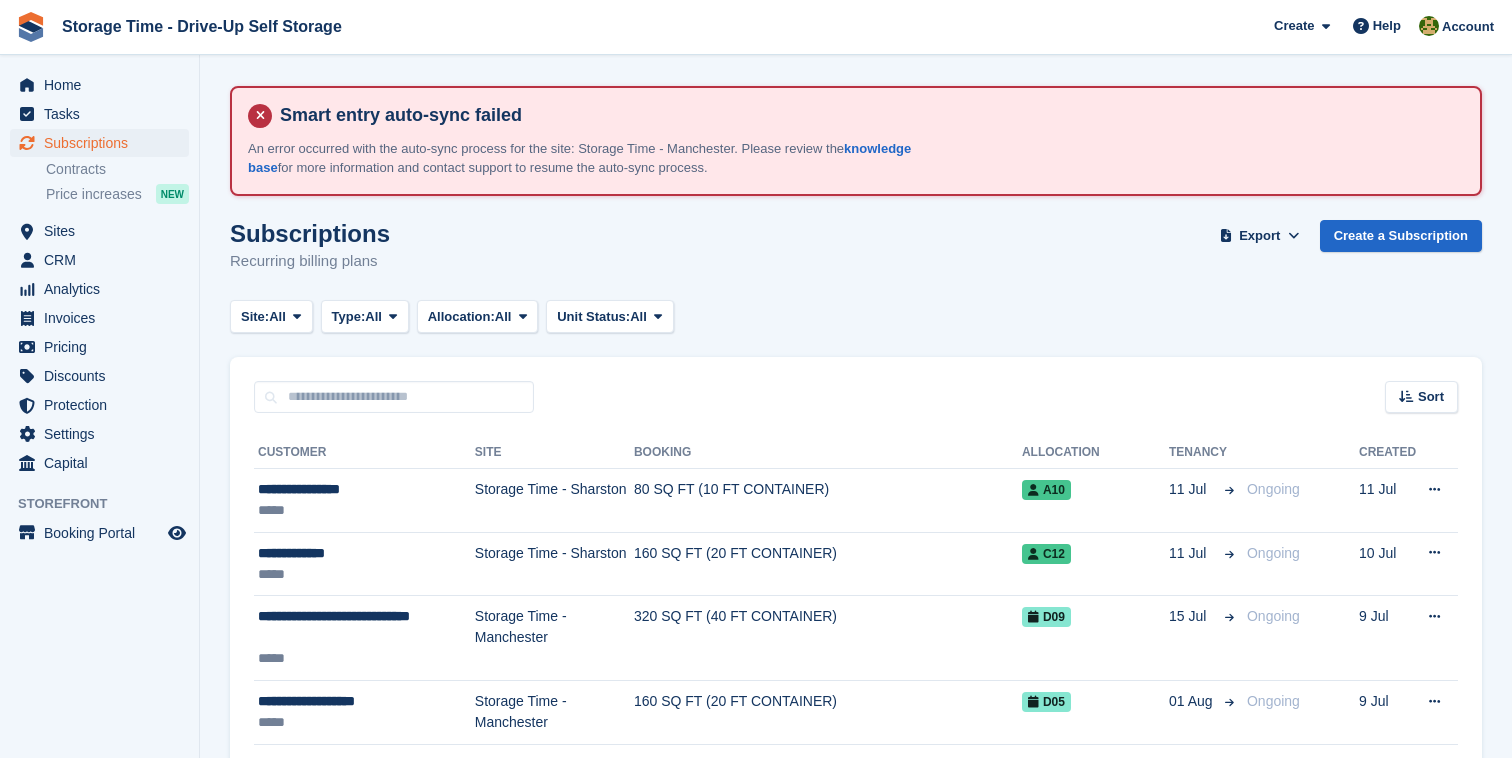 scroll, scrollTop: 0, scrollLeft: 0, axis: both 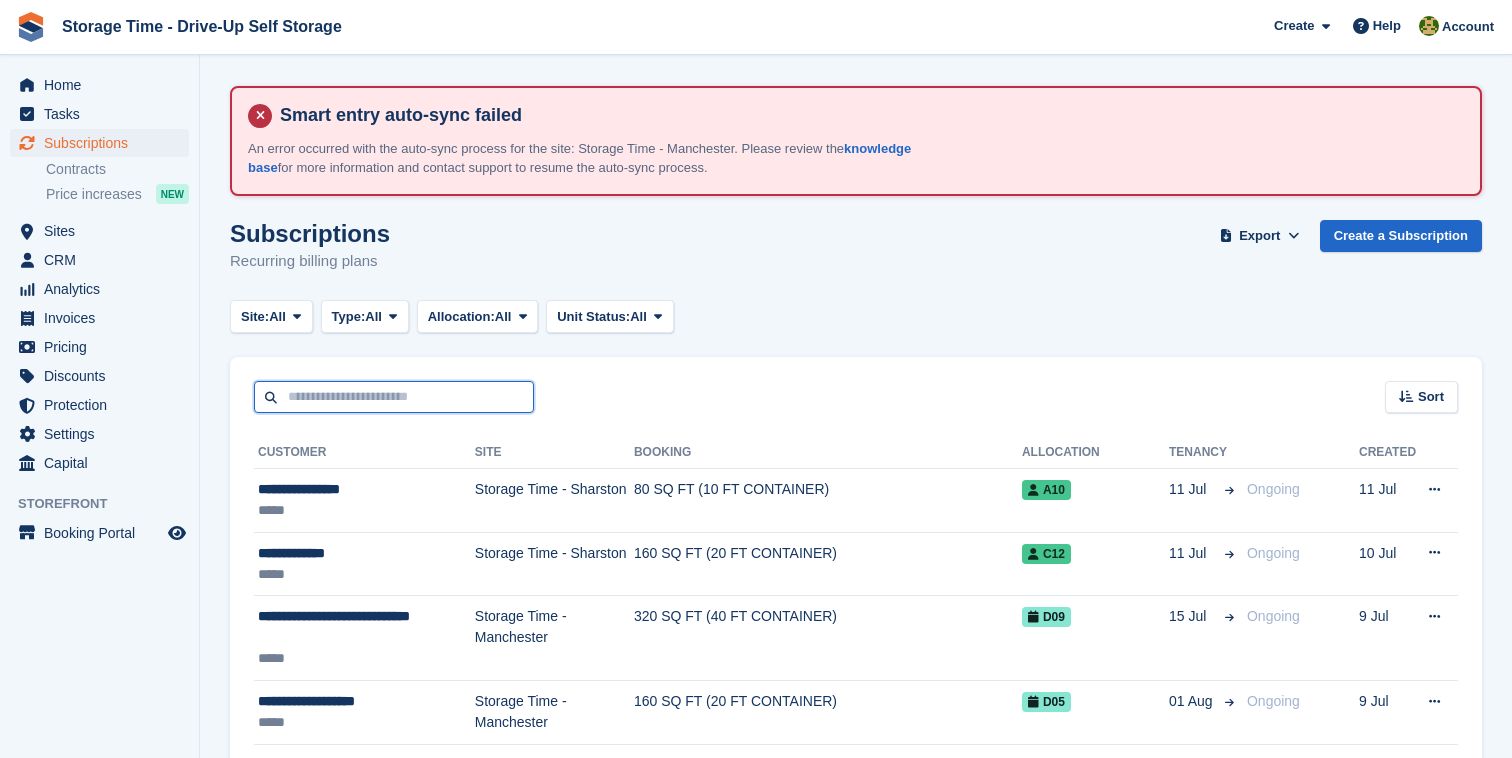 click at bounding box center (394, 397) 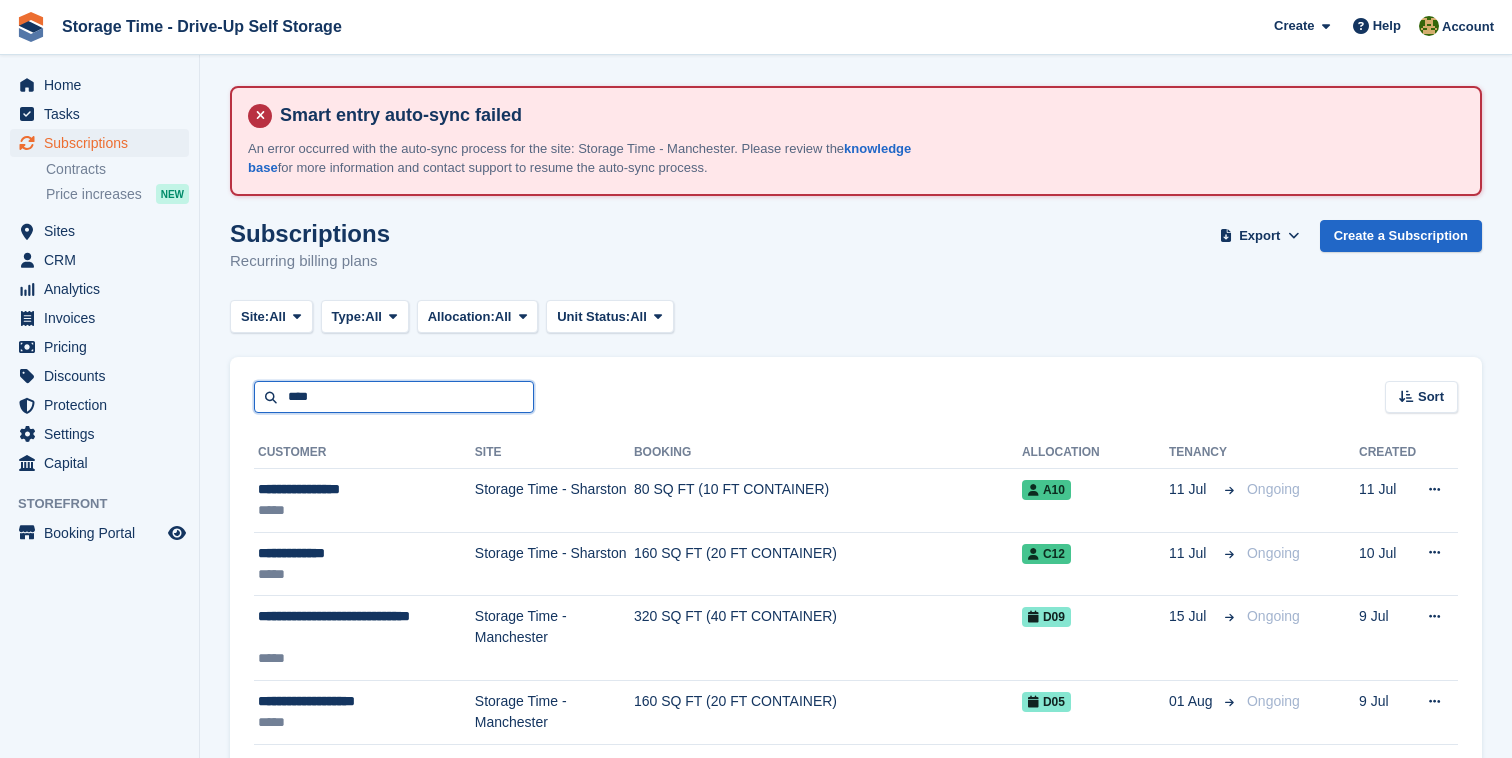 type on "****" 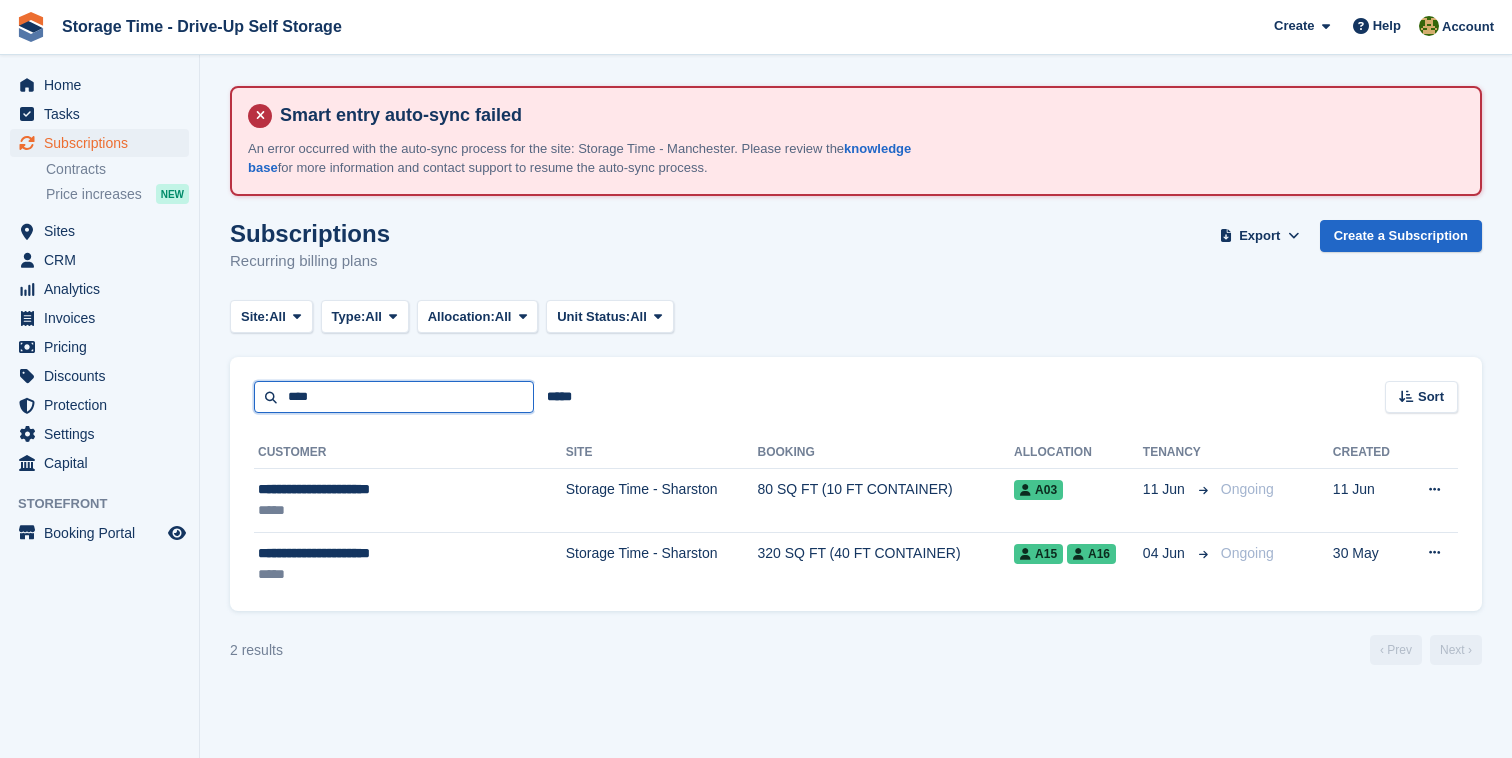click on "****" at bounding box center [394, 397] 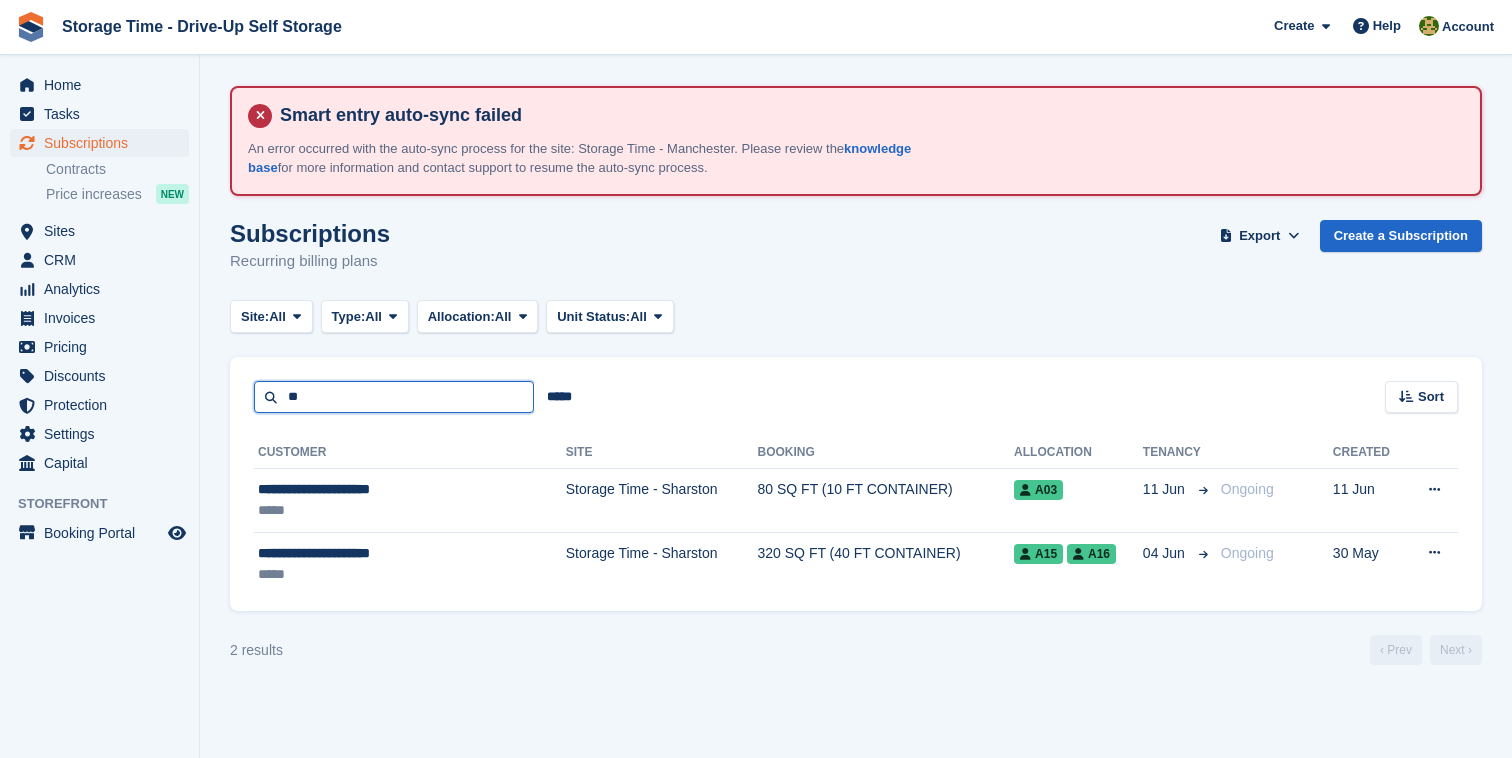 type on "**" 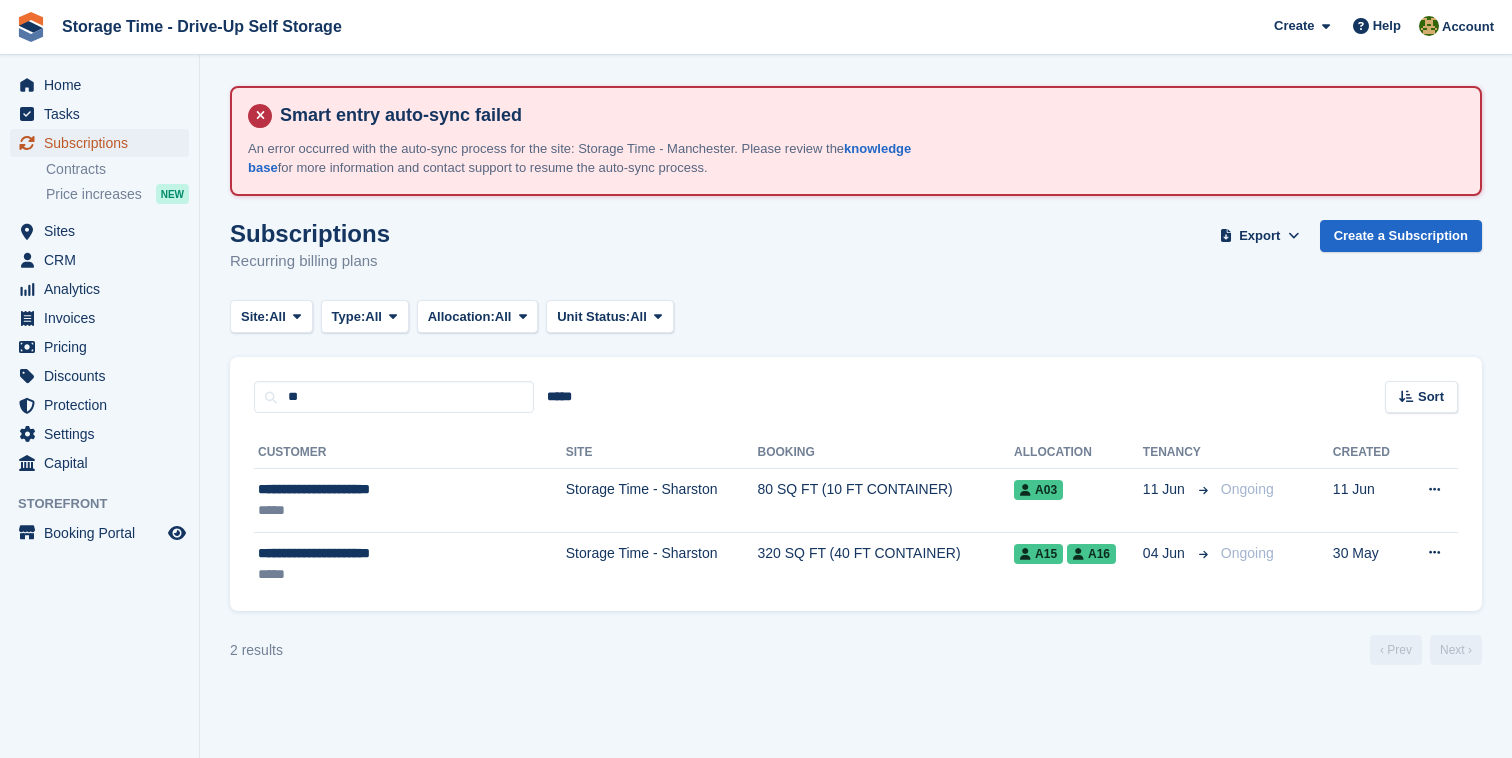 click on "Subscriptions" at bounding box center [104, 143] 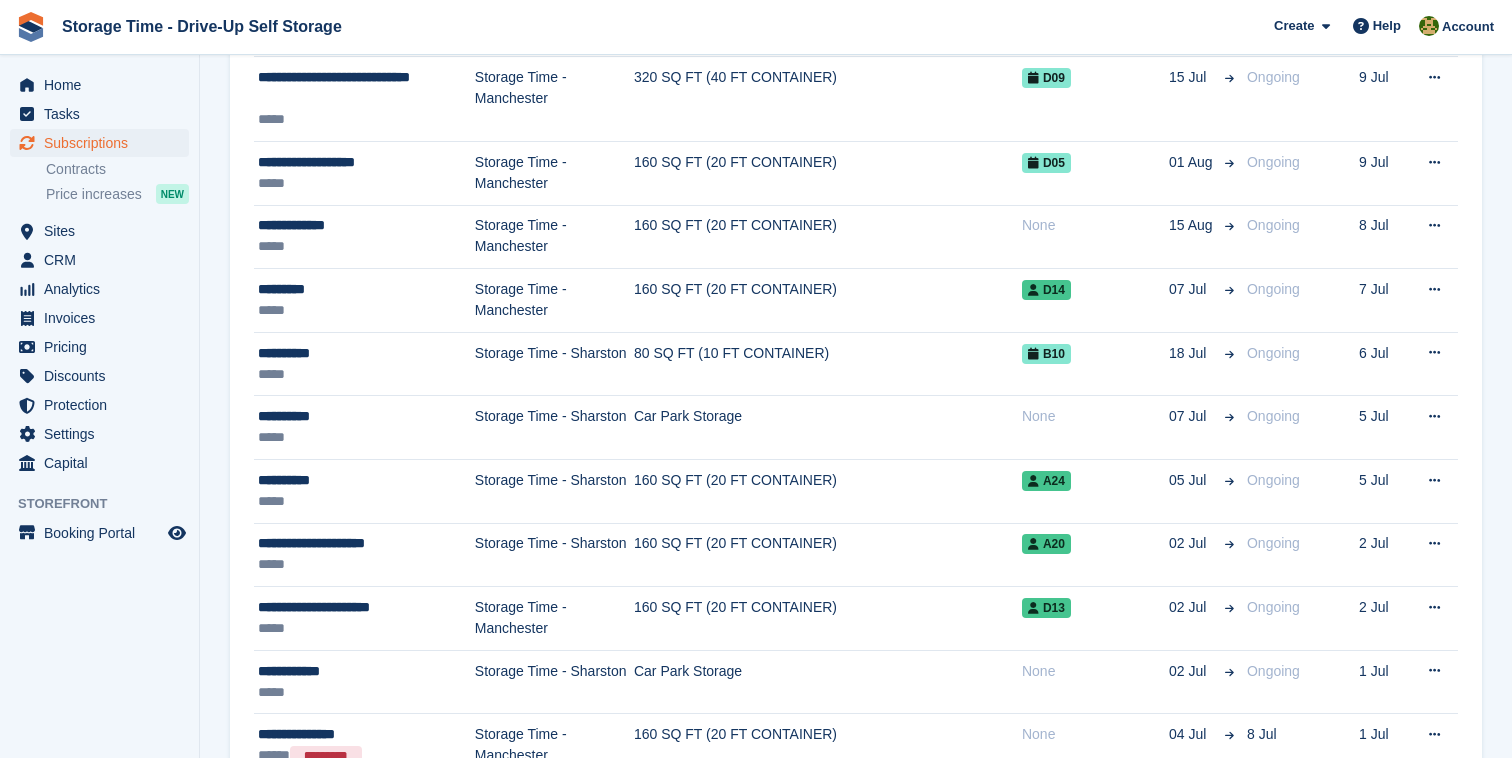 scroll, scrollTop: 0, scrollLeft: 0, axis: both 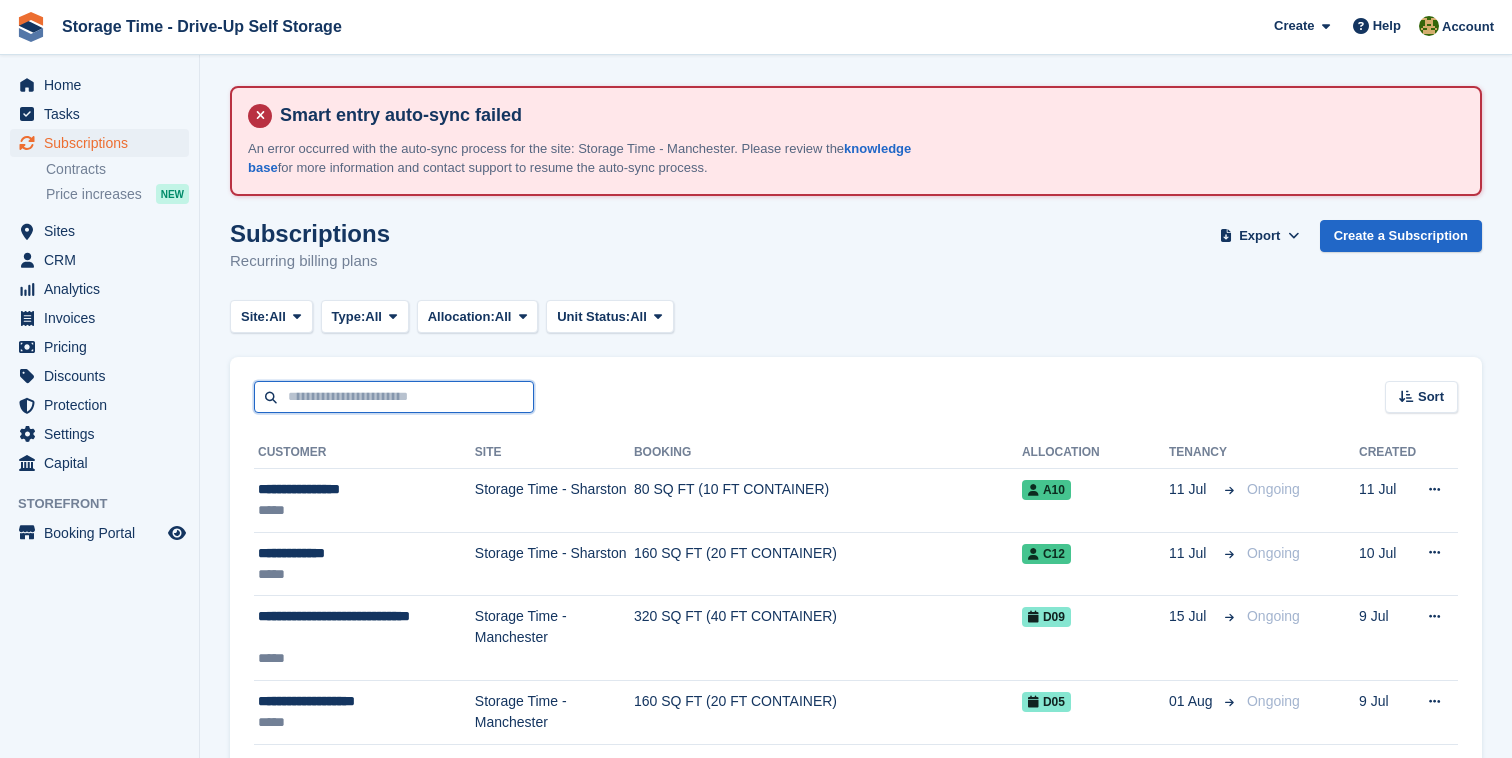 click at bounding box center (394, 397) 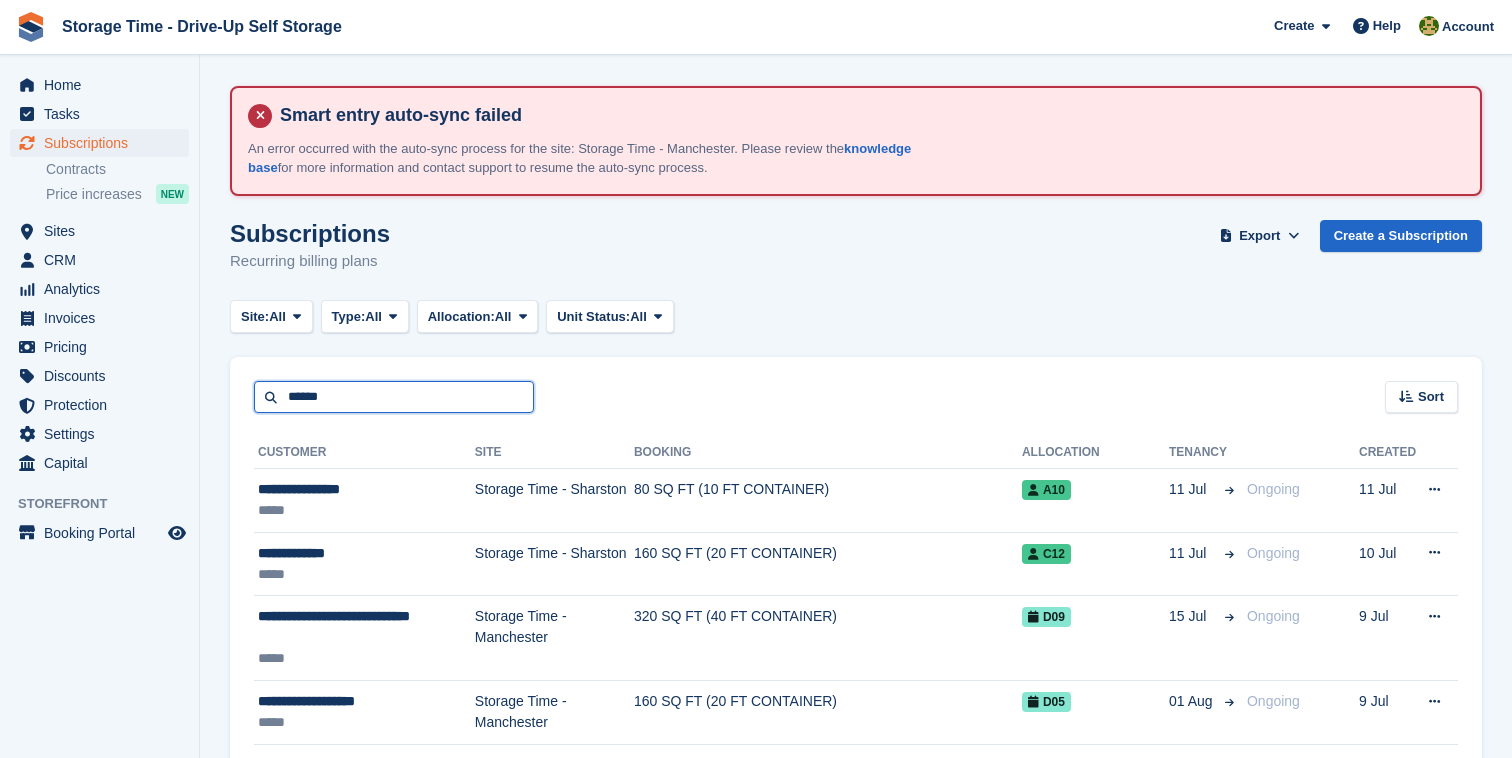 type on "******" 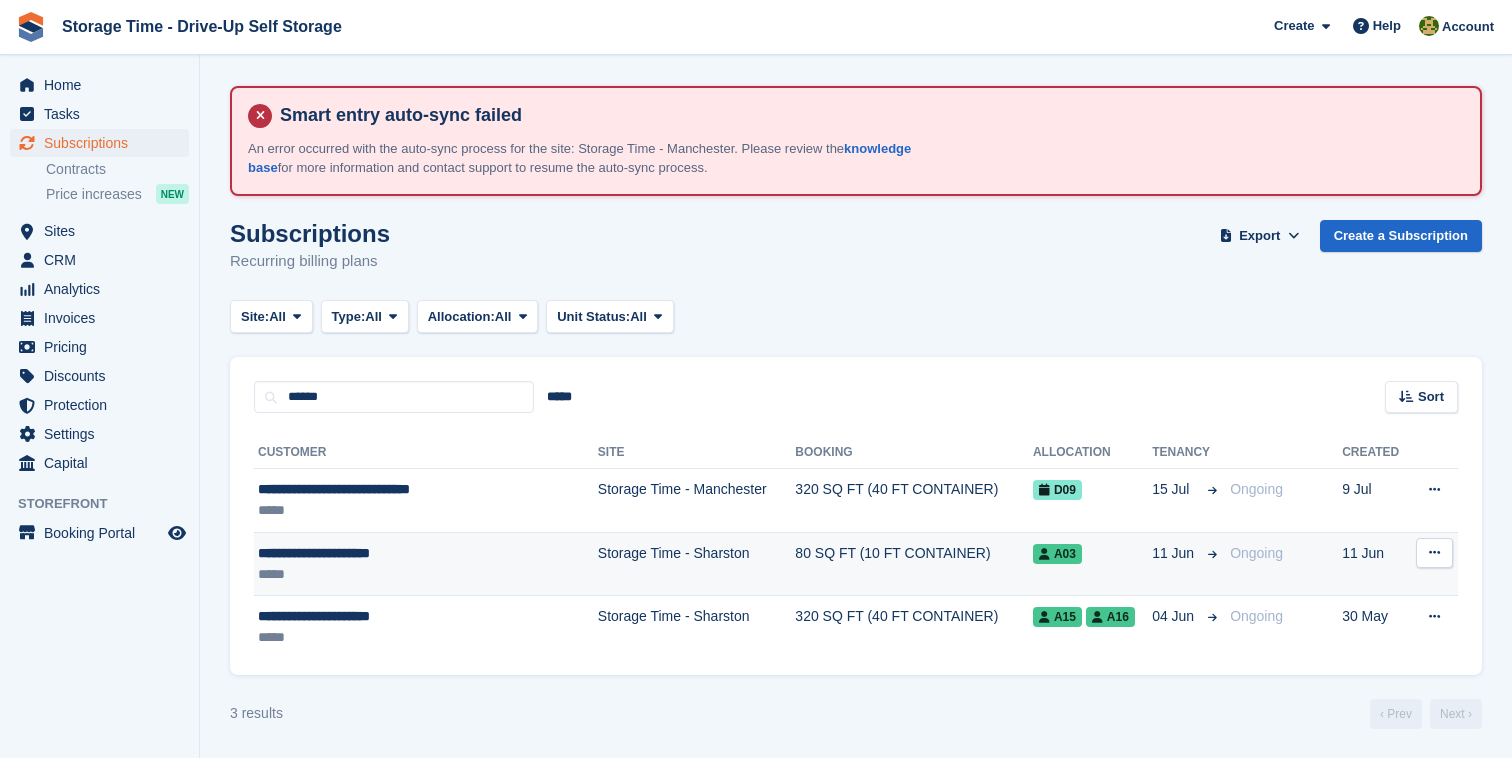 click on "*****" at bounding box center (403, 574) 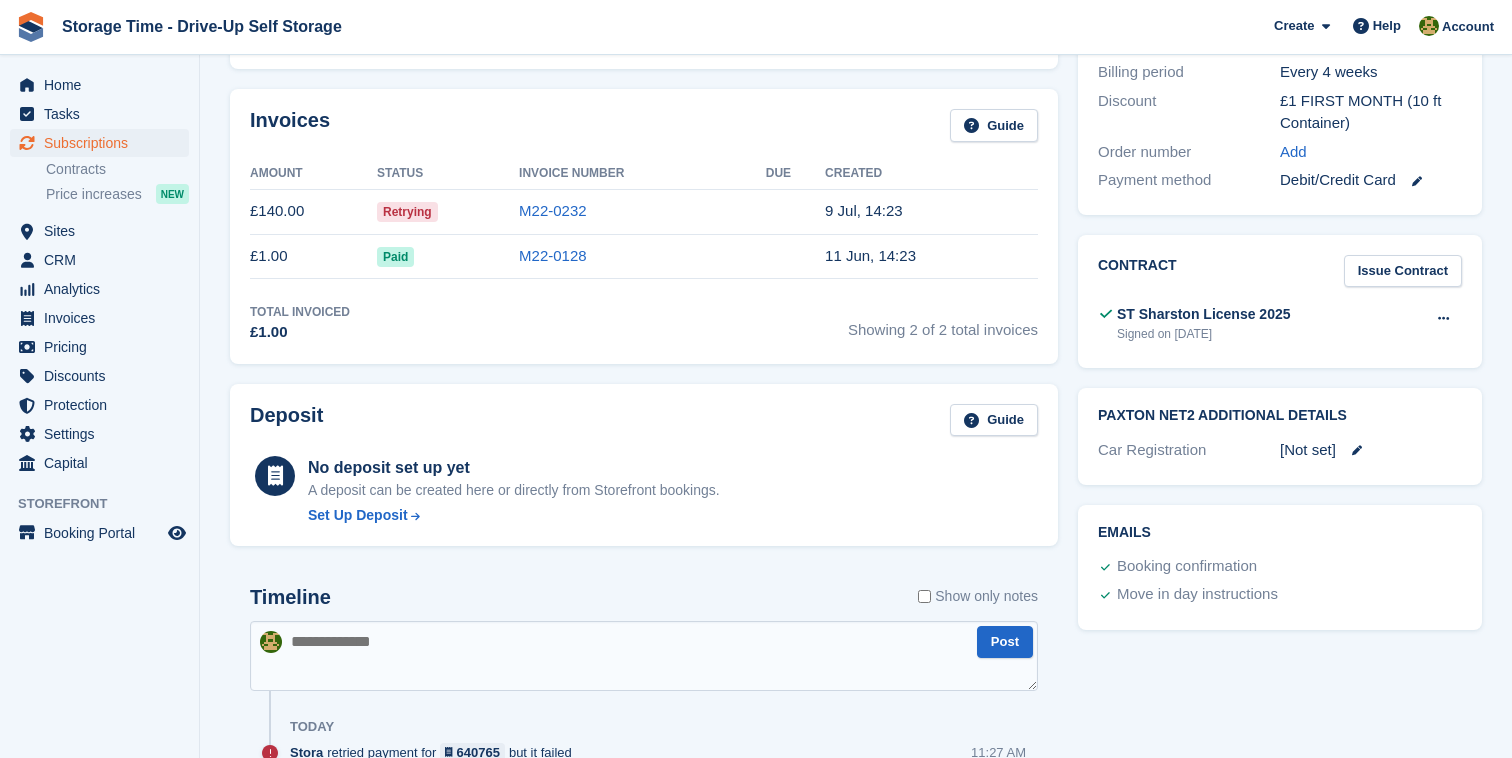 scroll, scrollTop: 704, scrollLeft: 0, axis: vertical 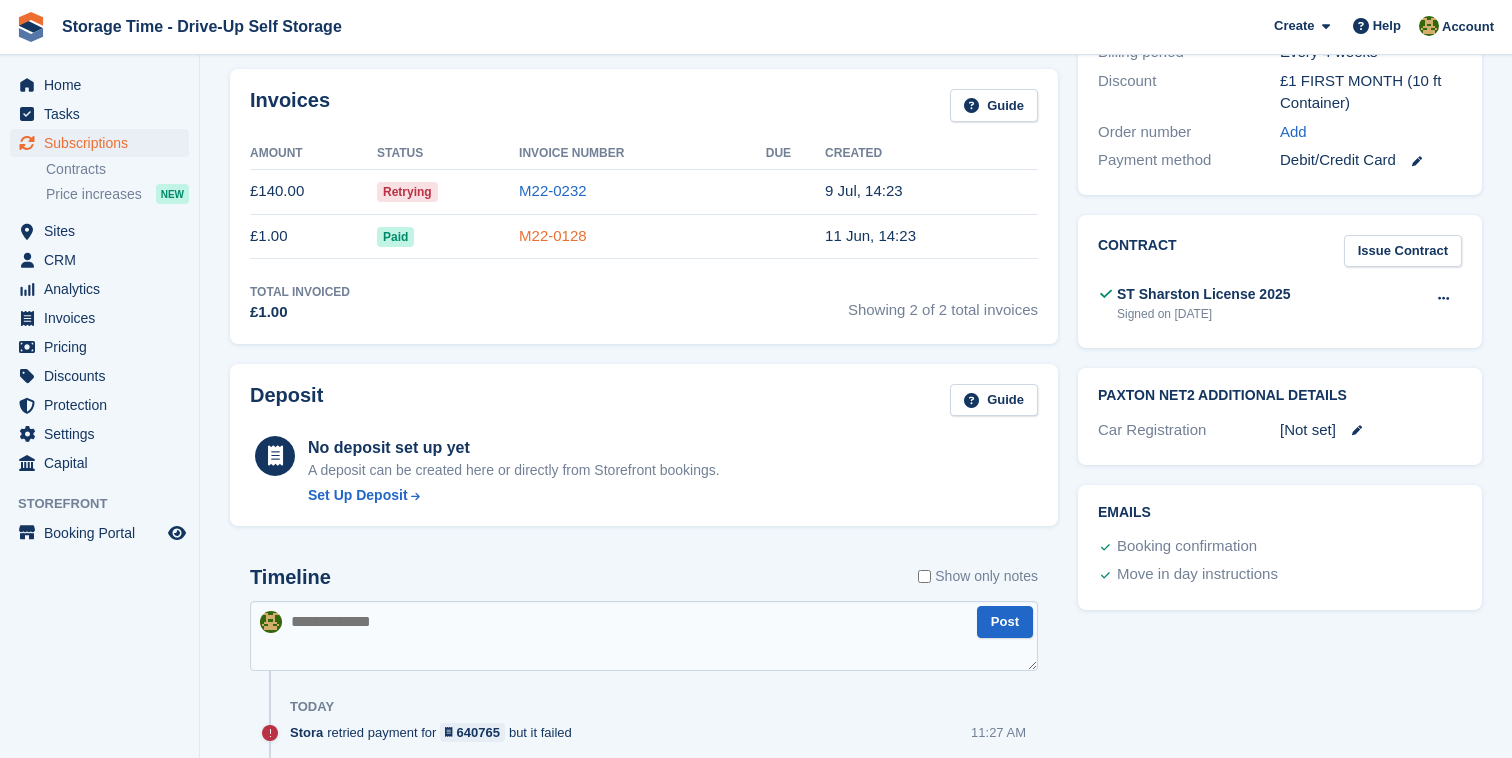 click on "M22-0128" at bounding box center (553, 235) 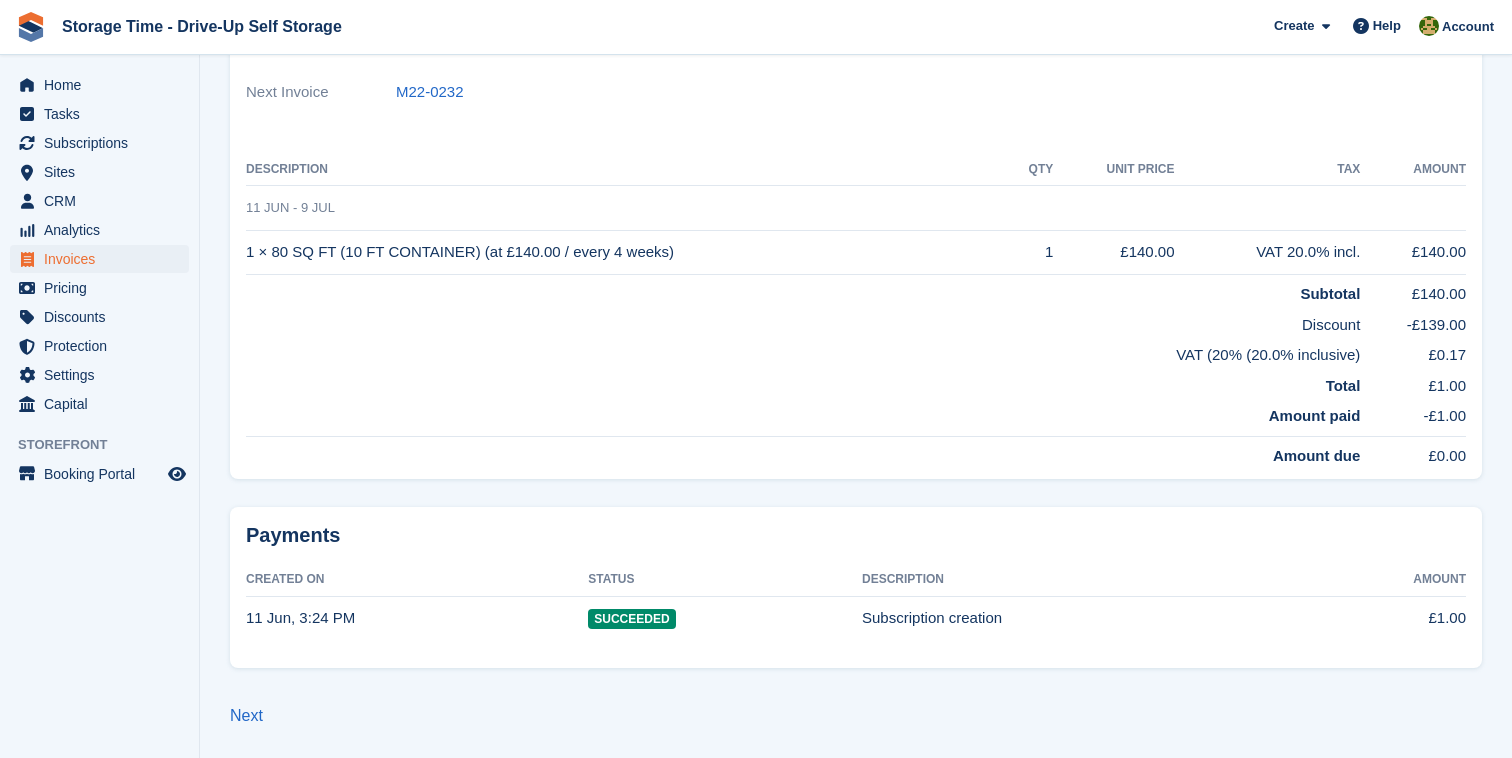 scroll, scrollTop: 0, scrollLeft: 0, axis: both 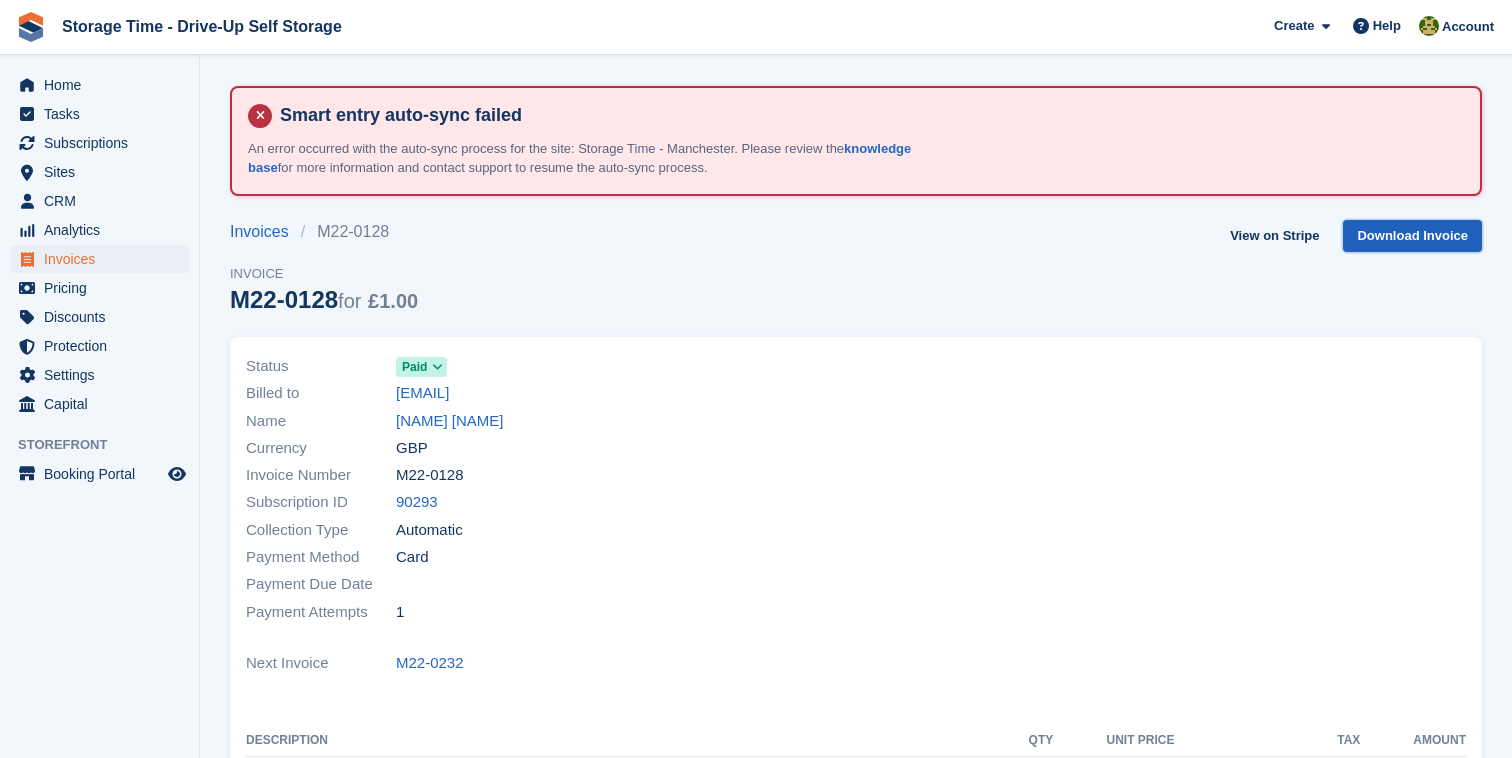 click on "Download Invoice" at bounding box center [1412, 236] 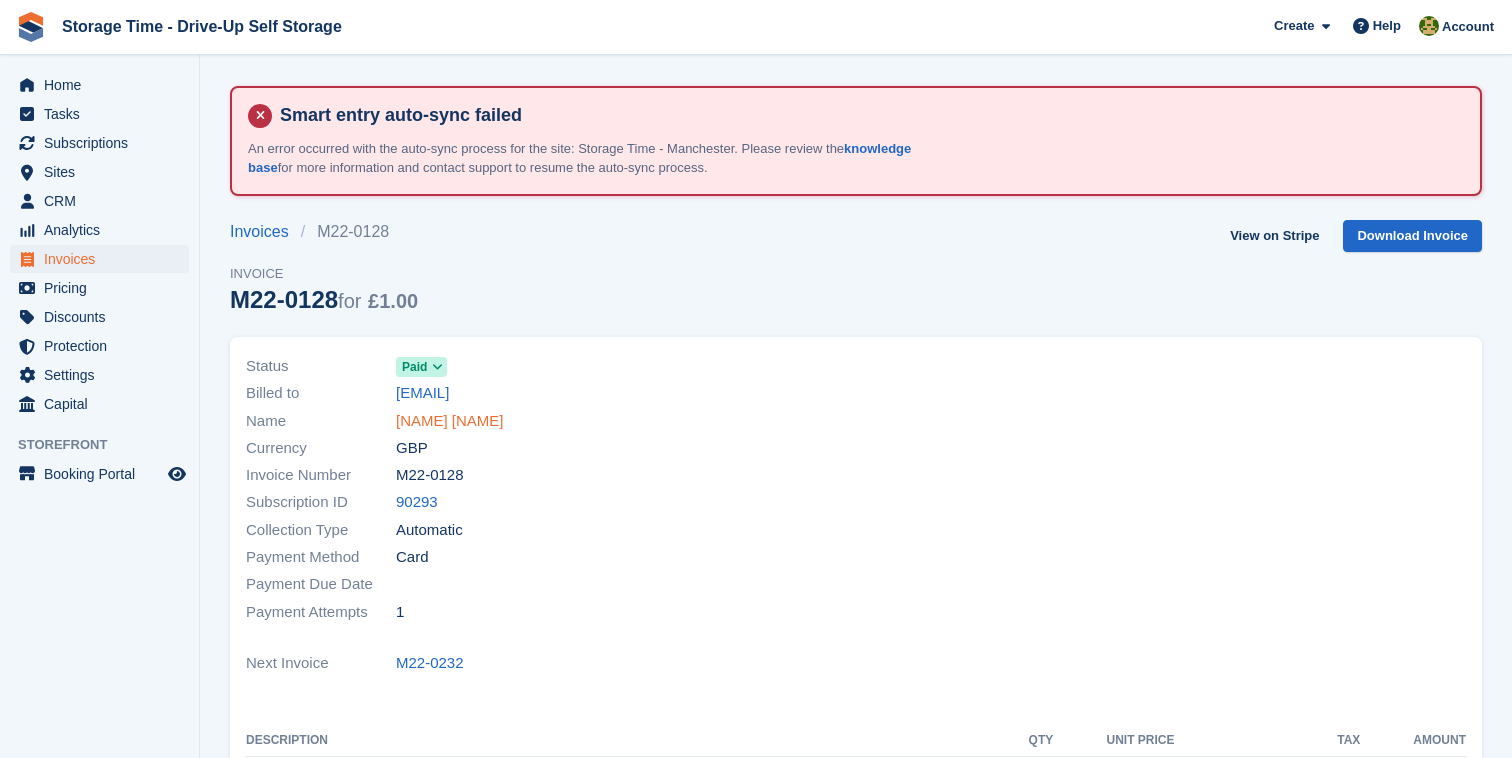 click on "[NAME] [NAME]" at bounding box center [450, 421] 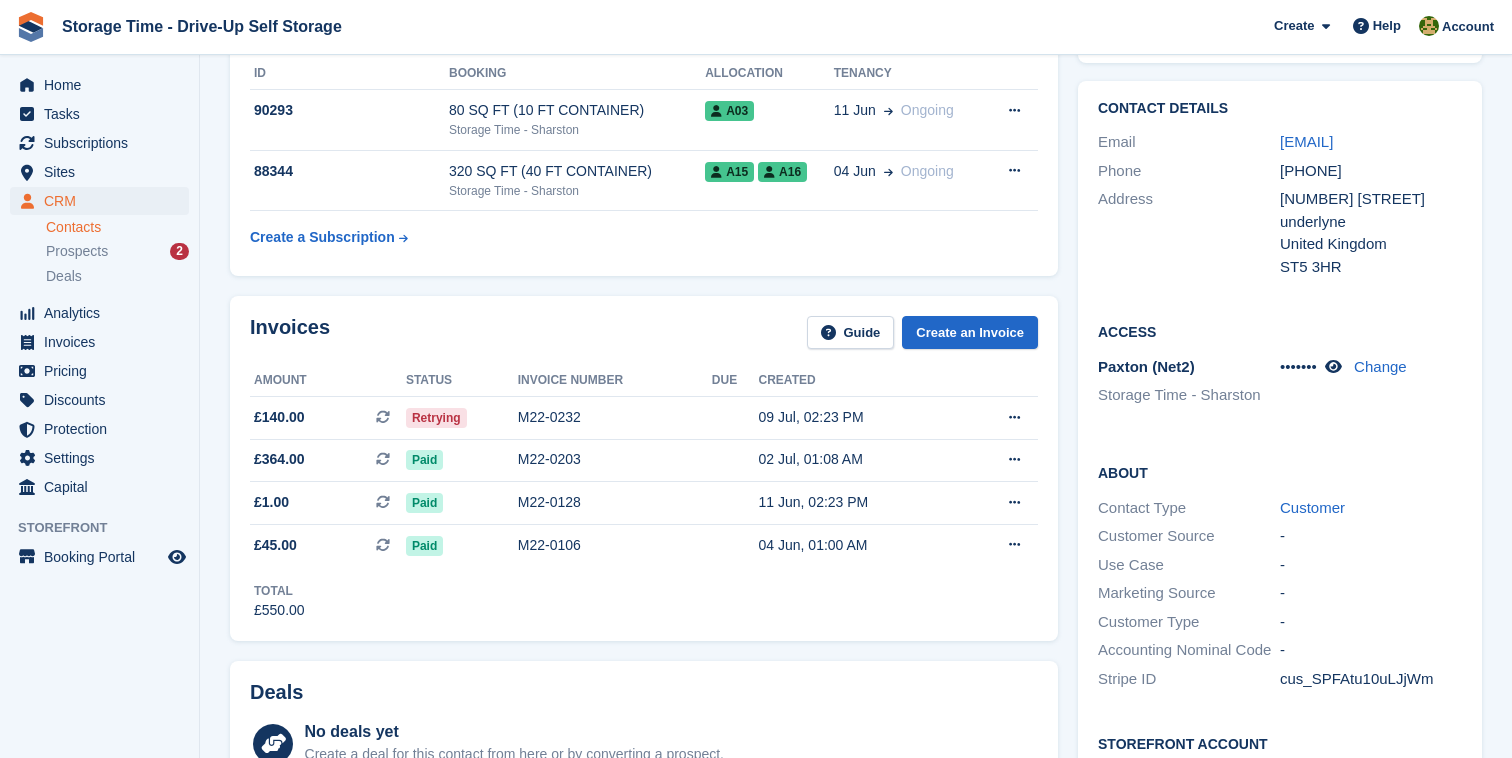 scroll, scrollTop: 299, scrollLeft: 0, axis: vertical 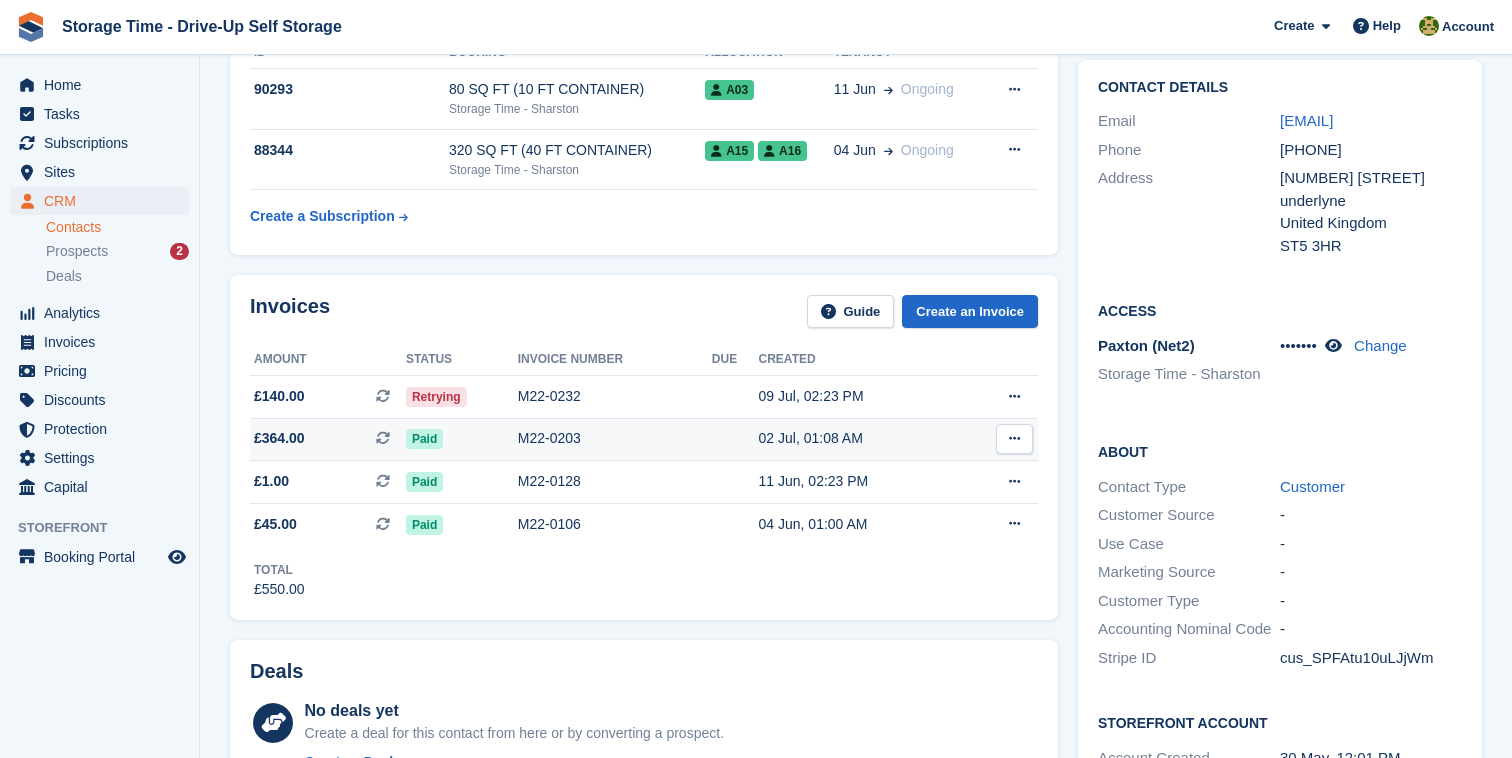 click on "M22-0203" at bounding box center (615, 438) 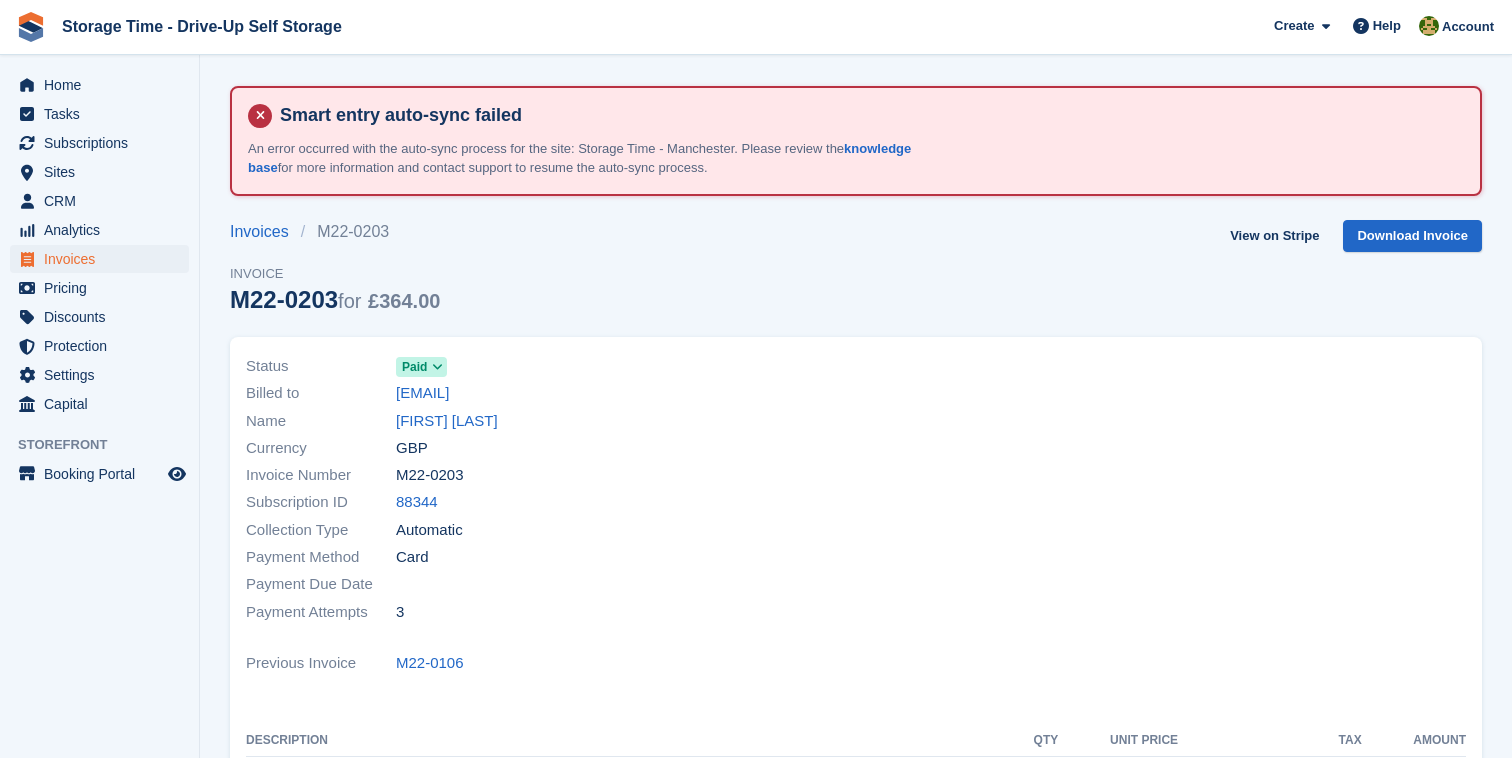 scroll, scrollTop: 0, scrollLeft: 0, axis: both 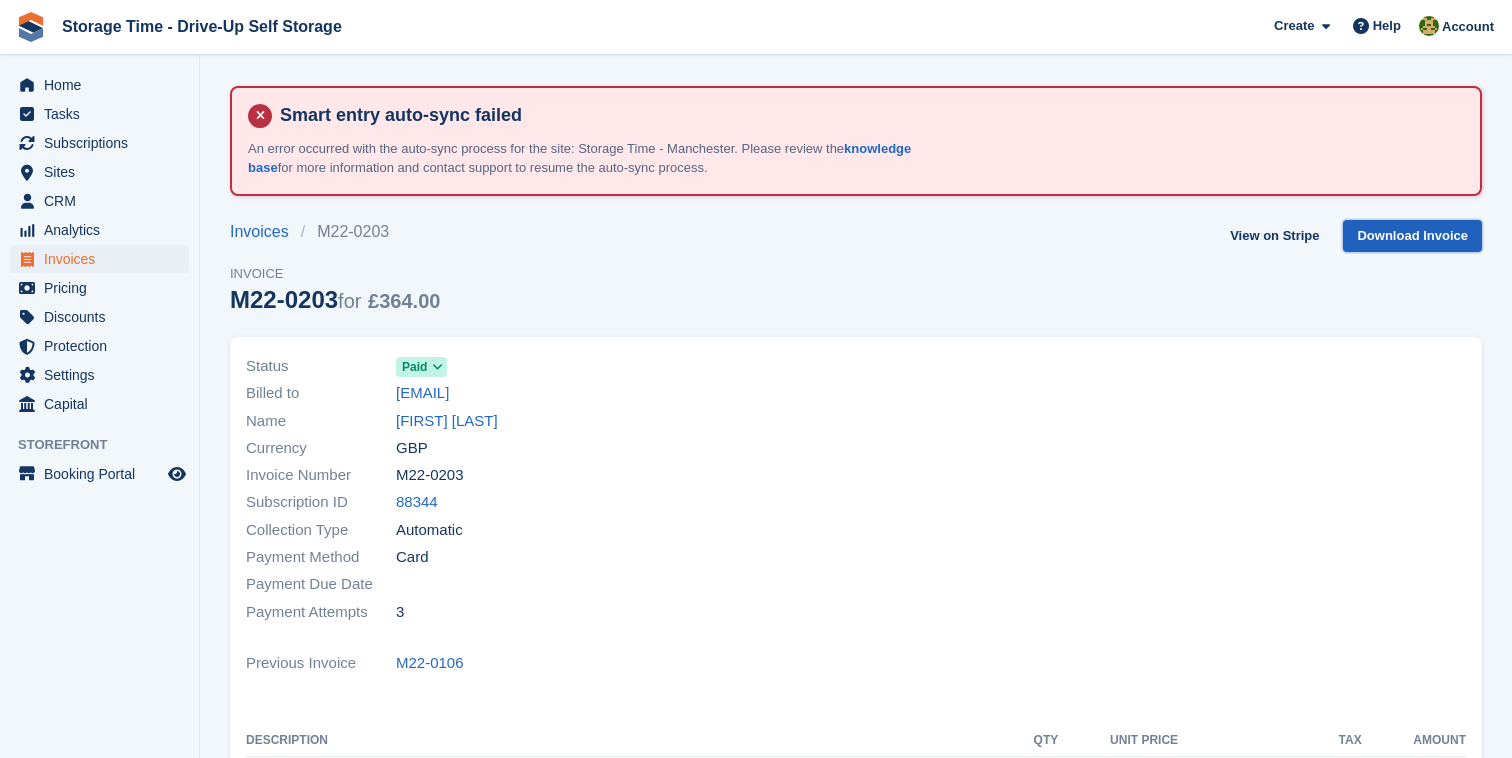 click on "Download Invoice" at bounding box center [1412, 236] 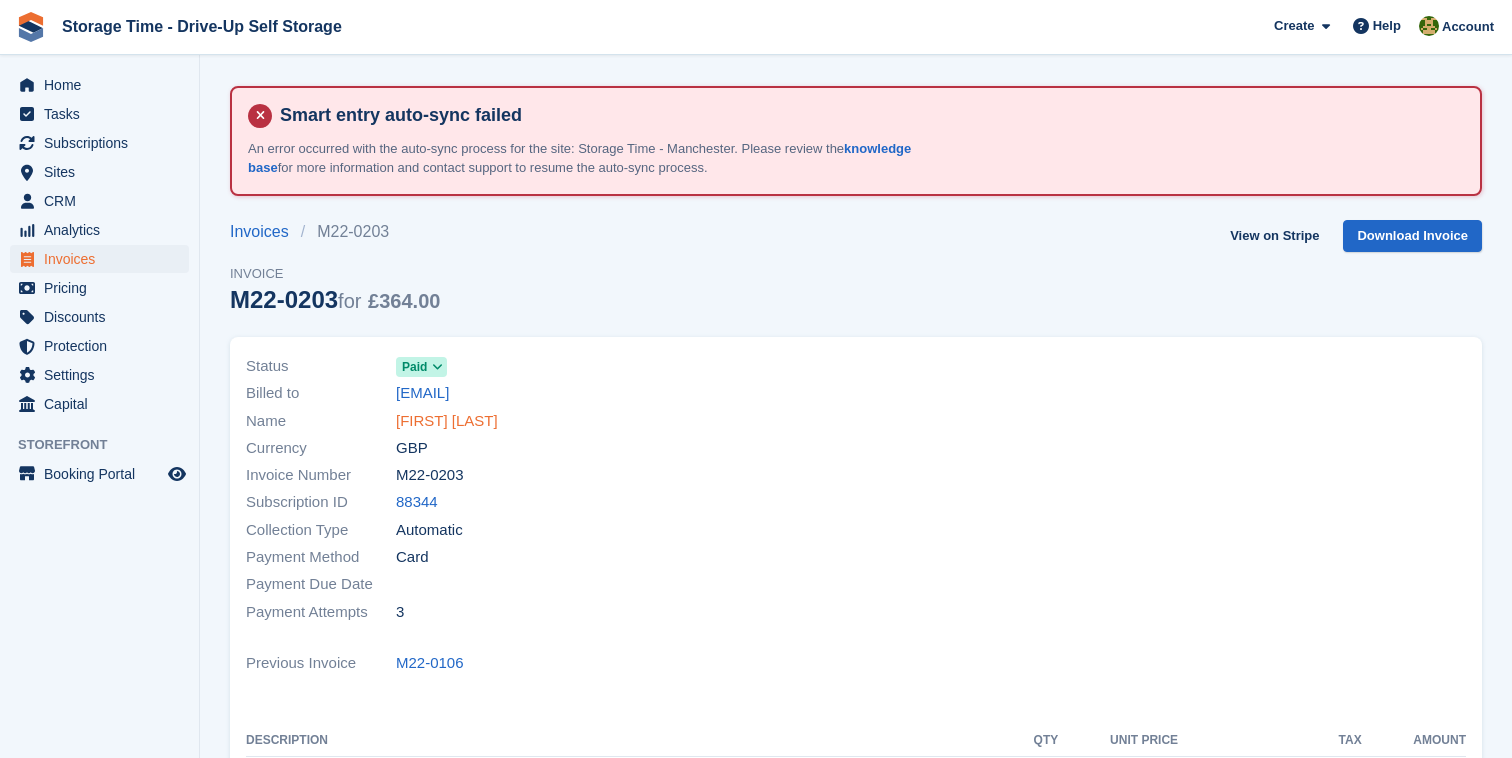 click on "[FIRST] [LAST]" at bounding box center [447, 421] 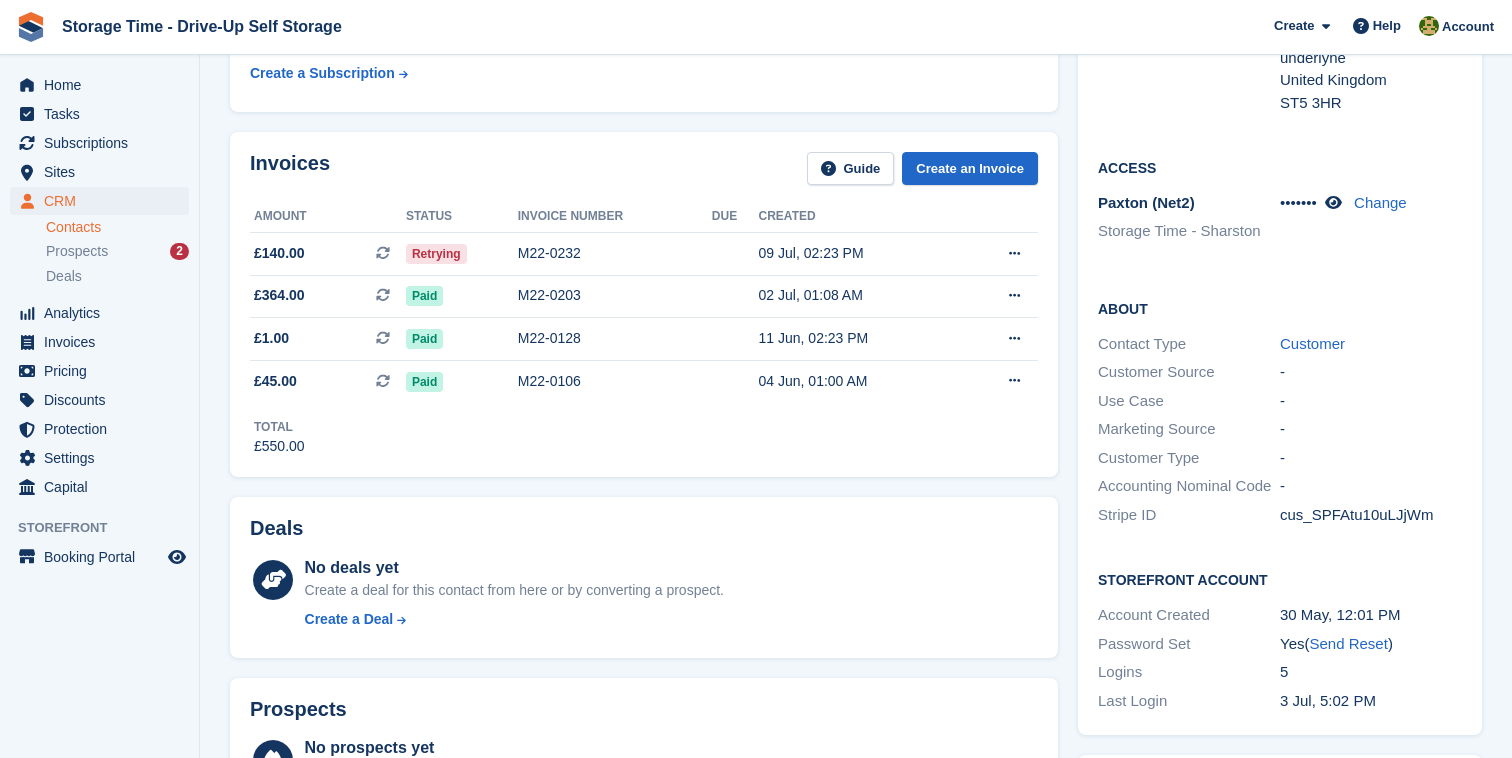 scroll, scrollTop: 479, scrollLeft: 0, axis: vertical 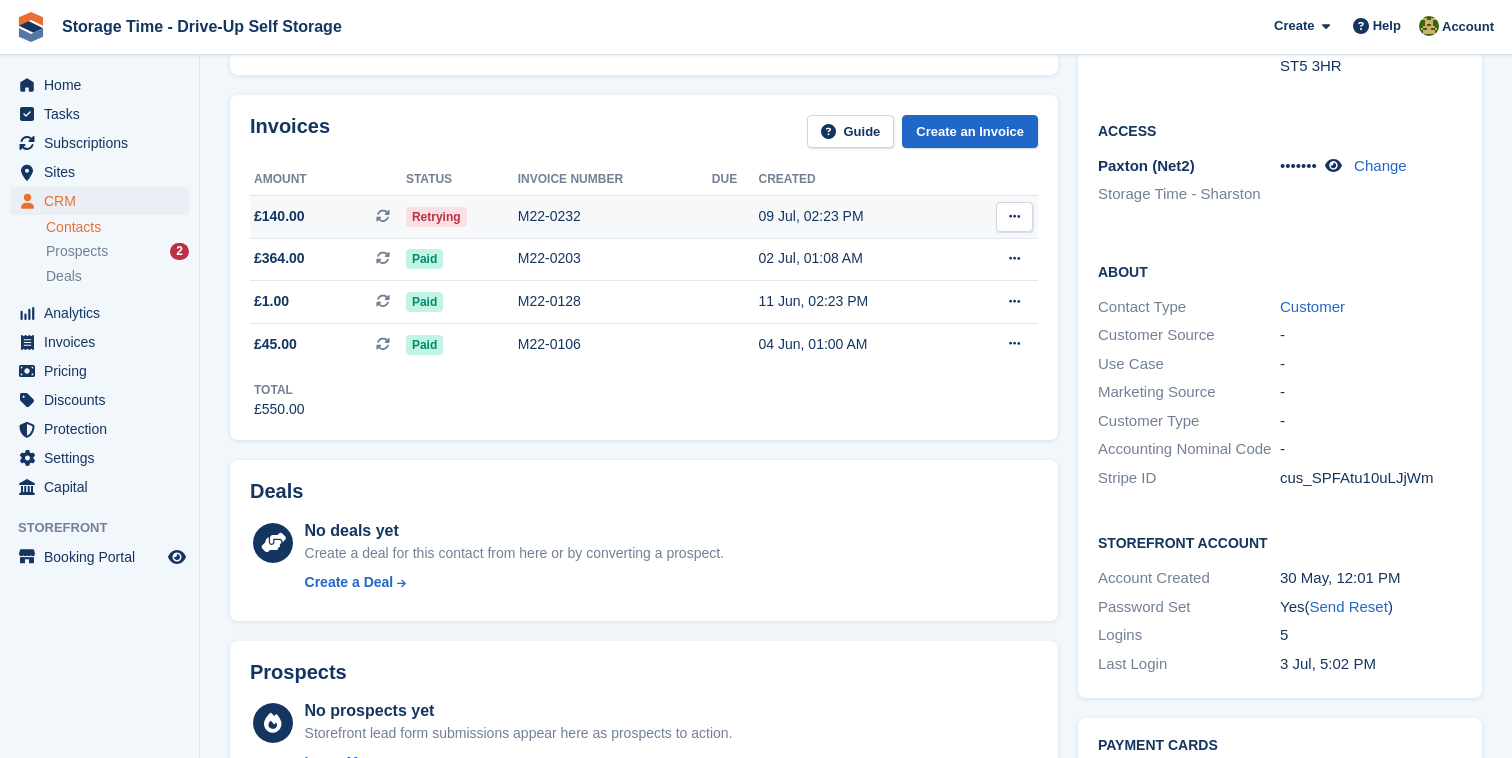 click on "M22-0232" at bounding box center (615, 216) 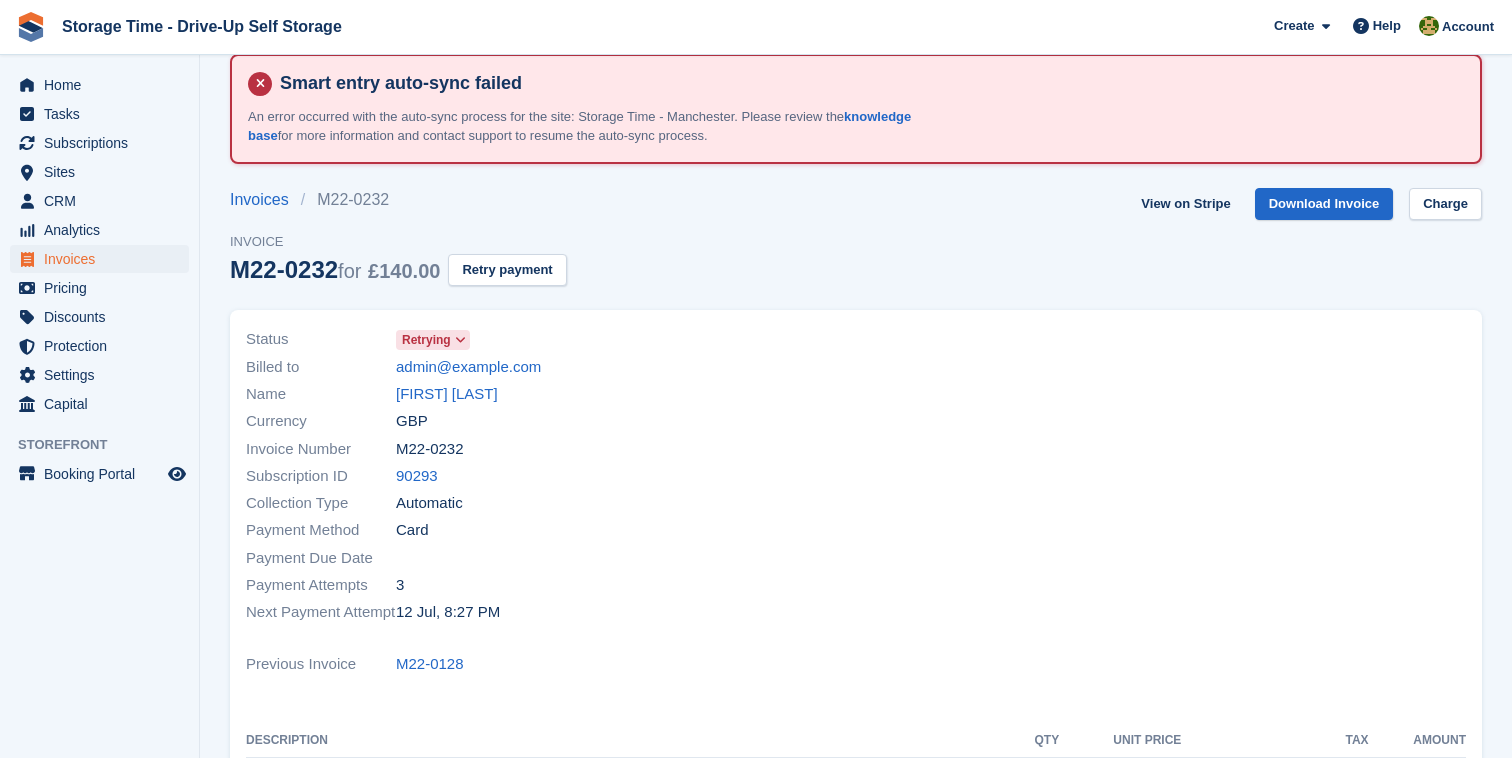 scroll, scrollTop: 12, scrollLeft: 0, axis: vertical 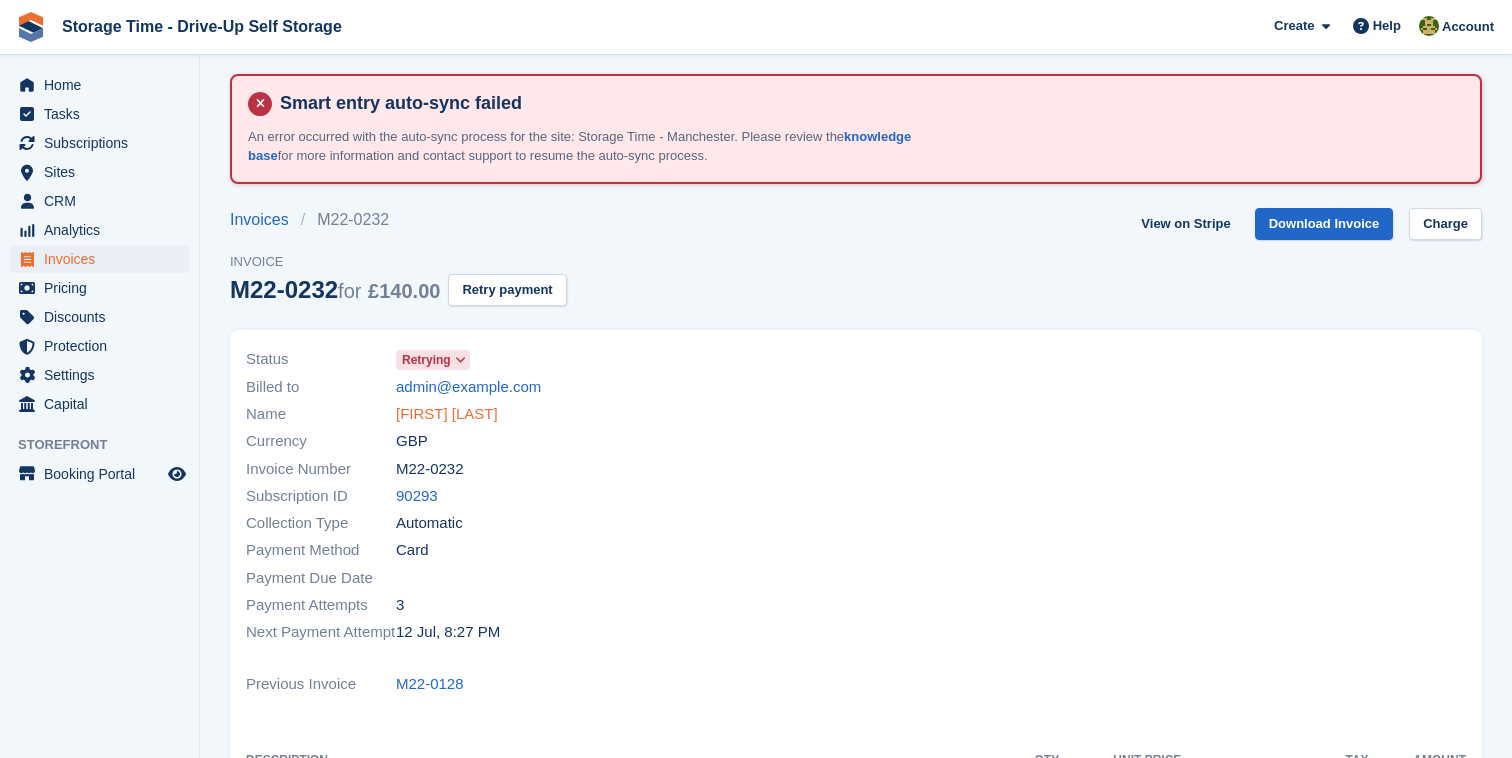 click on "[FIRST] [LAST]" at bounding box center [447, 414] 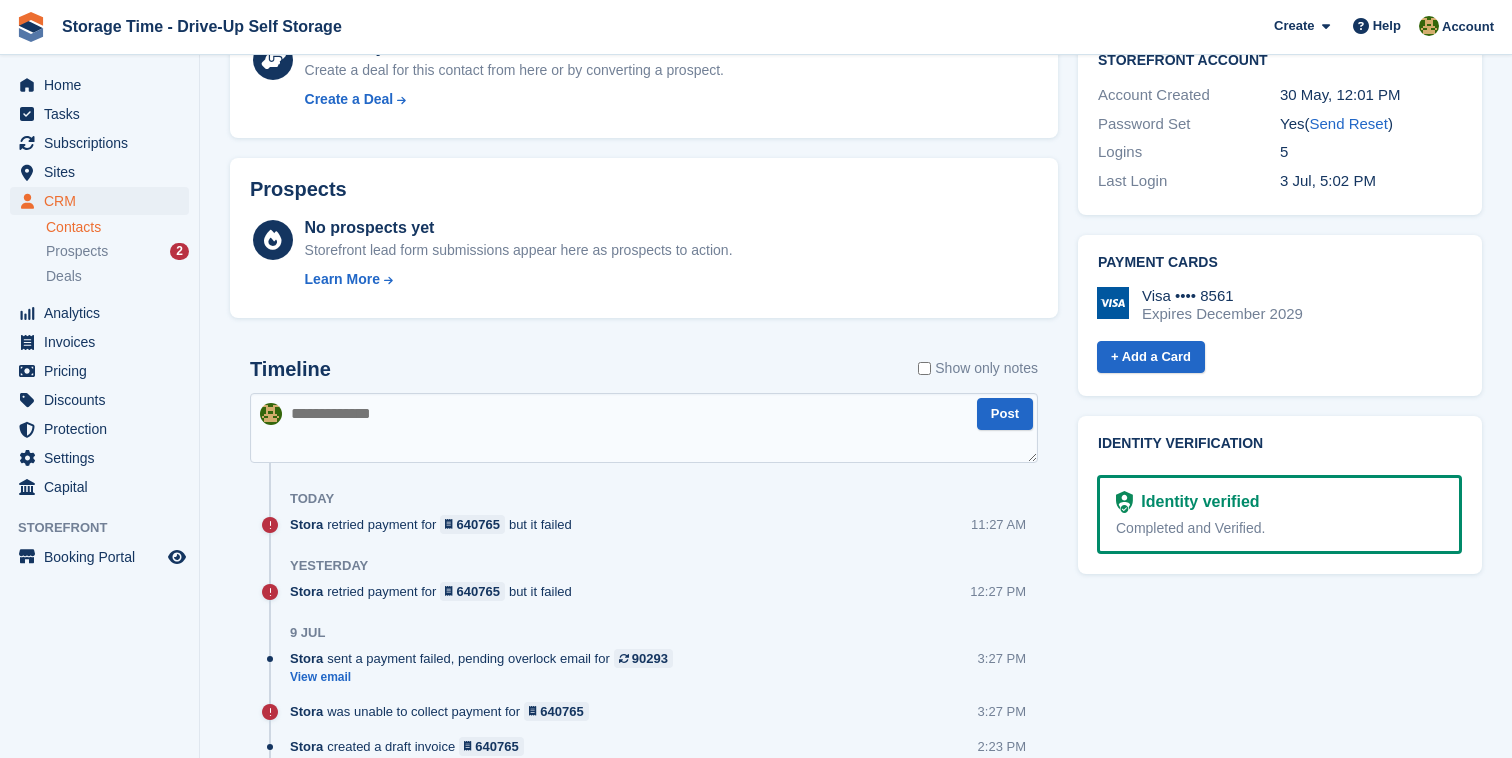 scroll, scrollTop: 759, scrollLeft: 0, axis: vertical 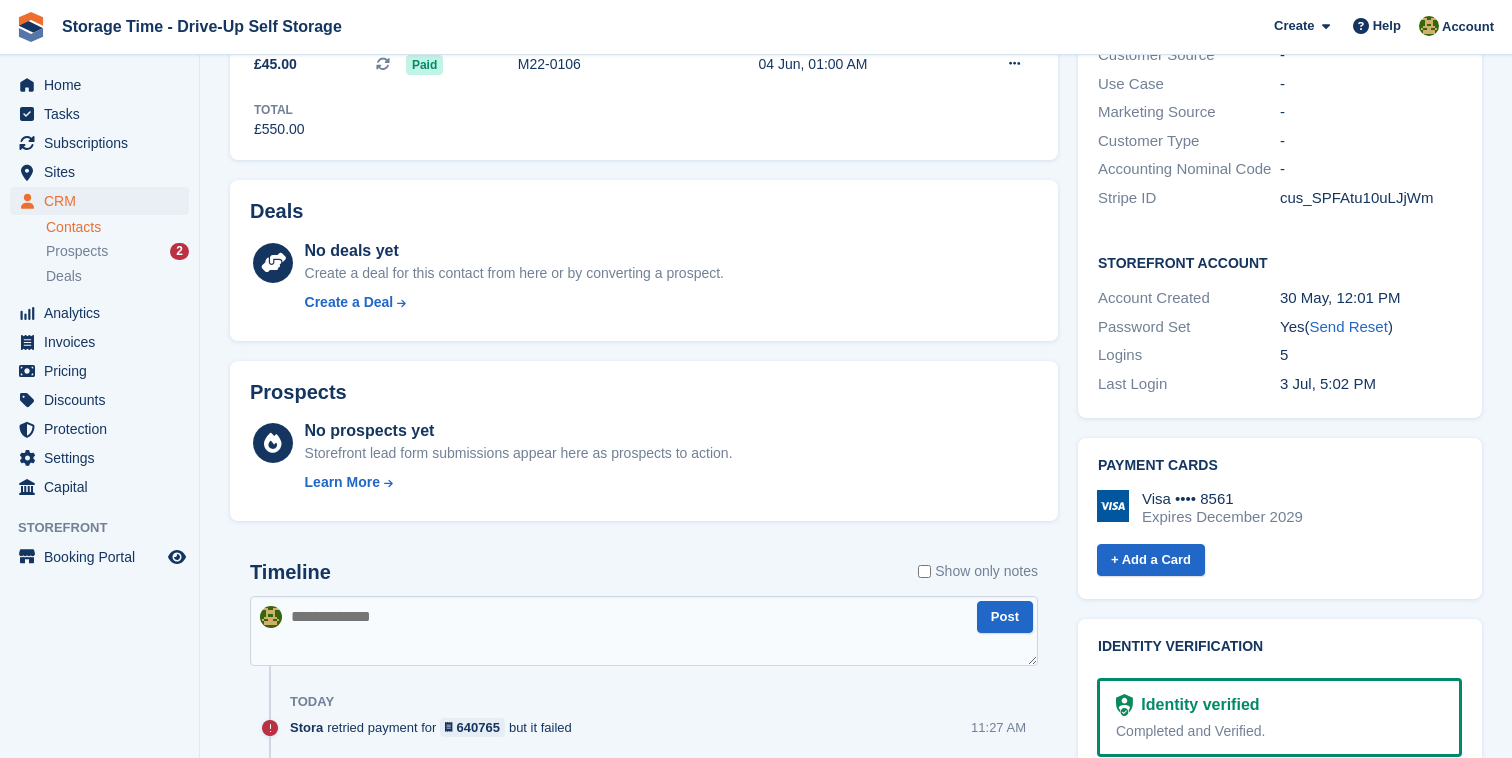 click at bounding box center (644, 631) 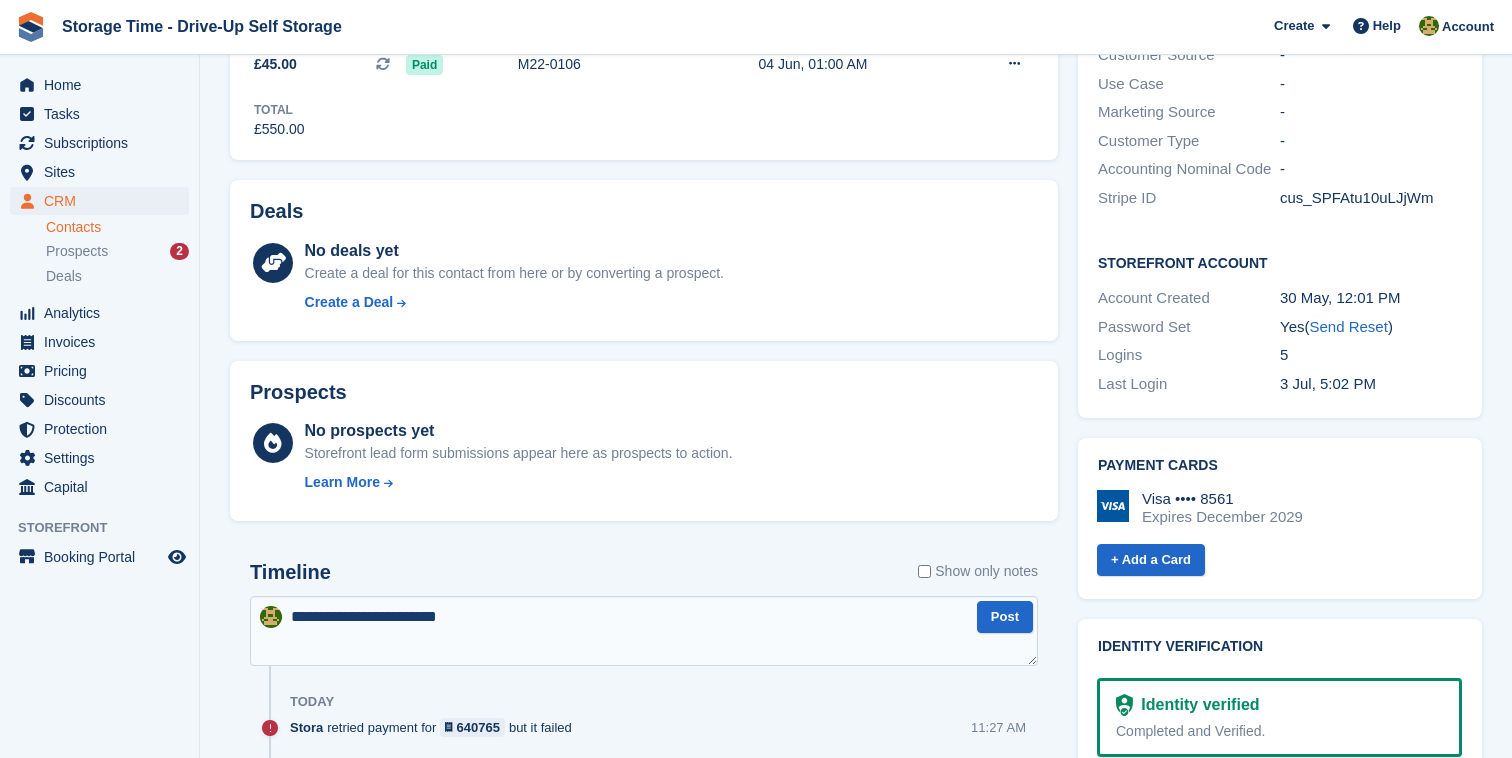 type on "**********" 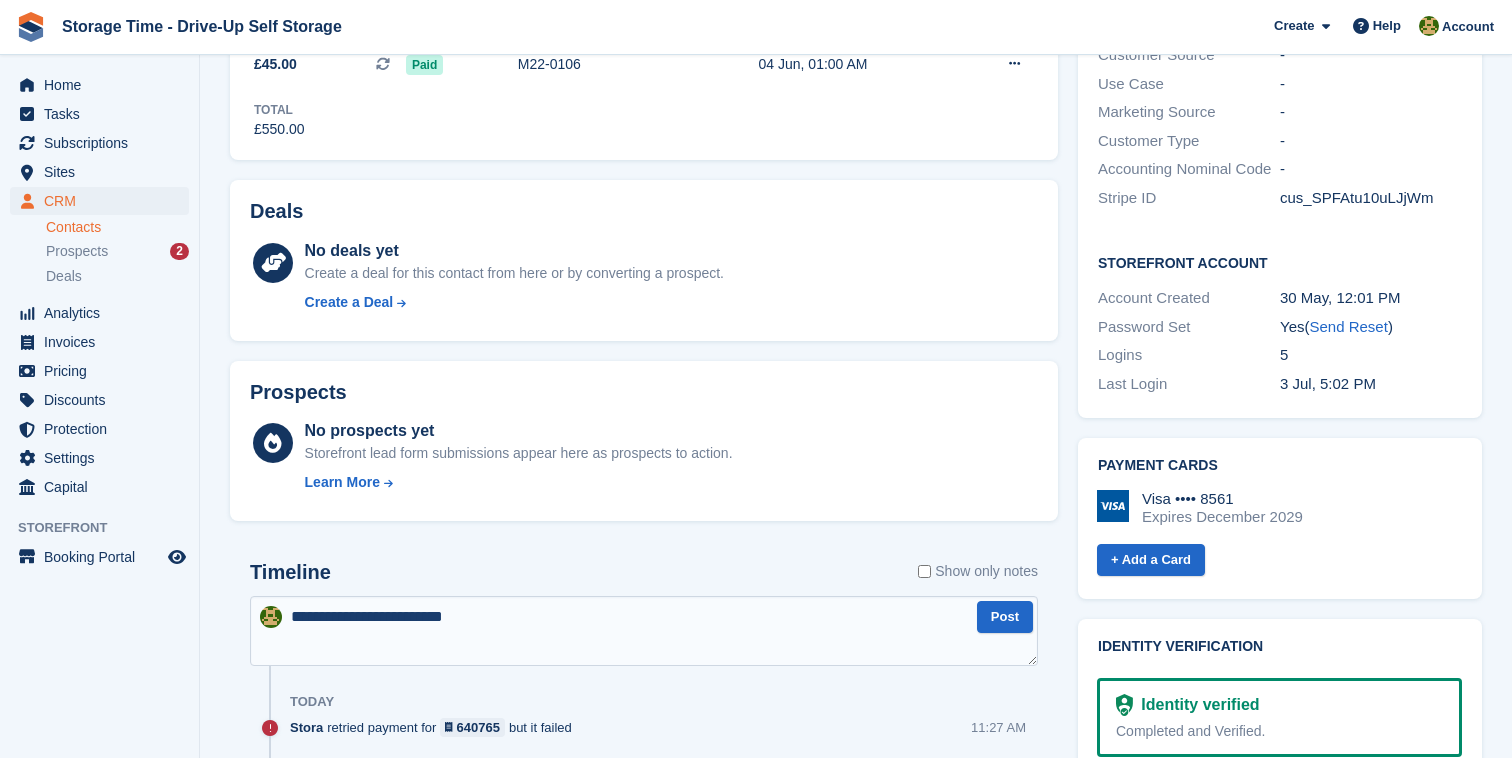 type 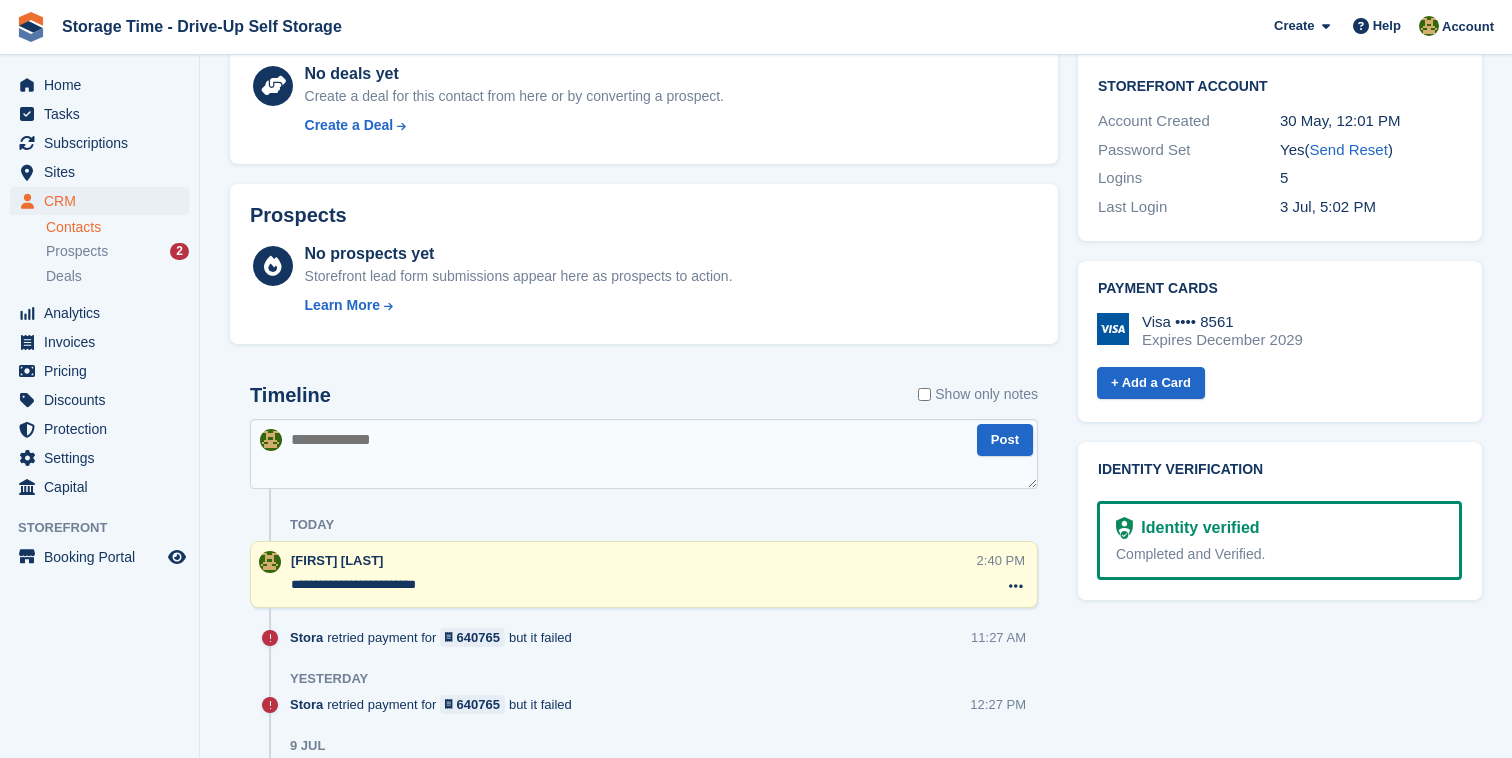 scroll, scrollTop: 937, scrollLeft: 0, axis: vertical 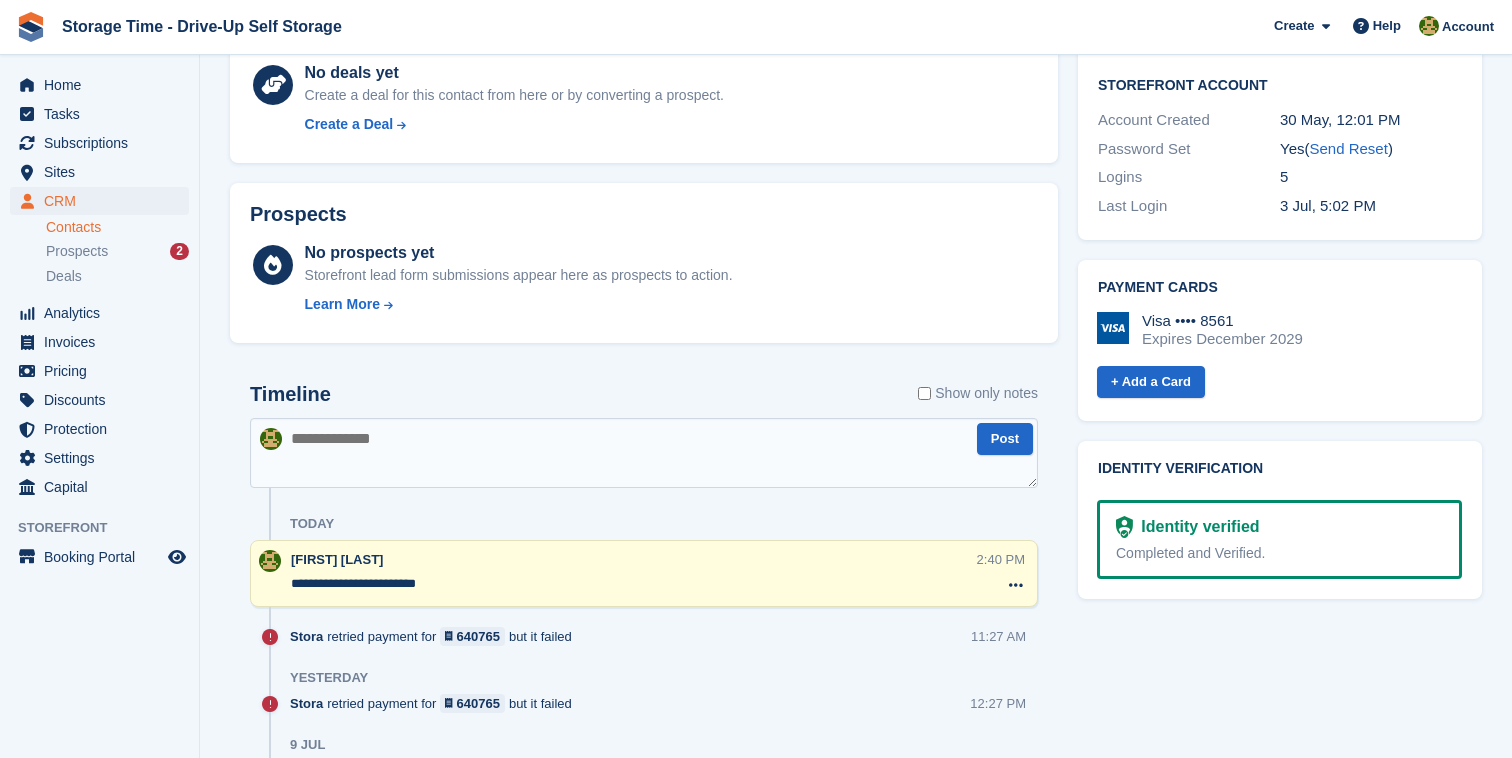 click at bounding box center (644, 453) 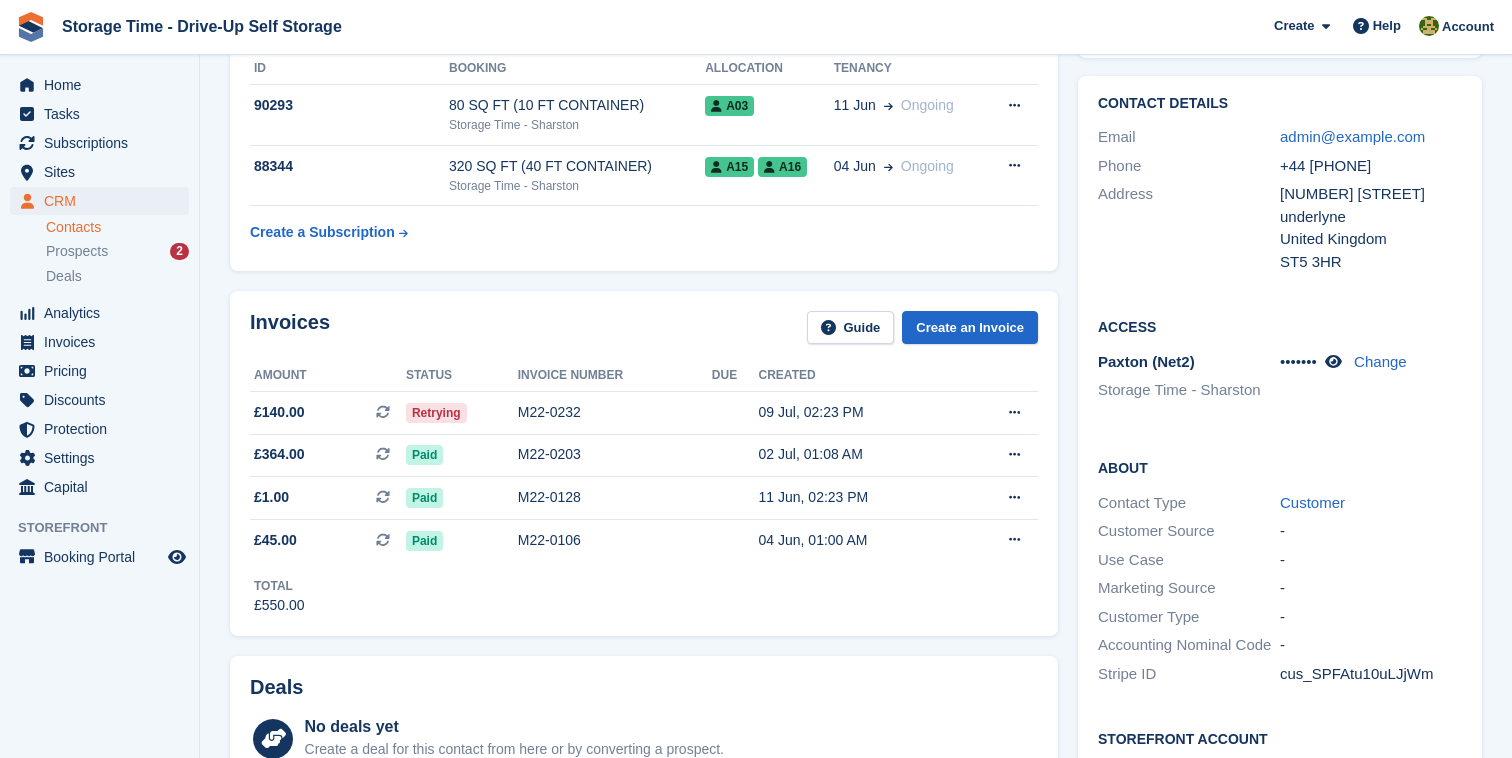 scroll, scrollTop: 279, scrollLeft: 0, axis: vertical 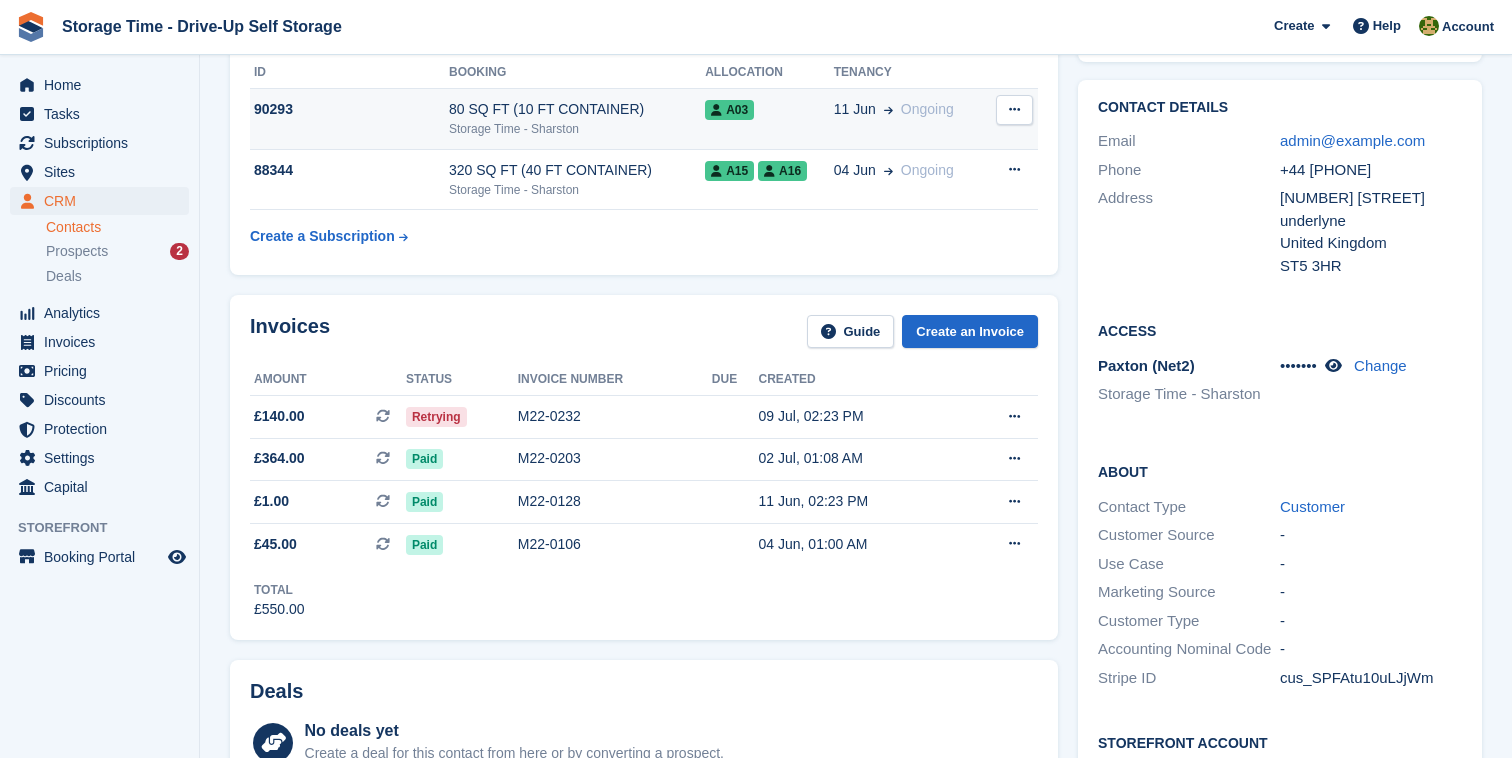 click on "Storage Time - Sharston" at bounding box center [577, 129] 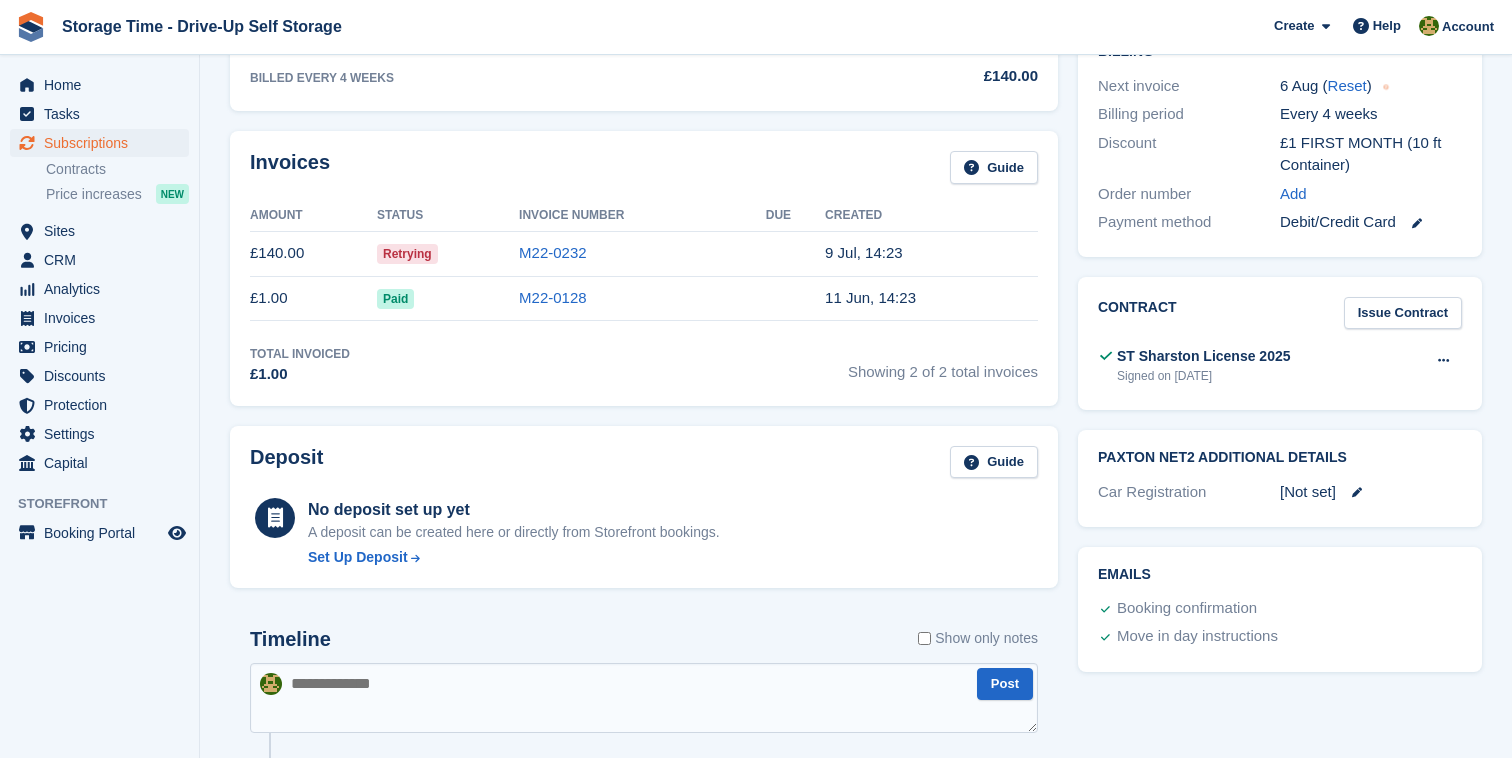 scroll, scrollTop: 635, scrollLeft: 0, axis: vertical 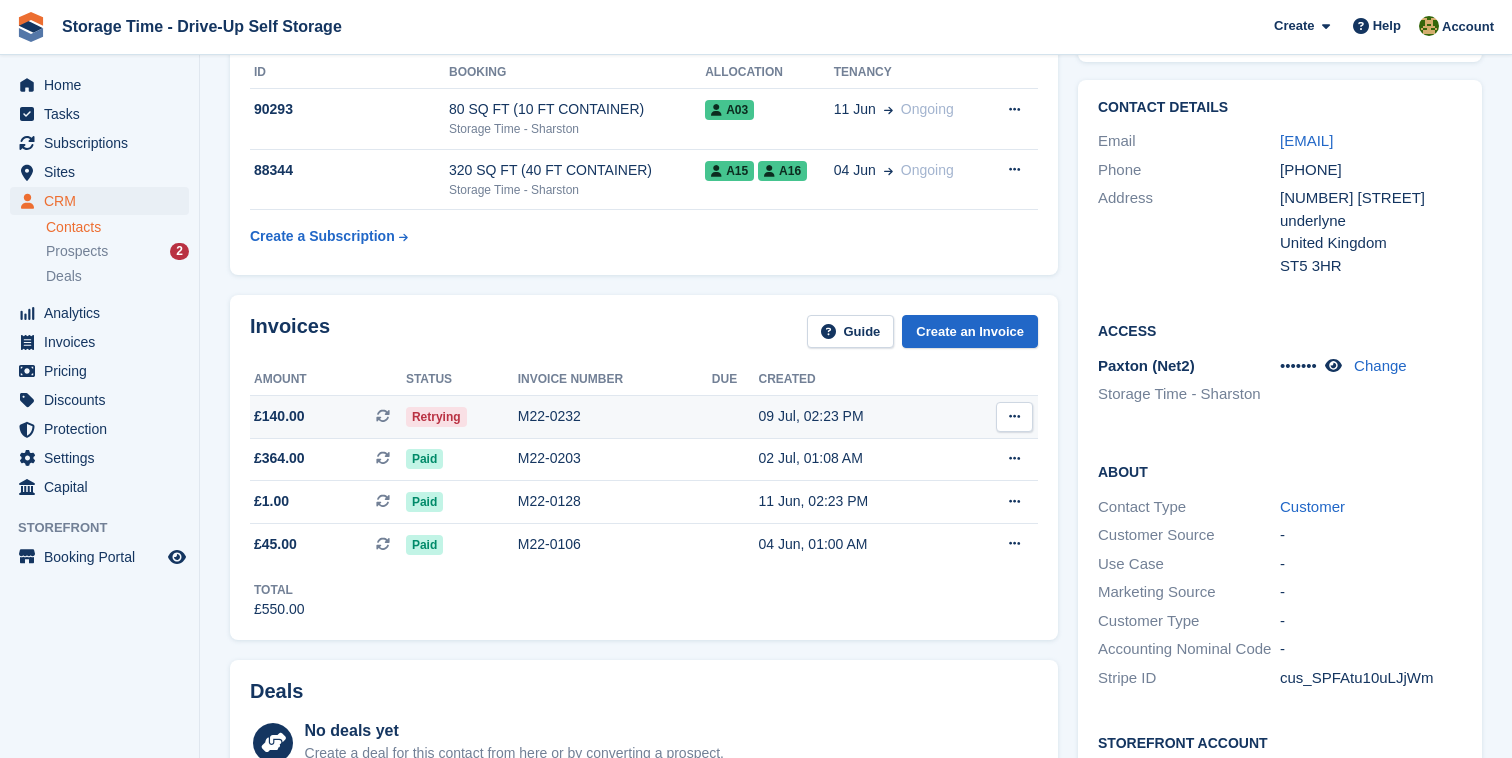 click on "M22-0232" at bounding box center (615, 416) 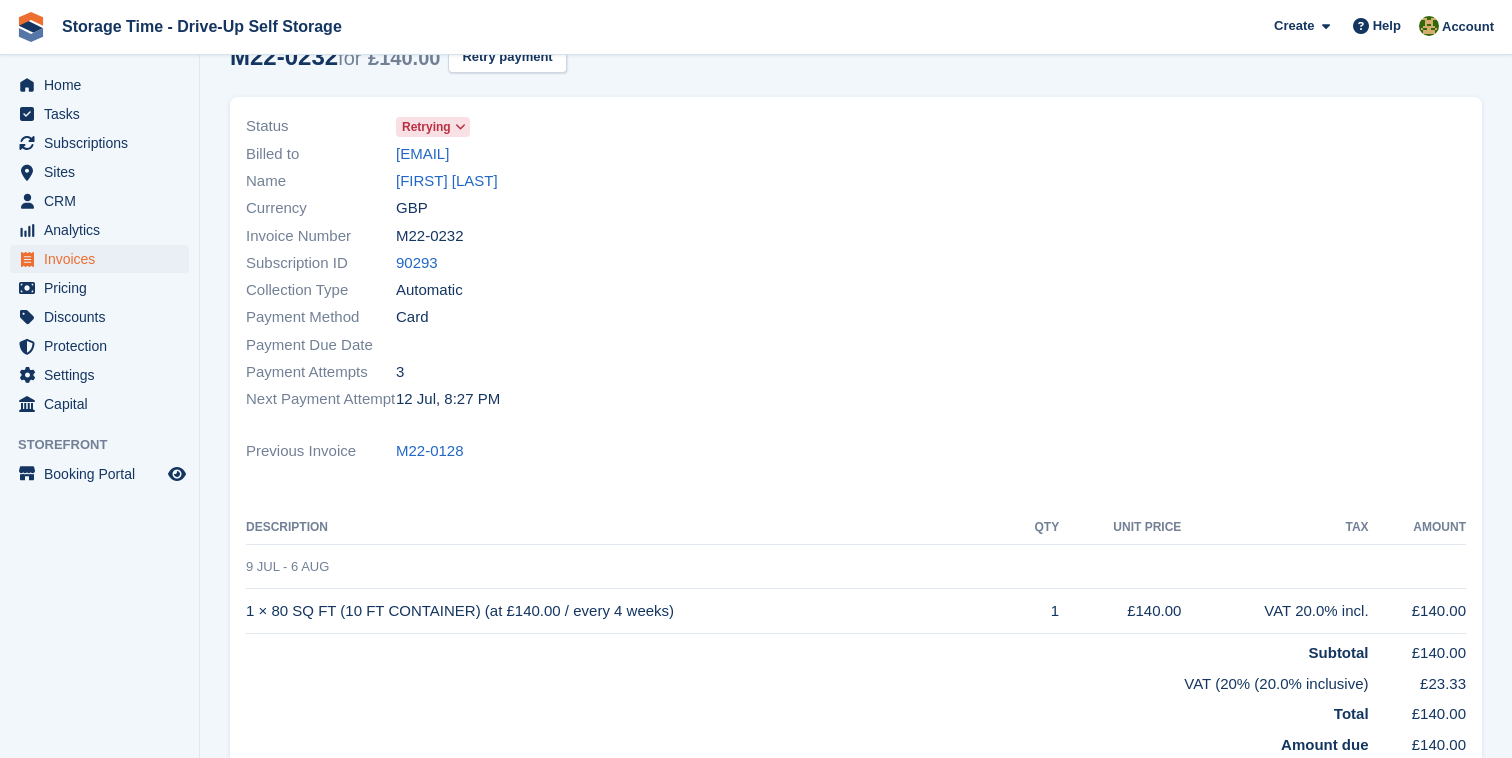 scroll, scrollTop: 244, scrollLeft: 0, axis: vertical 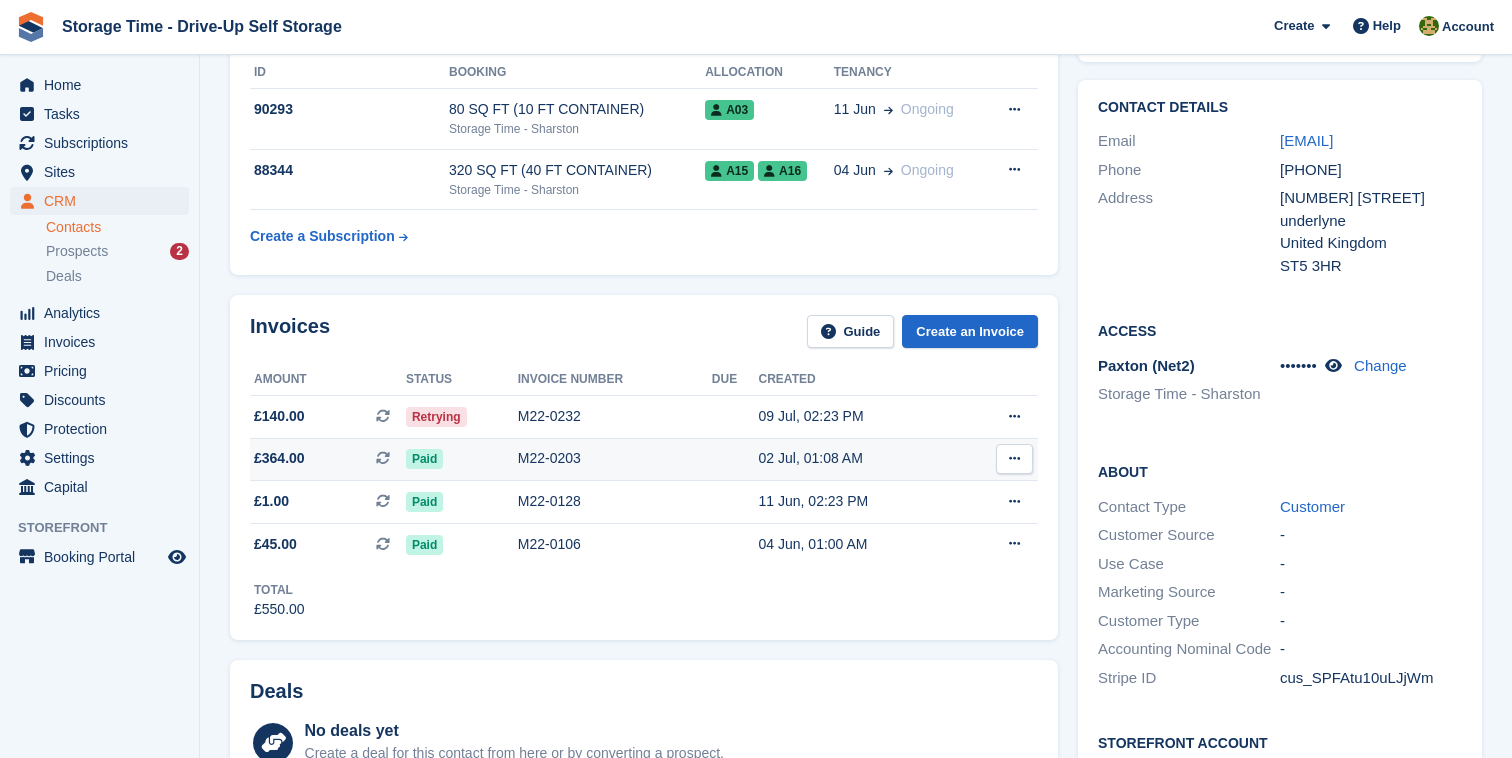 click on "Paid" at bounding box center [462, 459] 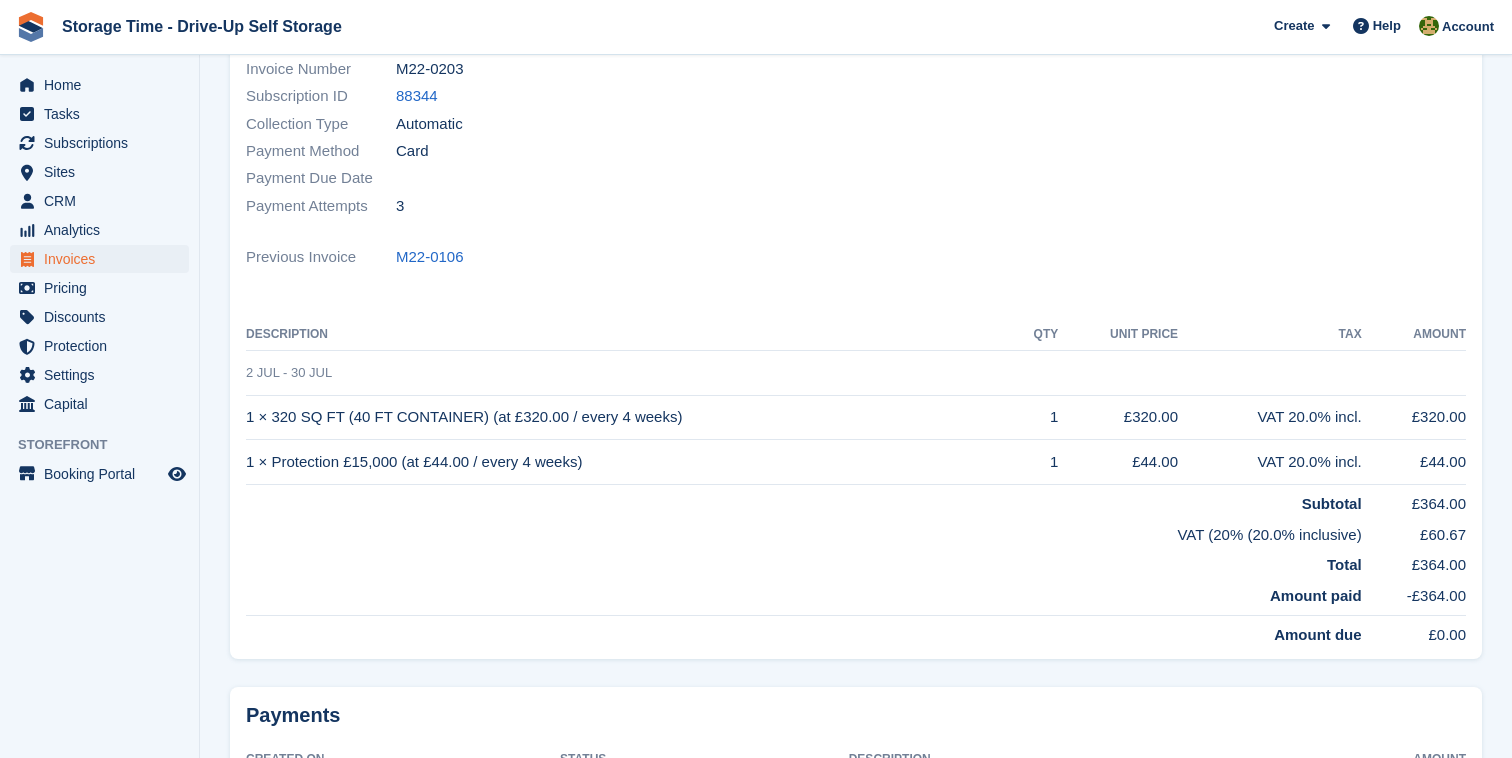 scroll, scrollTop: 405, scrollLeft: 0, axis: vertical 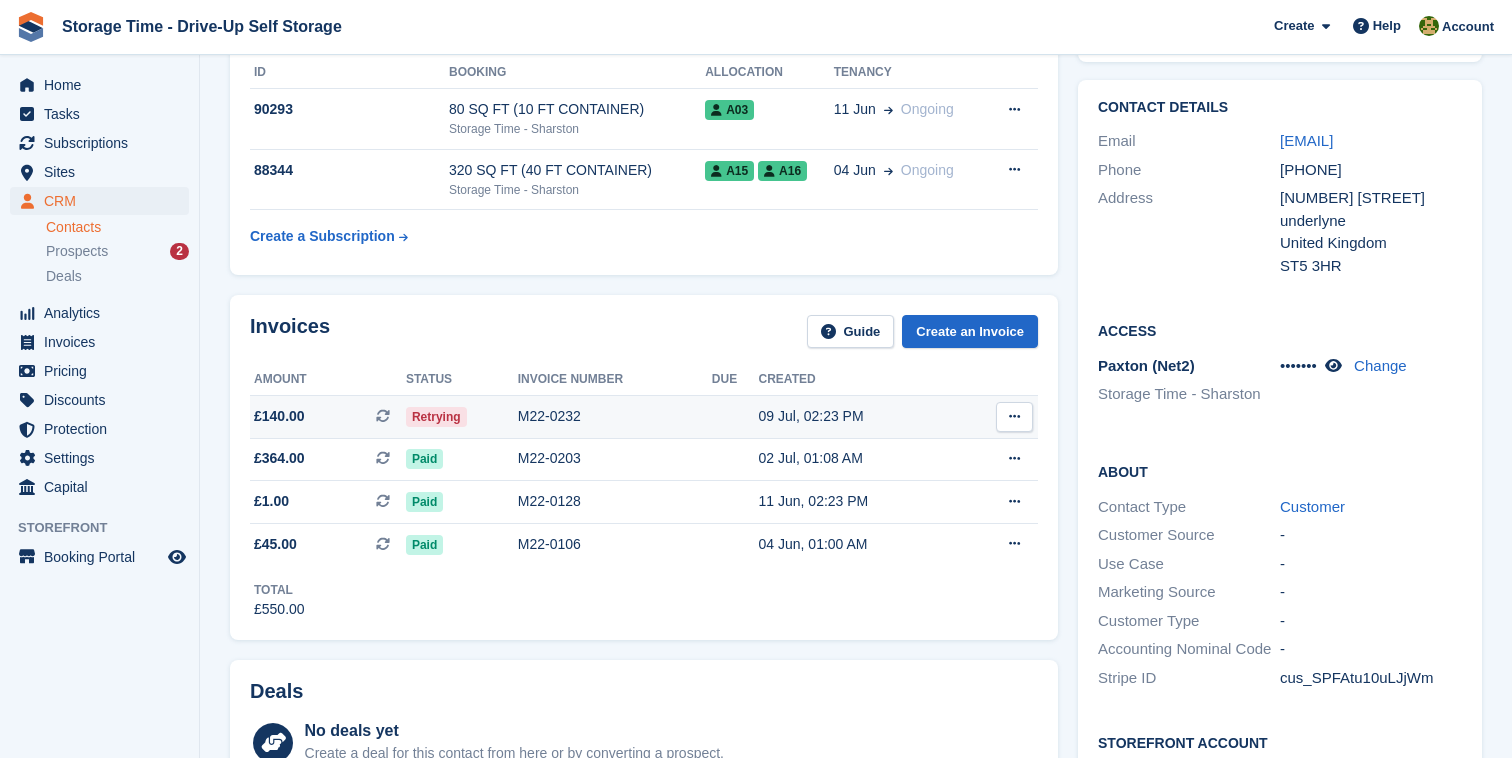 click on "M22-0232" at bounding box center [615, 416] 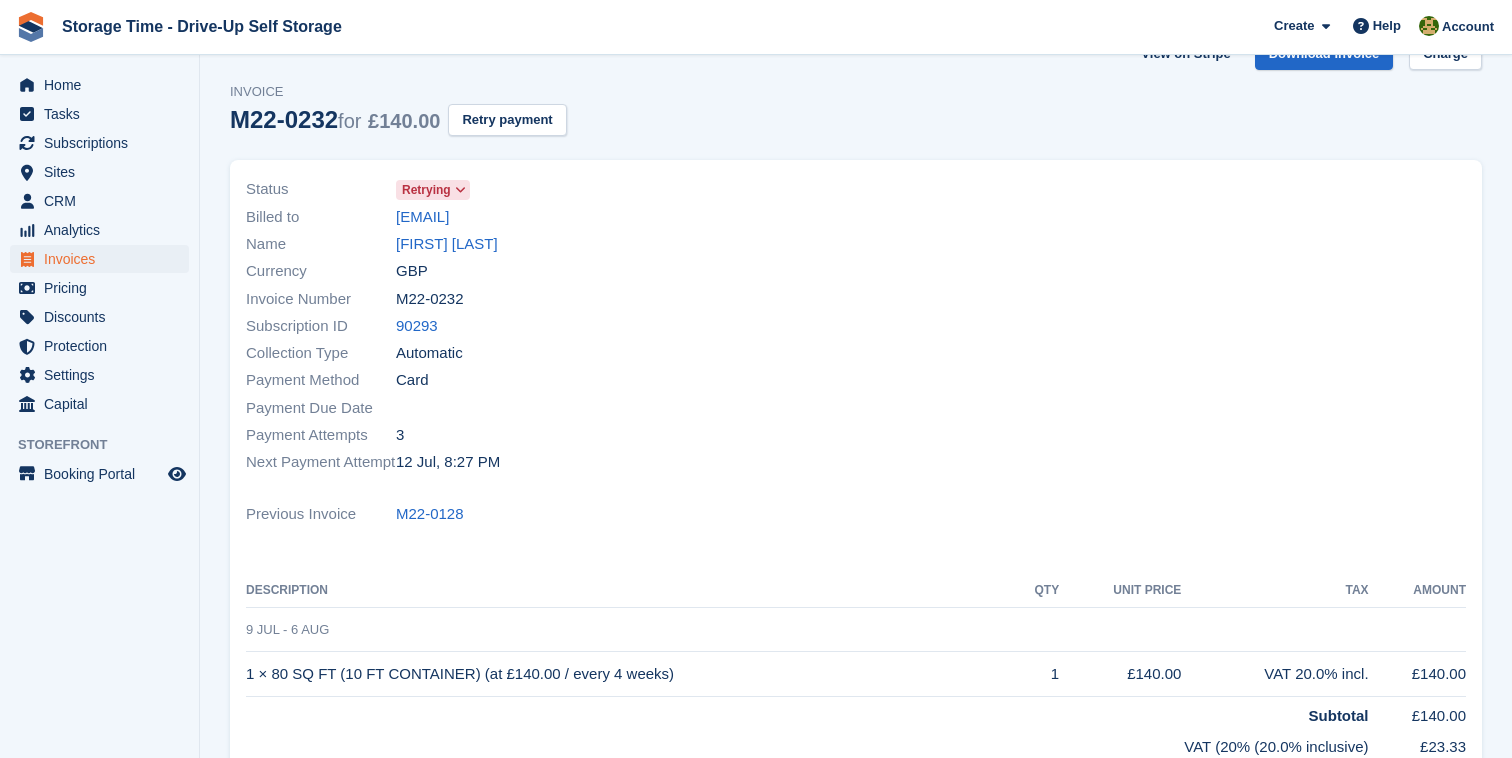 scroll, scrollTop: 169, scrollLeft: 0, axis: vertical 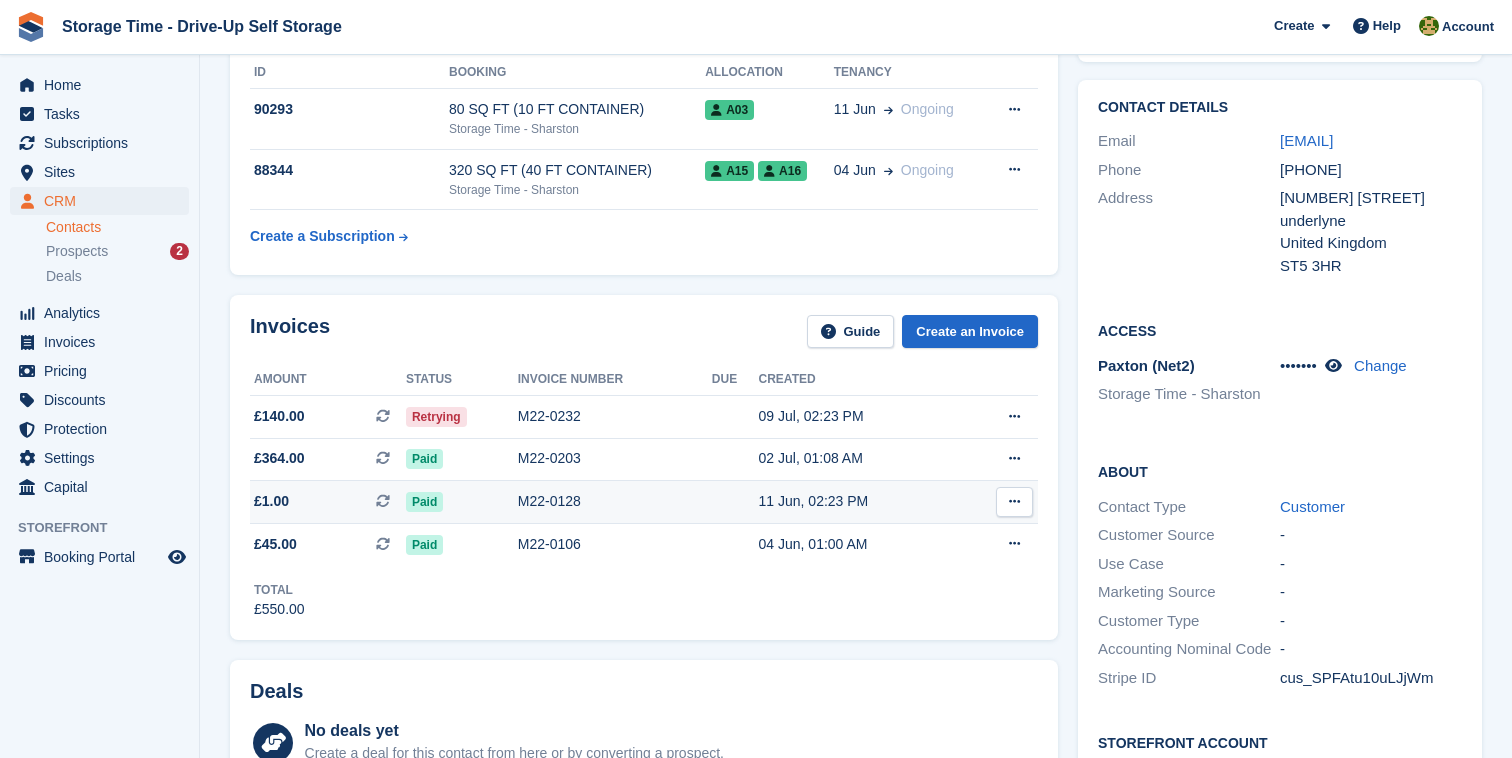 click on "M22-0128" at bounding box center [615, 501] 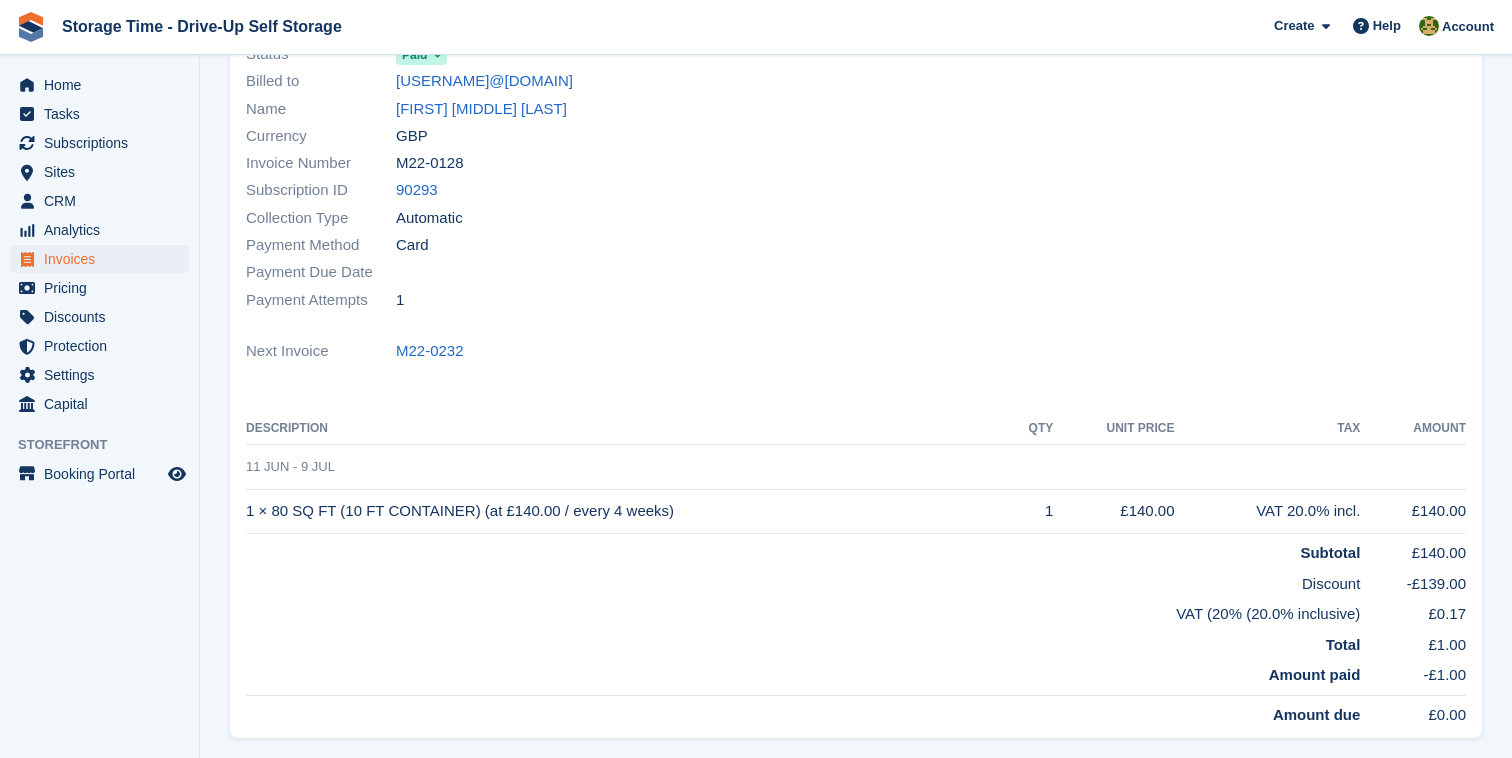 scroll, scrollTop: 319, scrollLeft: 0, axis: vertical 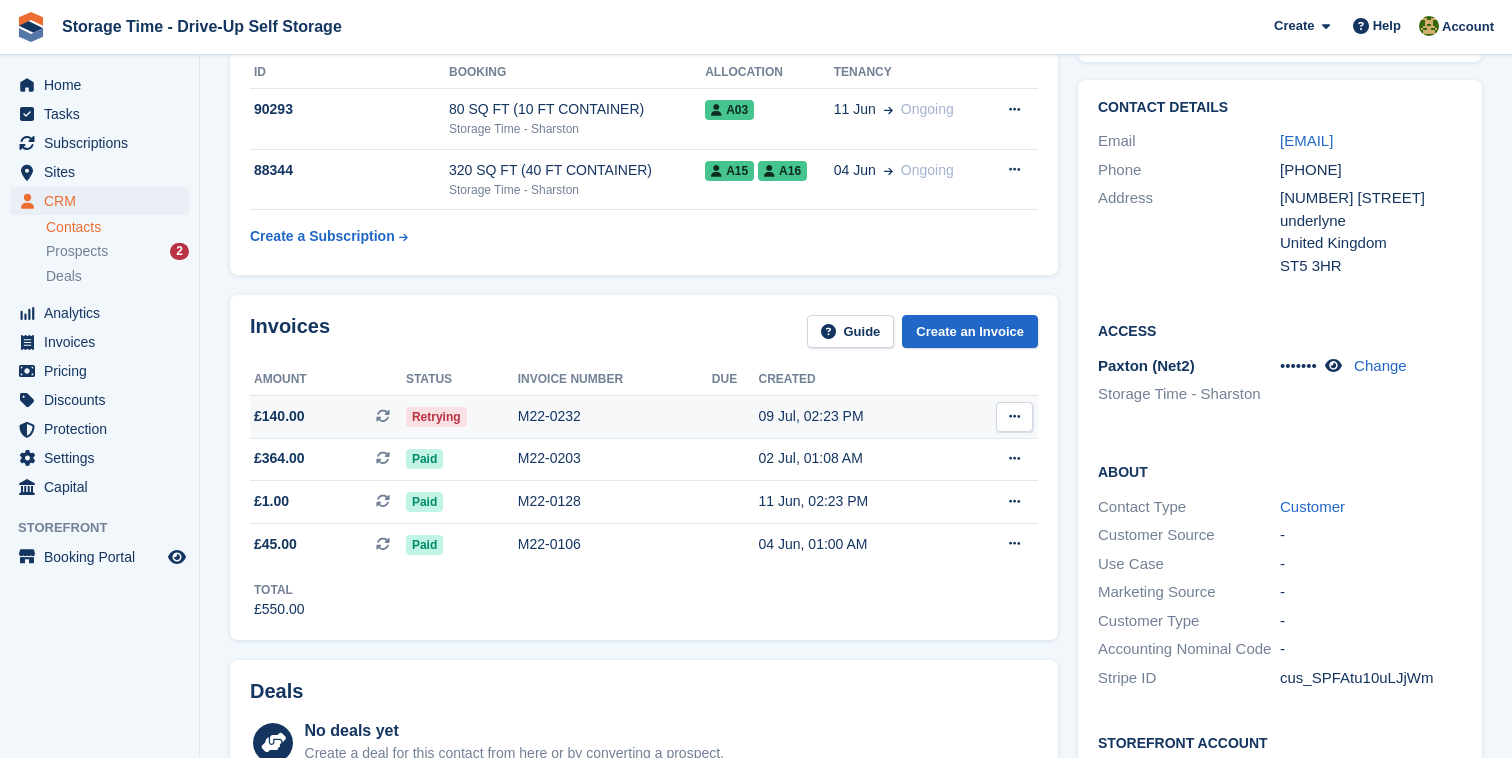 click on "M22-0232" at bounding box center [615, 416] 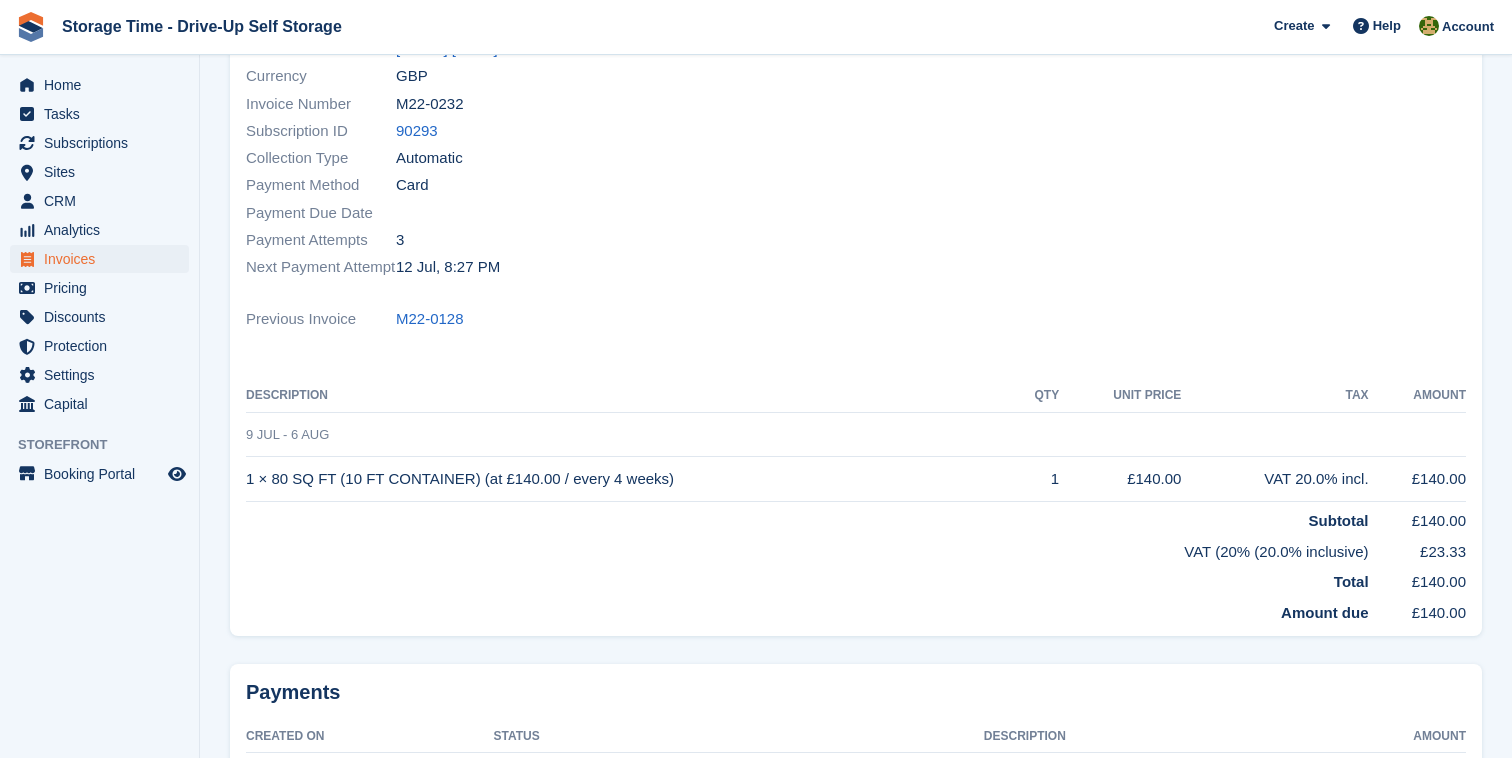 scroll, scrollTop: 398, scrollLeft: 0, axis: vertical 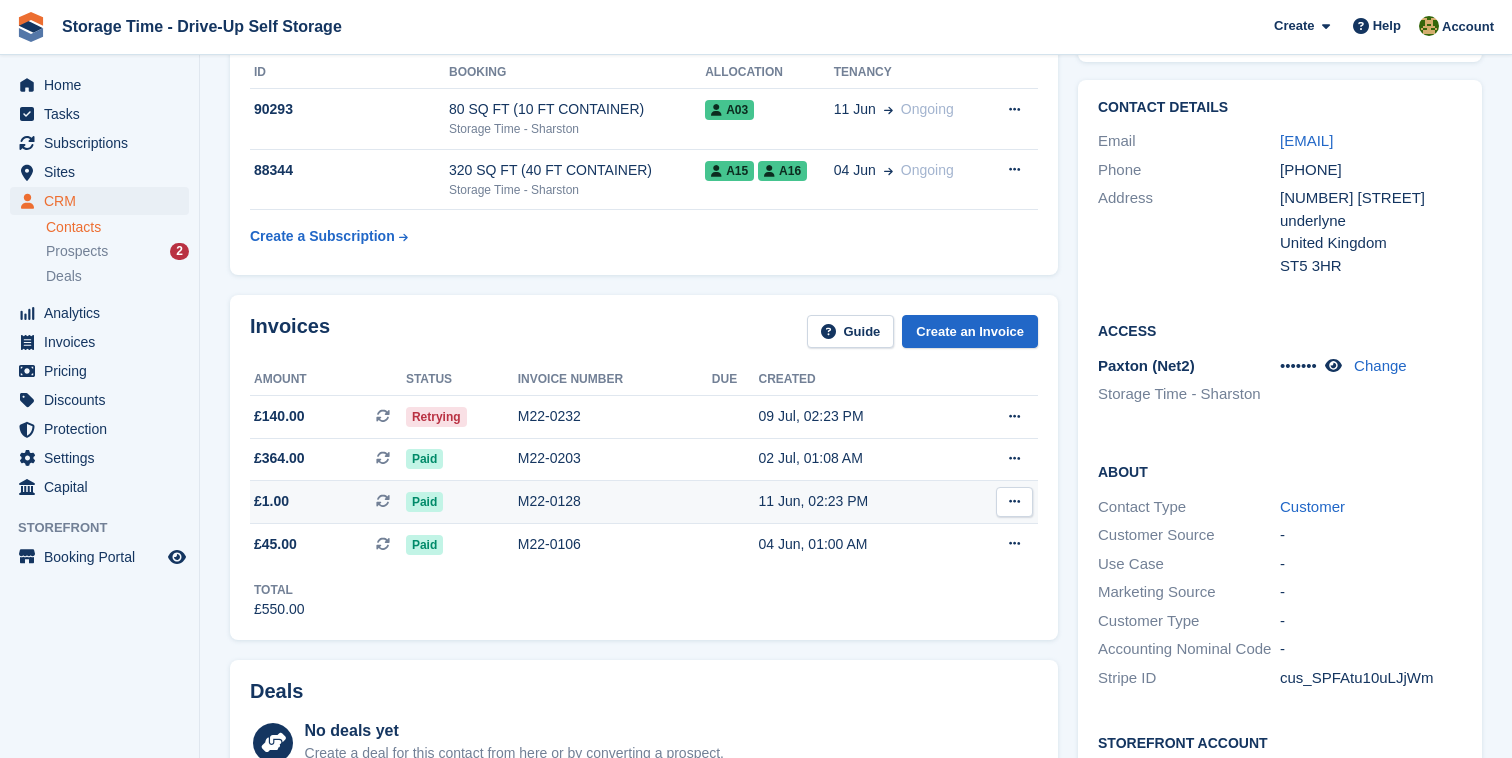 click on "M22-0128" at bounding box center [615, 501] 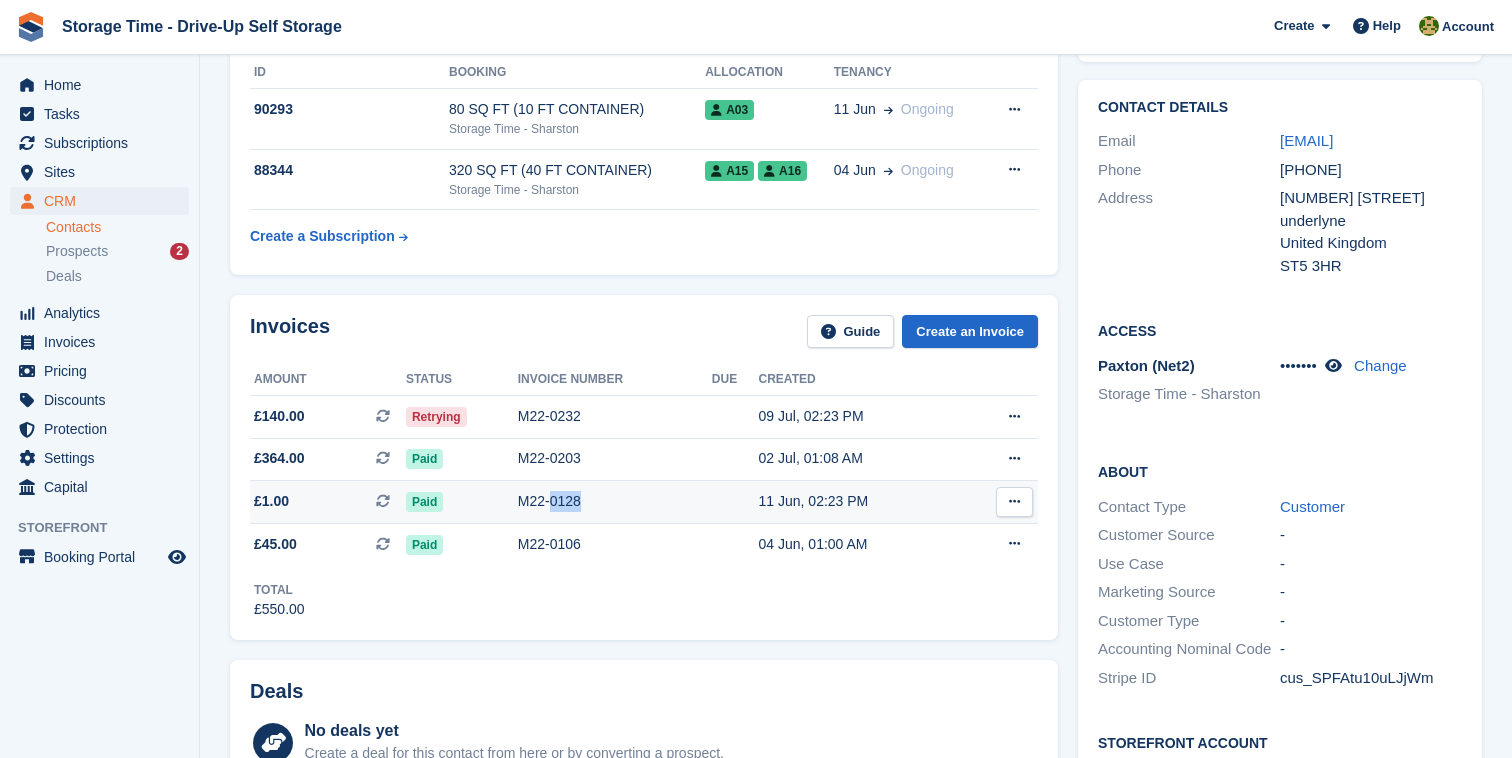 click on "M22-0128" at bounding box center [615, 501] 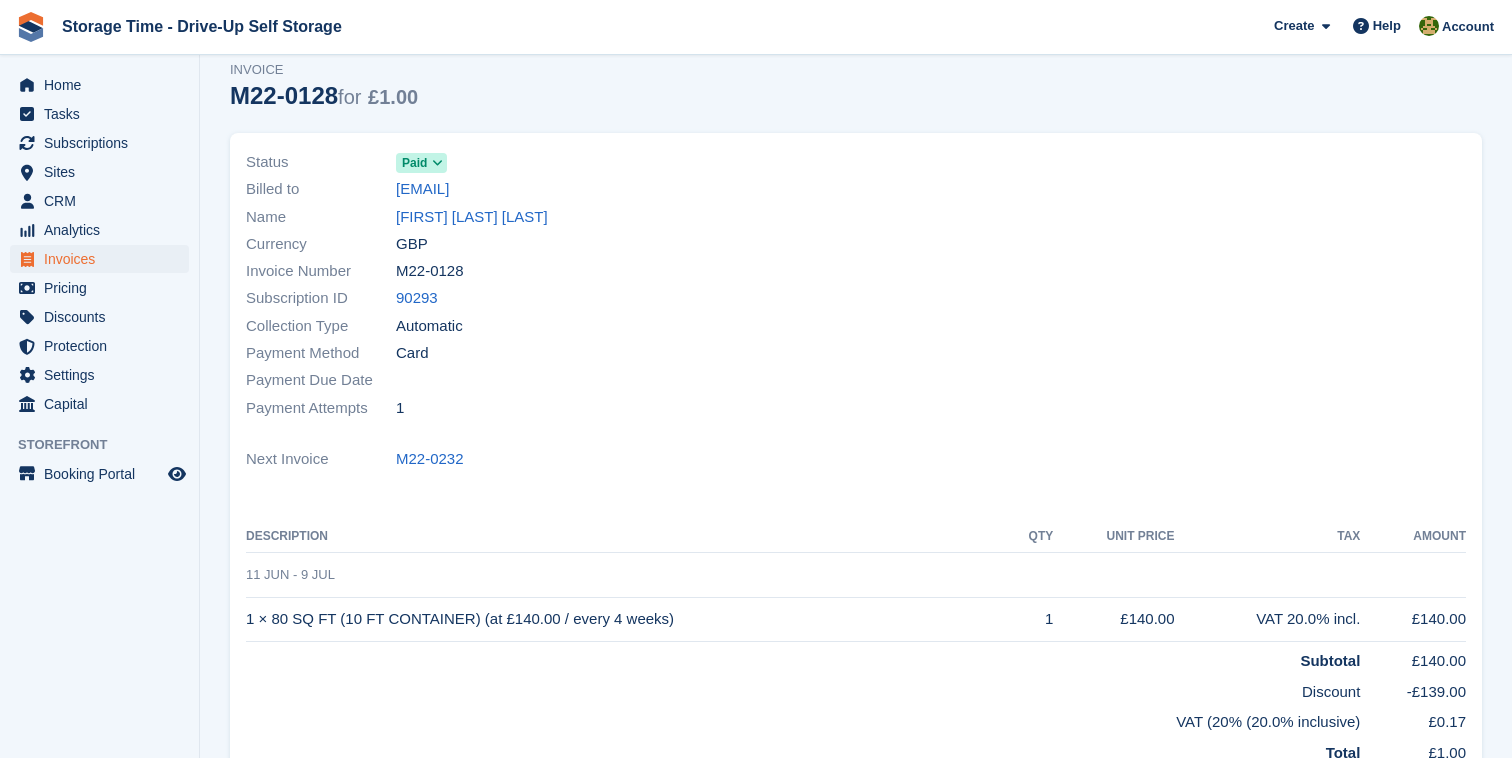 scroll, scrollTop: 214, scrollLeft: 0, axis: vertical 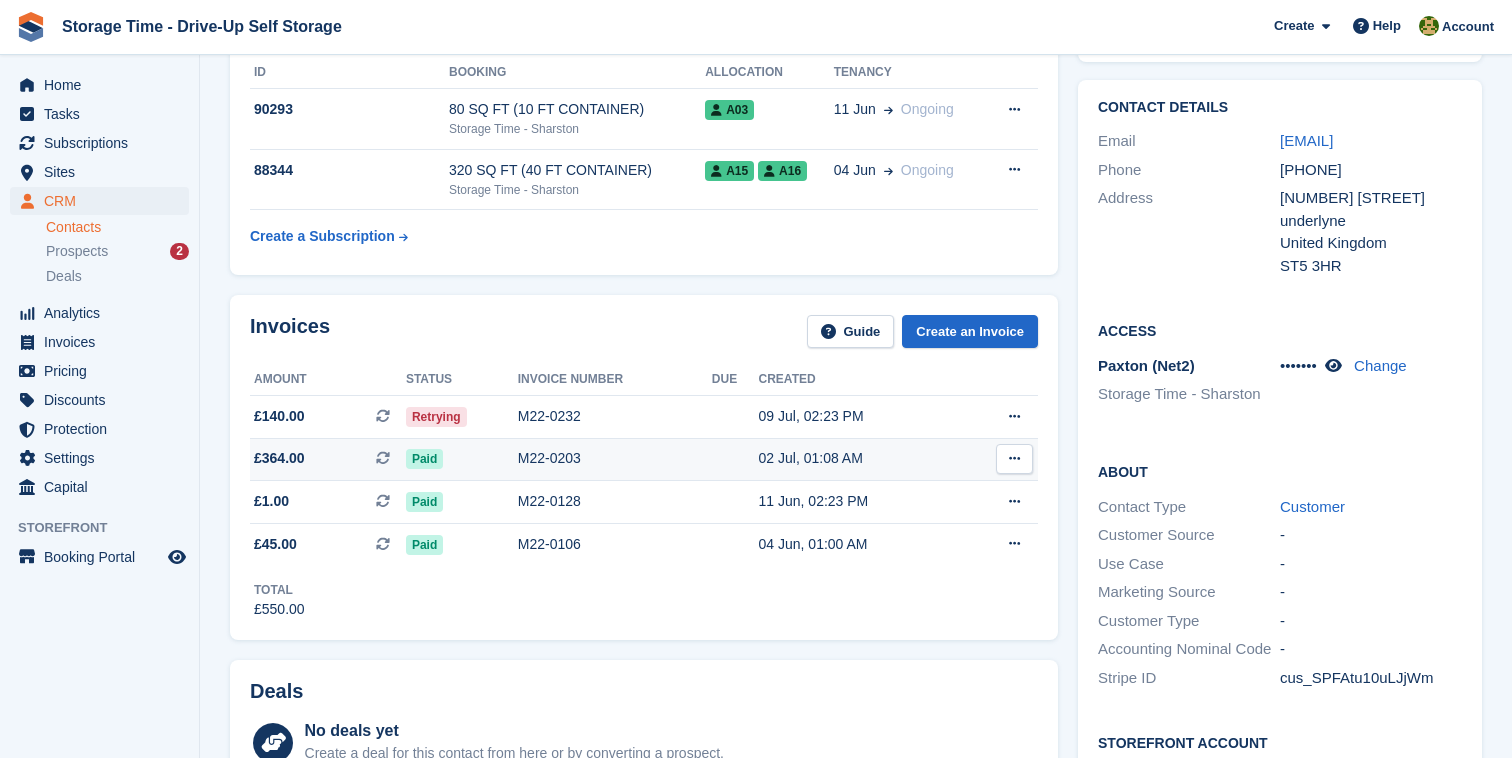 click on "M22-0203" at bounding box center [615, 459] 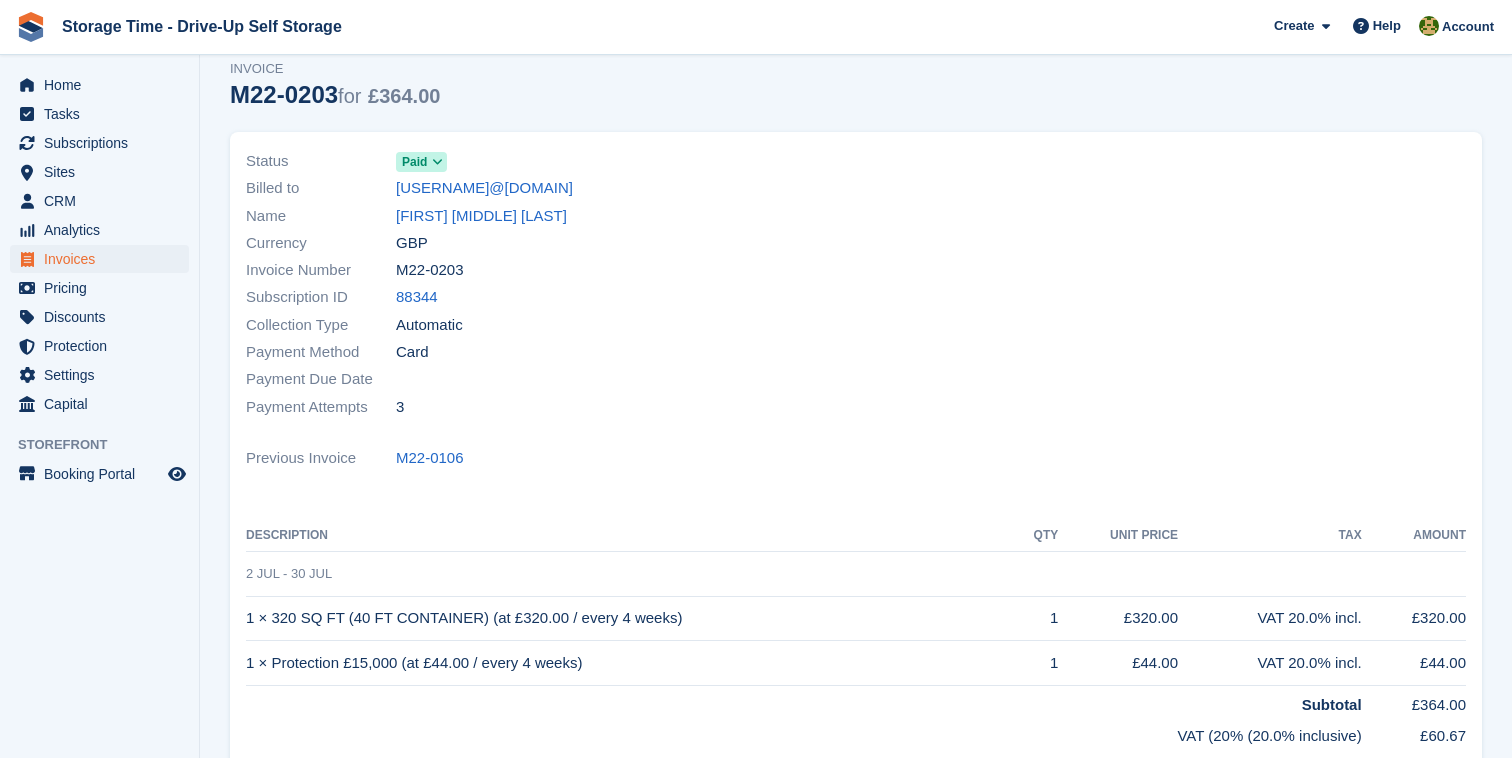 scroll, scrollTop: 204, scrollLeft: 0, axis: vertical 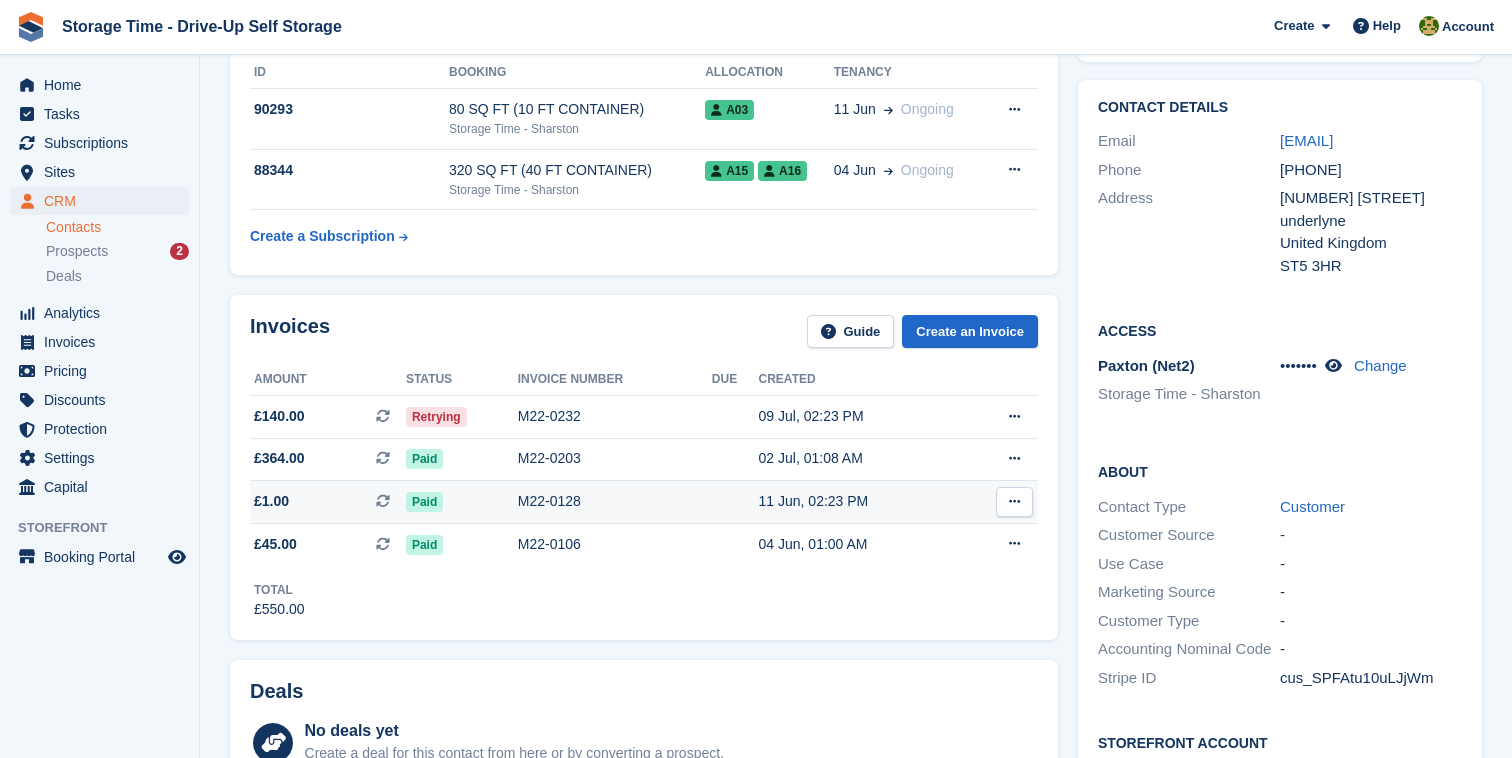 click on "M22-0128" at bounding box center (615, 501) 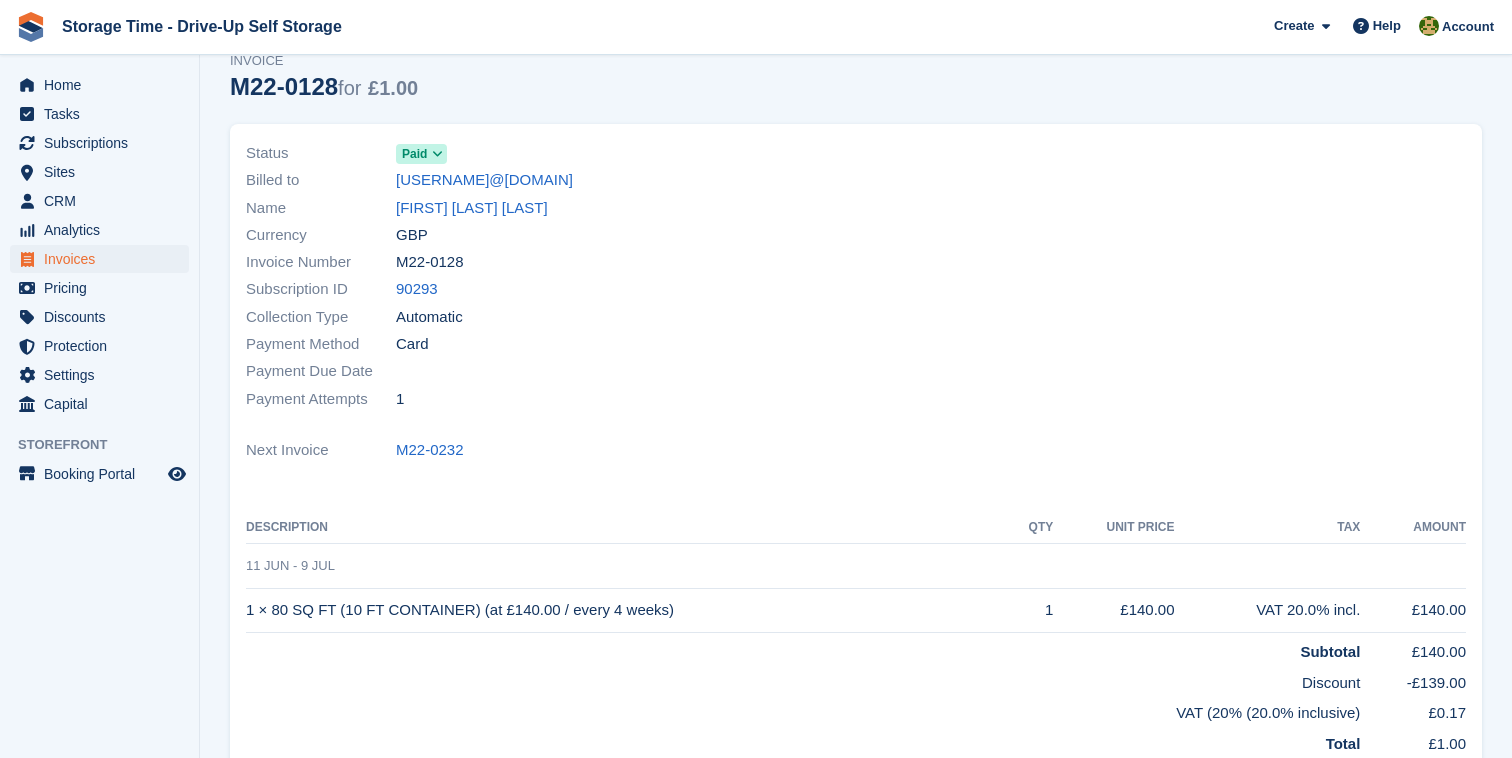 scroll, scrollTop: 219, scrollLeft: 0, axis: vertical 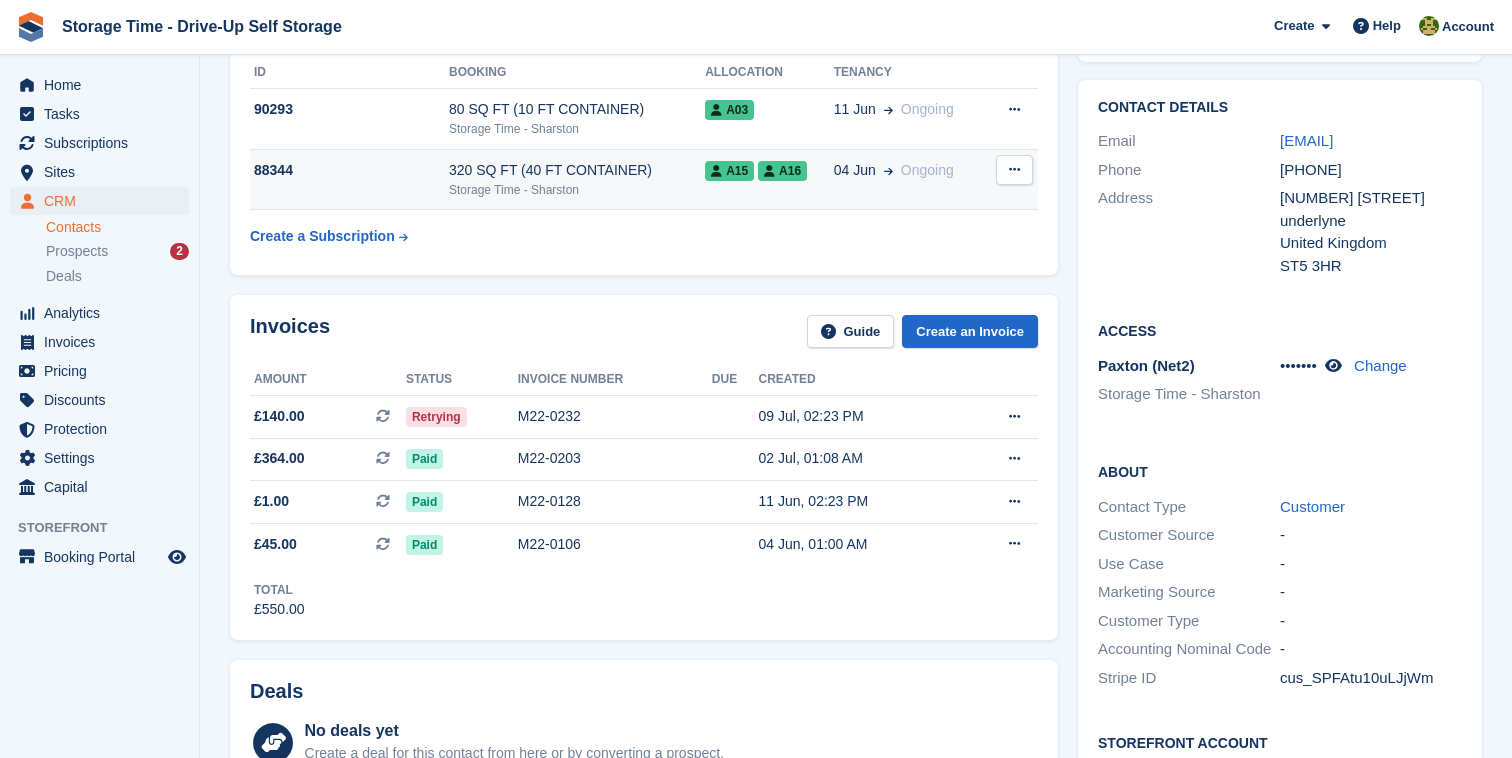 click on "Storage Time - Sharston" at bounding box center [577, 190] 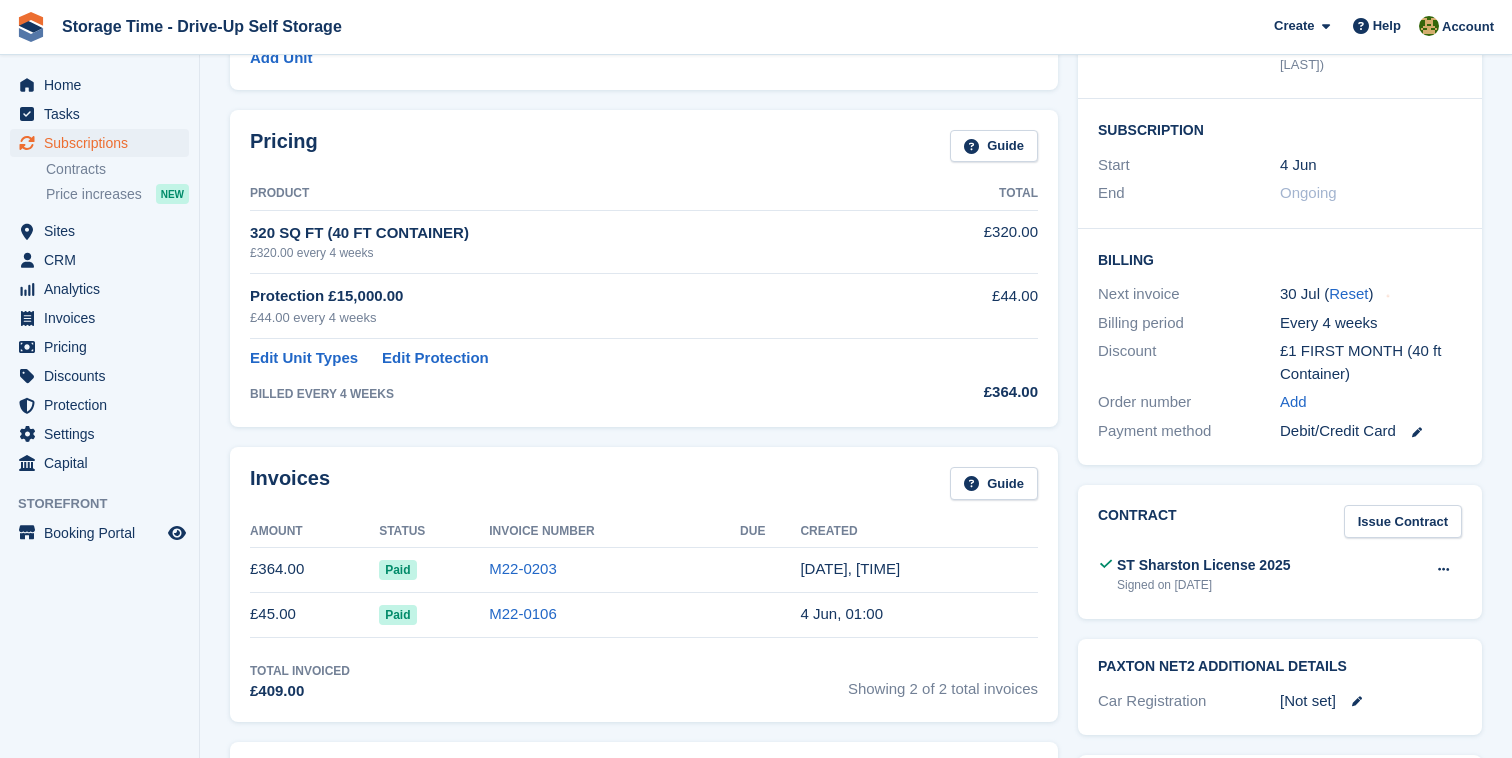scroll, scrollTop: 460, scrollLeft: 0, axis: vertical 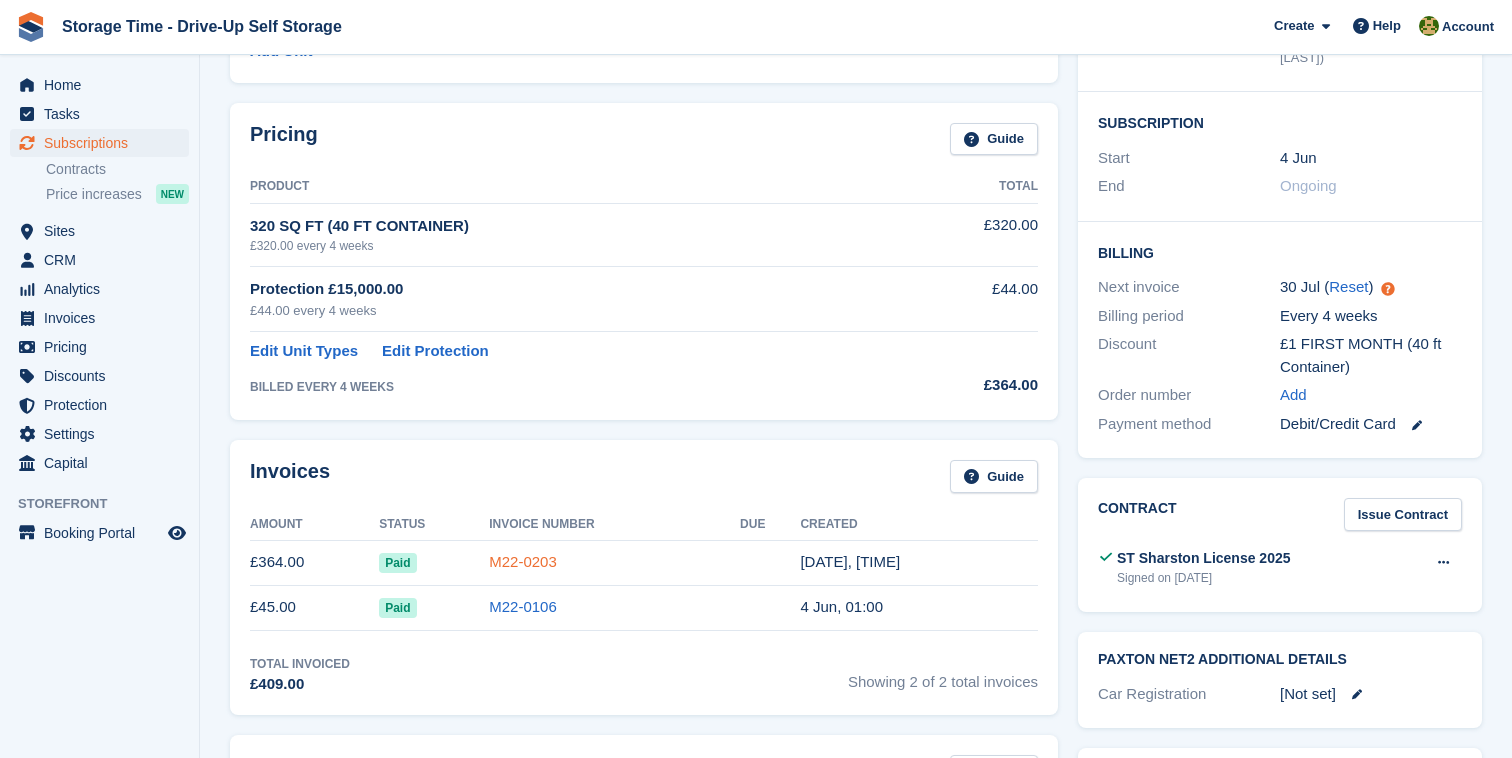 click on "M22-0203" at bounding box center [523, 561] 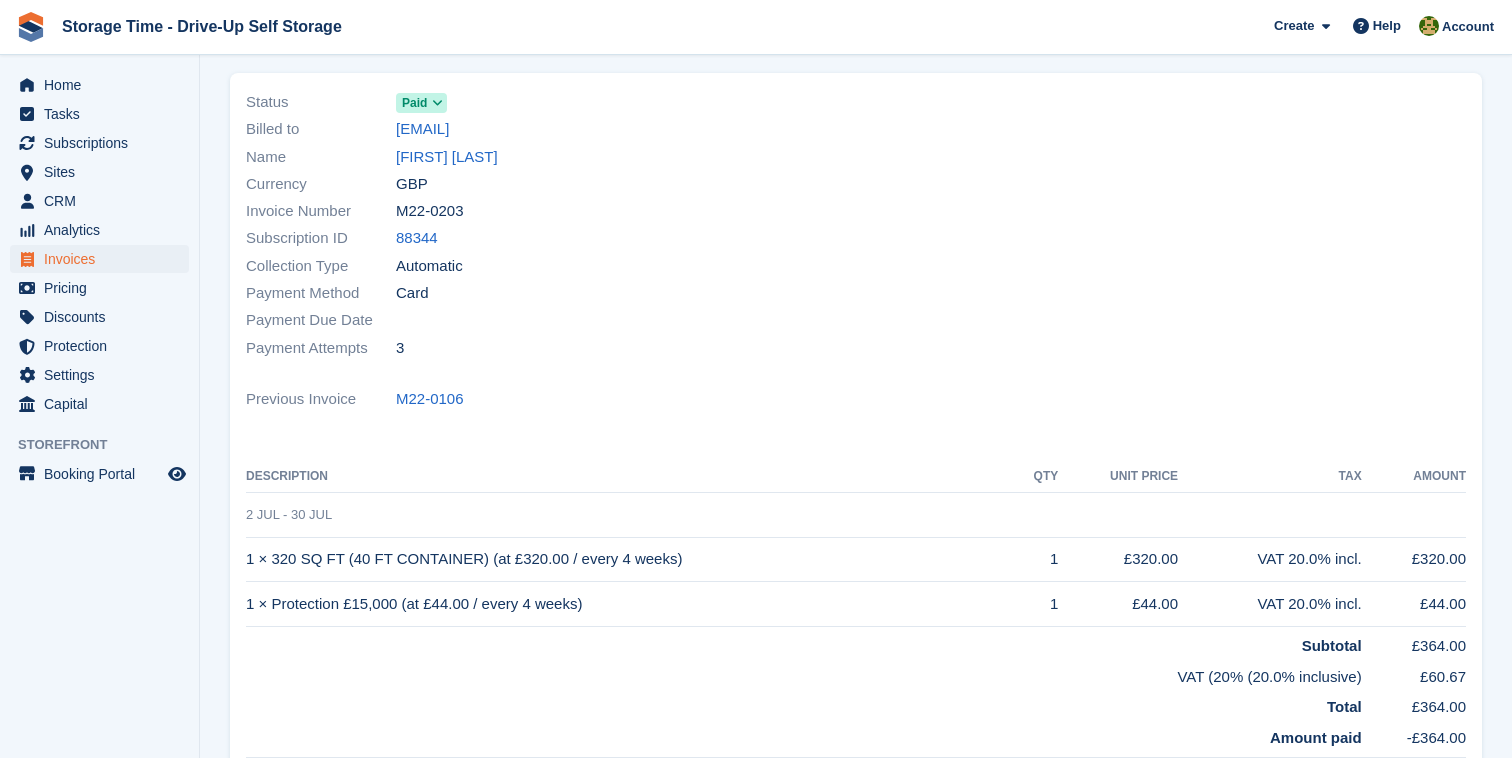 scroll, scrollTop: 266, scrollLeft: 0, axis: vertical 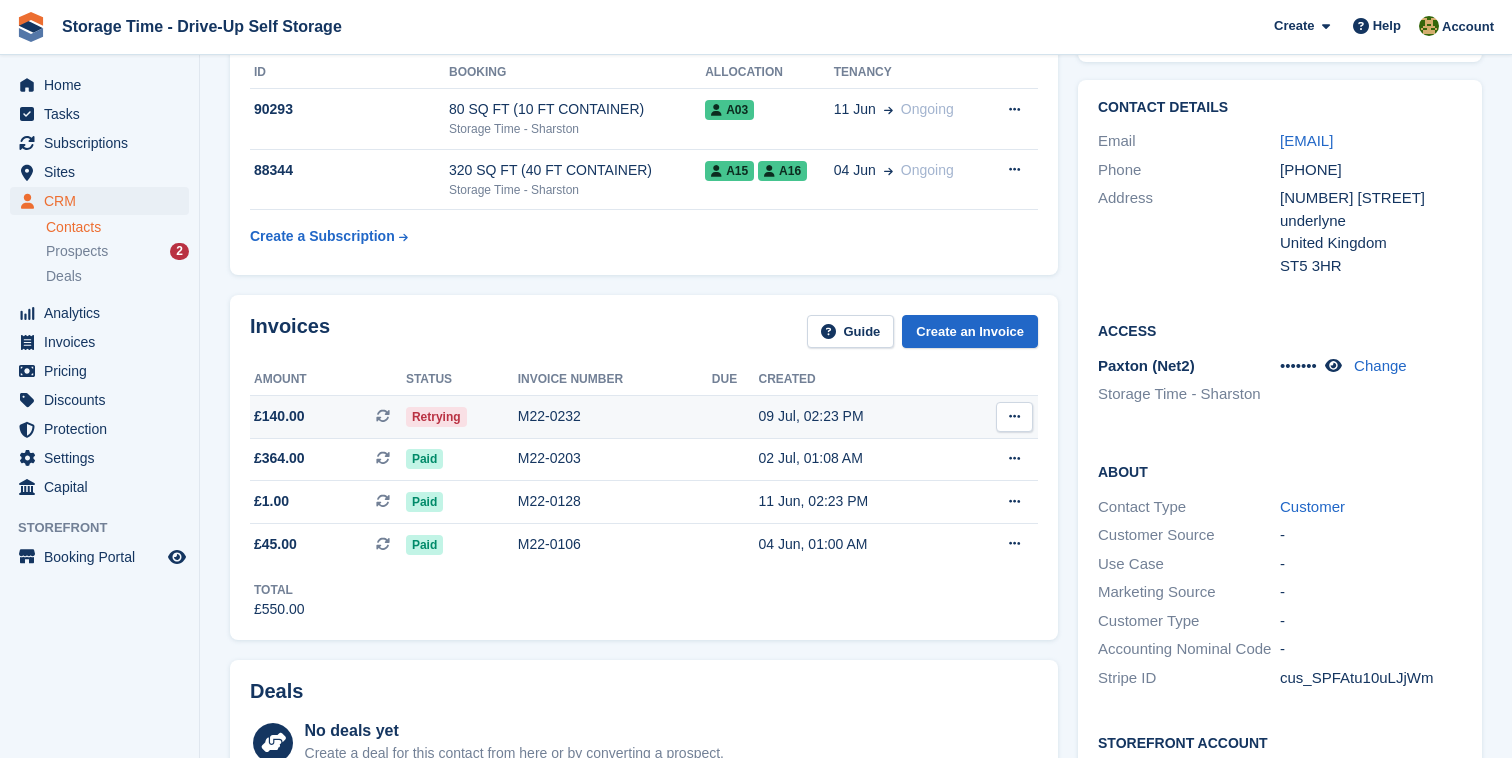 click on "M22-0232" at bounding box center [615, 417] 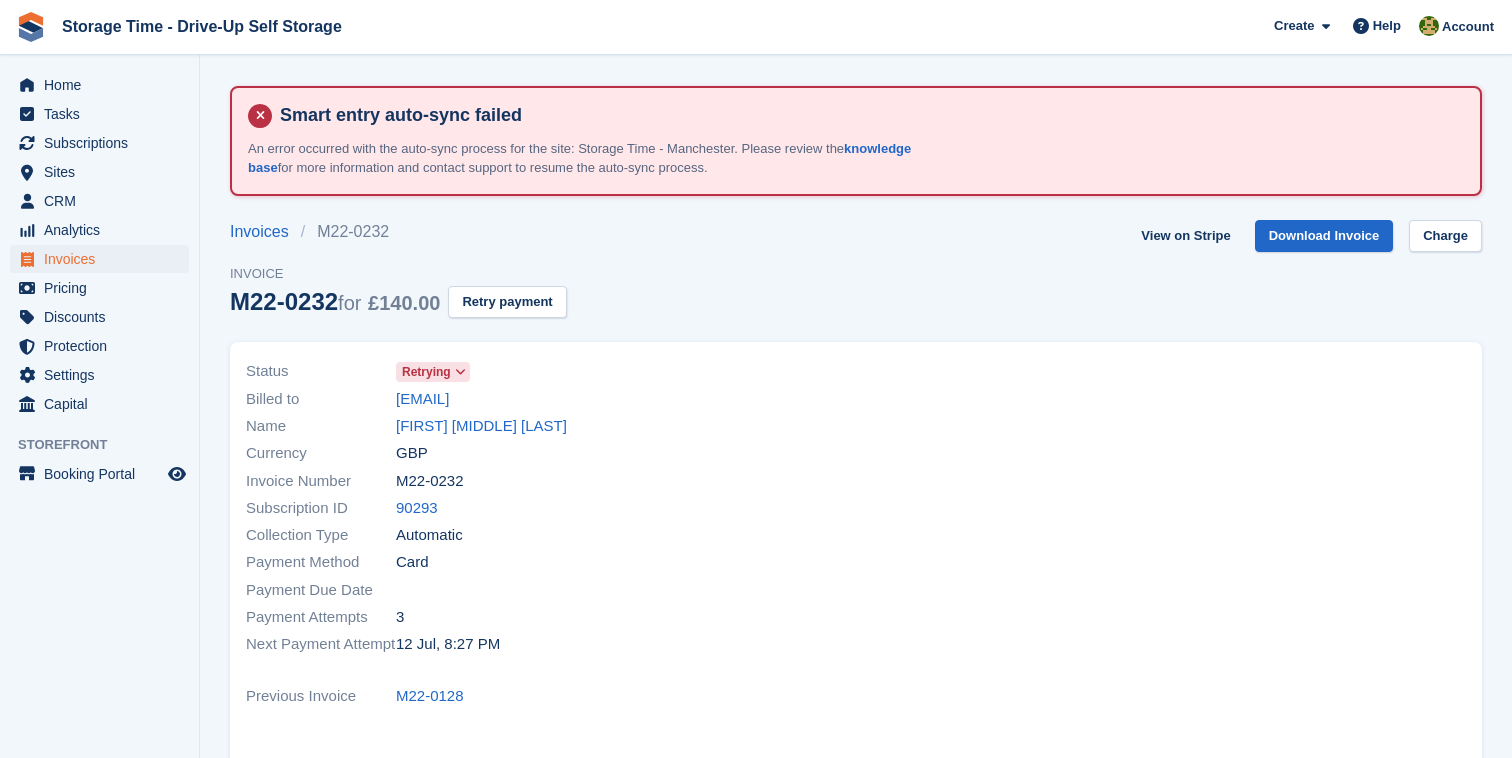 scroll, scrollTop: 0, scrollLeft: 0, axis: both 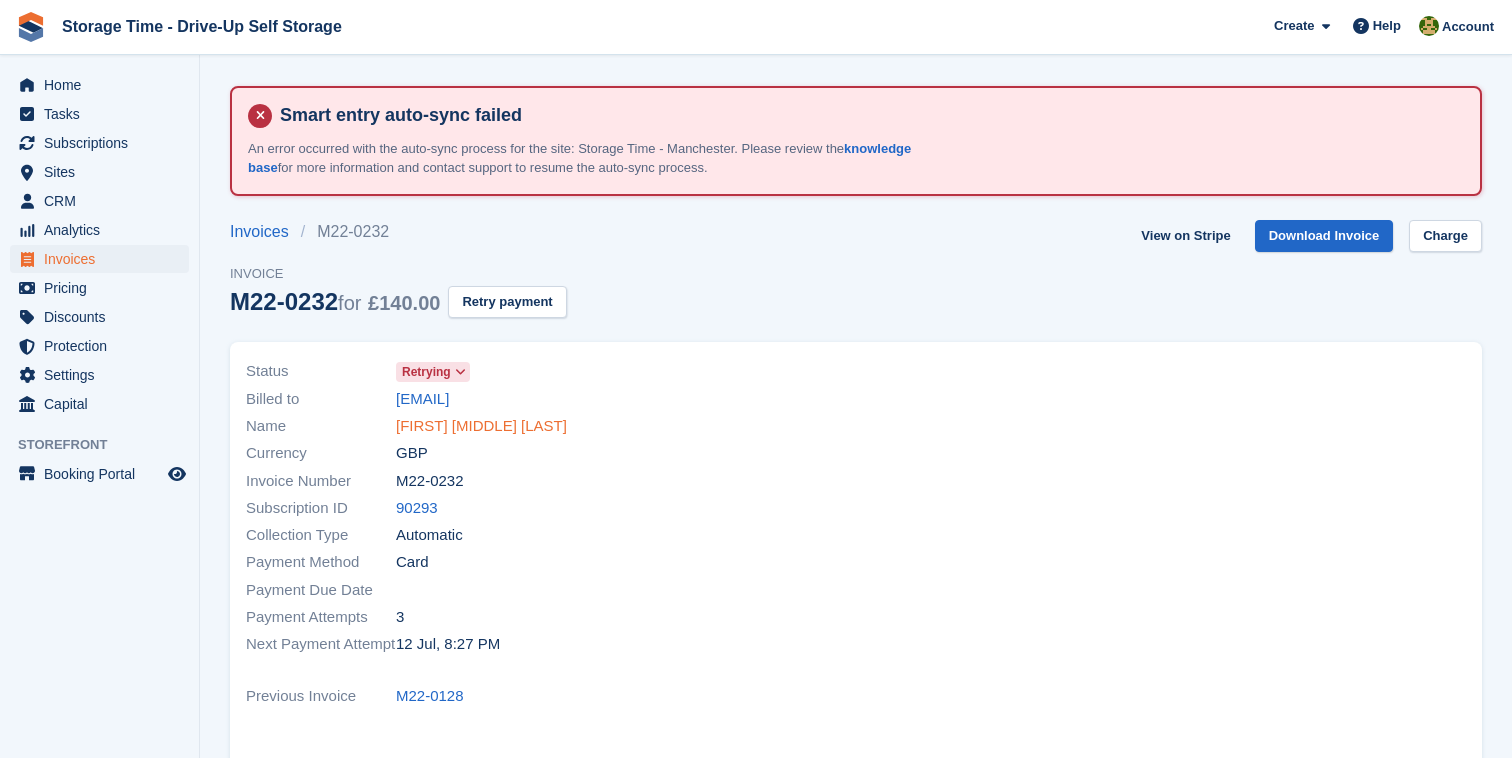 click on "[FIRST] [MIDDLE] [LAST]" at bounding box center [481, 426] 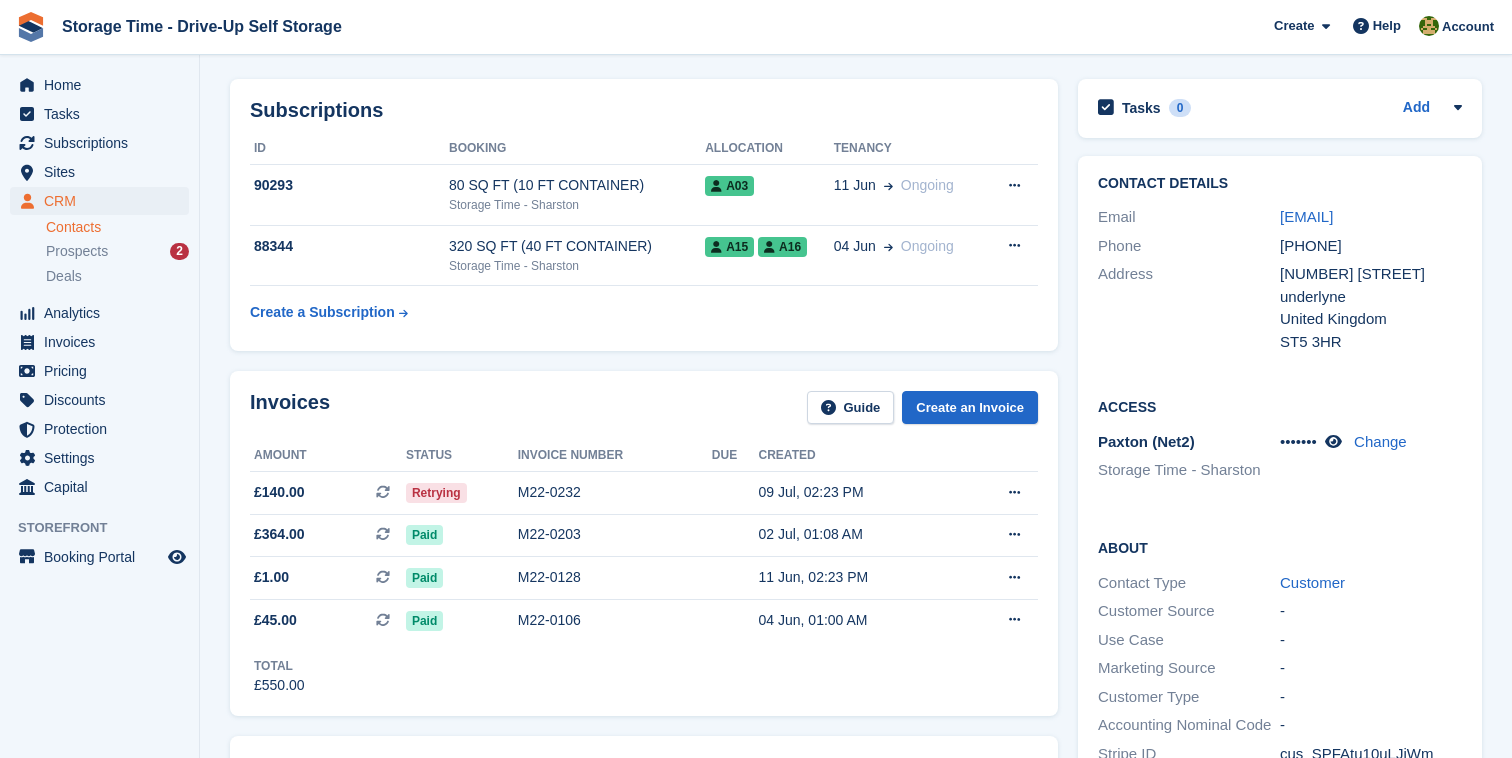 scroll, scrollTop: 222, scrollLeft: 0, axis: vertical 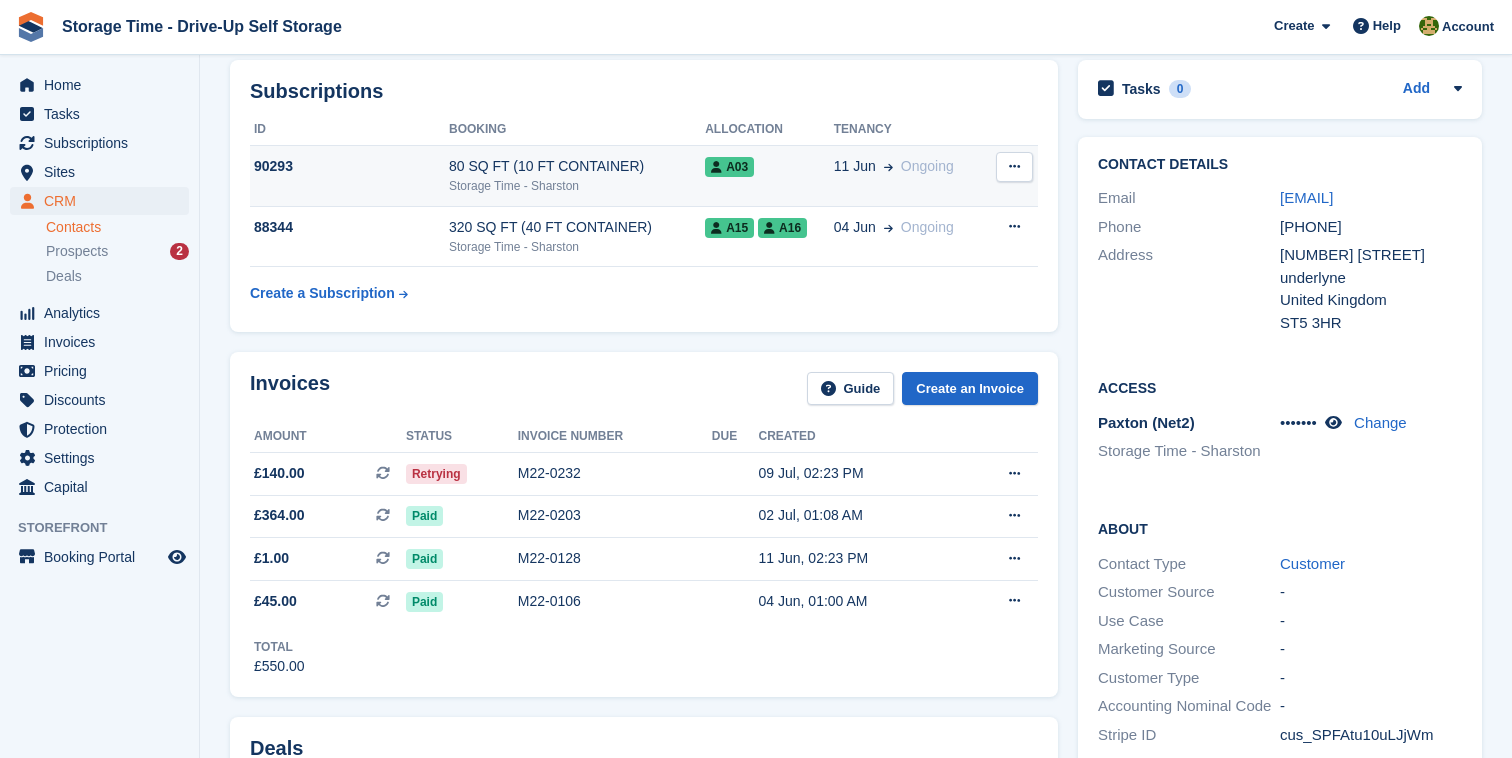 click on "80 SQ FT (10 FT CONTAINER)" at bounding box center (577, 166) 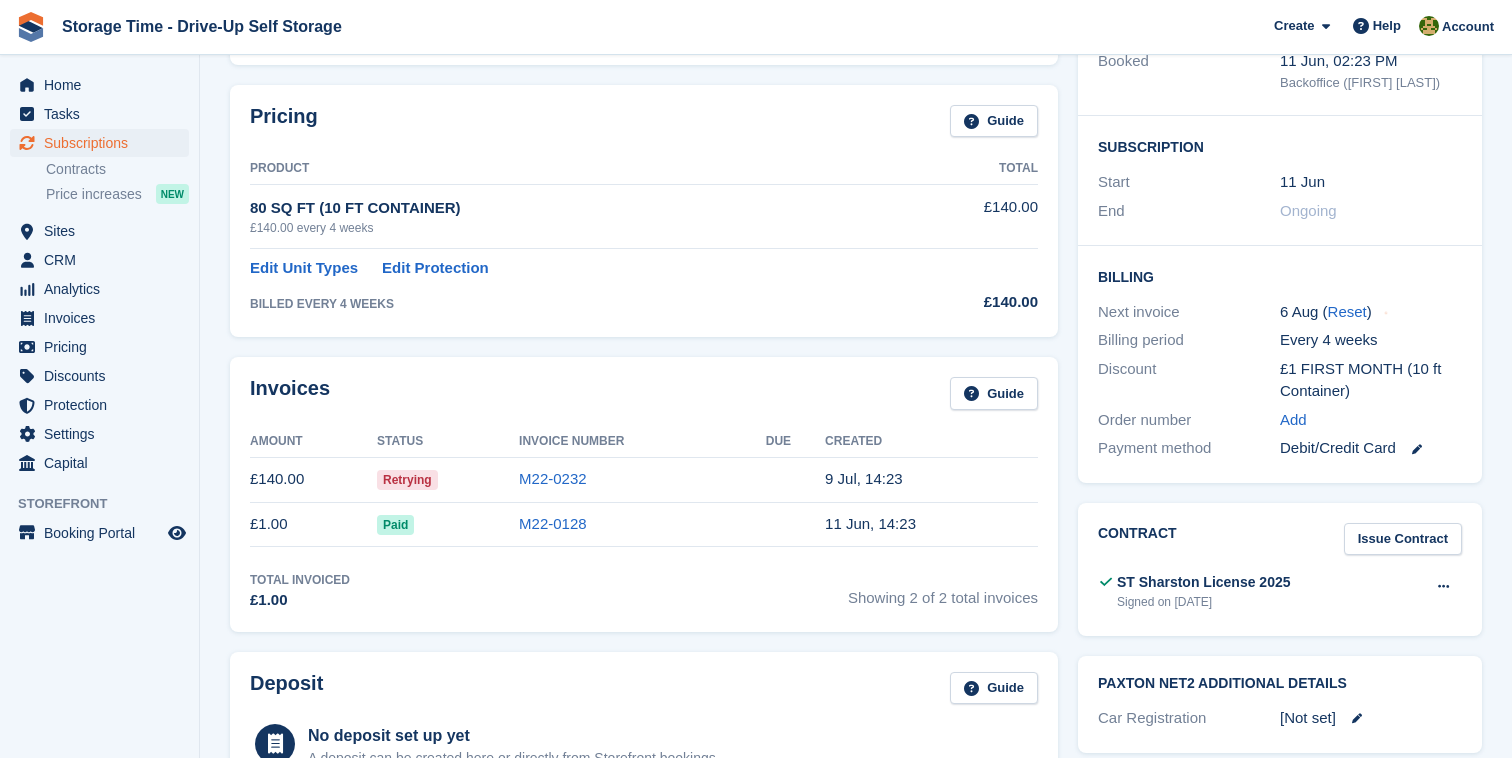 scroll, scrollTop: 414, scrollLeft: 0, axis: vertical 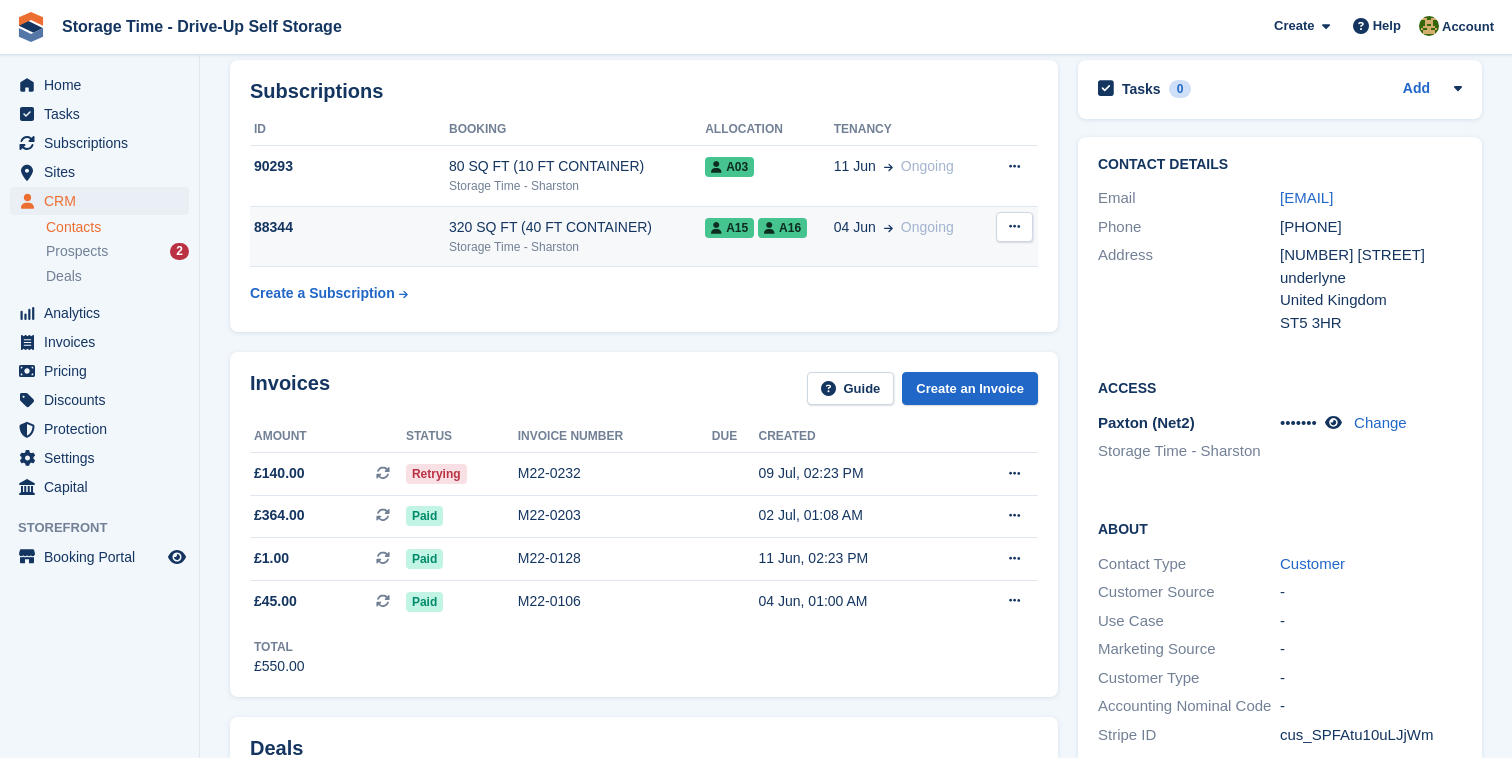 click on "Storage Time - Sharston" at bounding box center (577, 247) 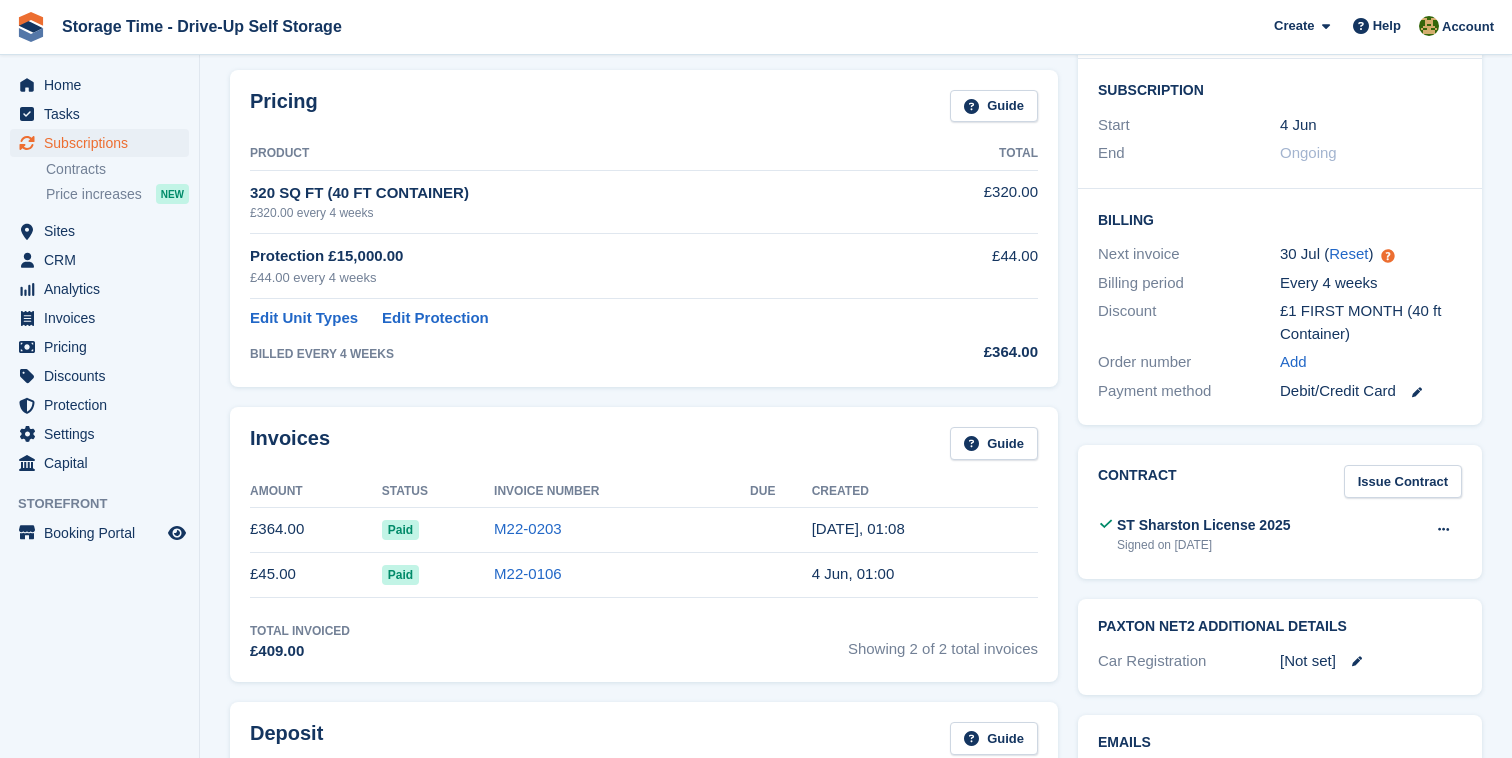 scroll, scrollTop: 518, scrollLeft: 0, axis: vertical 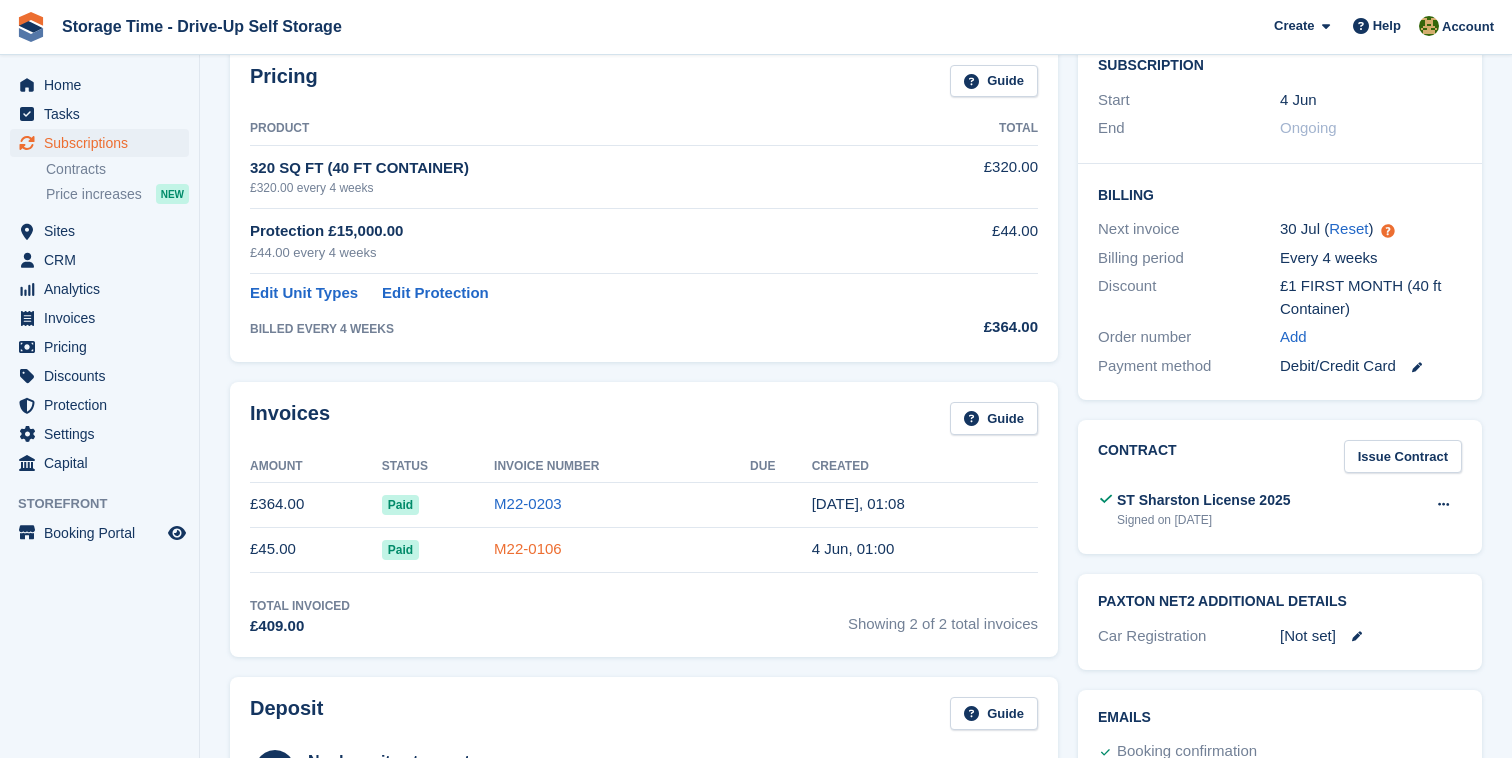 click on "M22-0106" at bounding box center [528, 548] 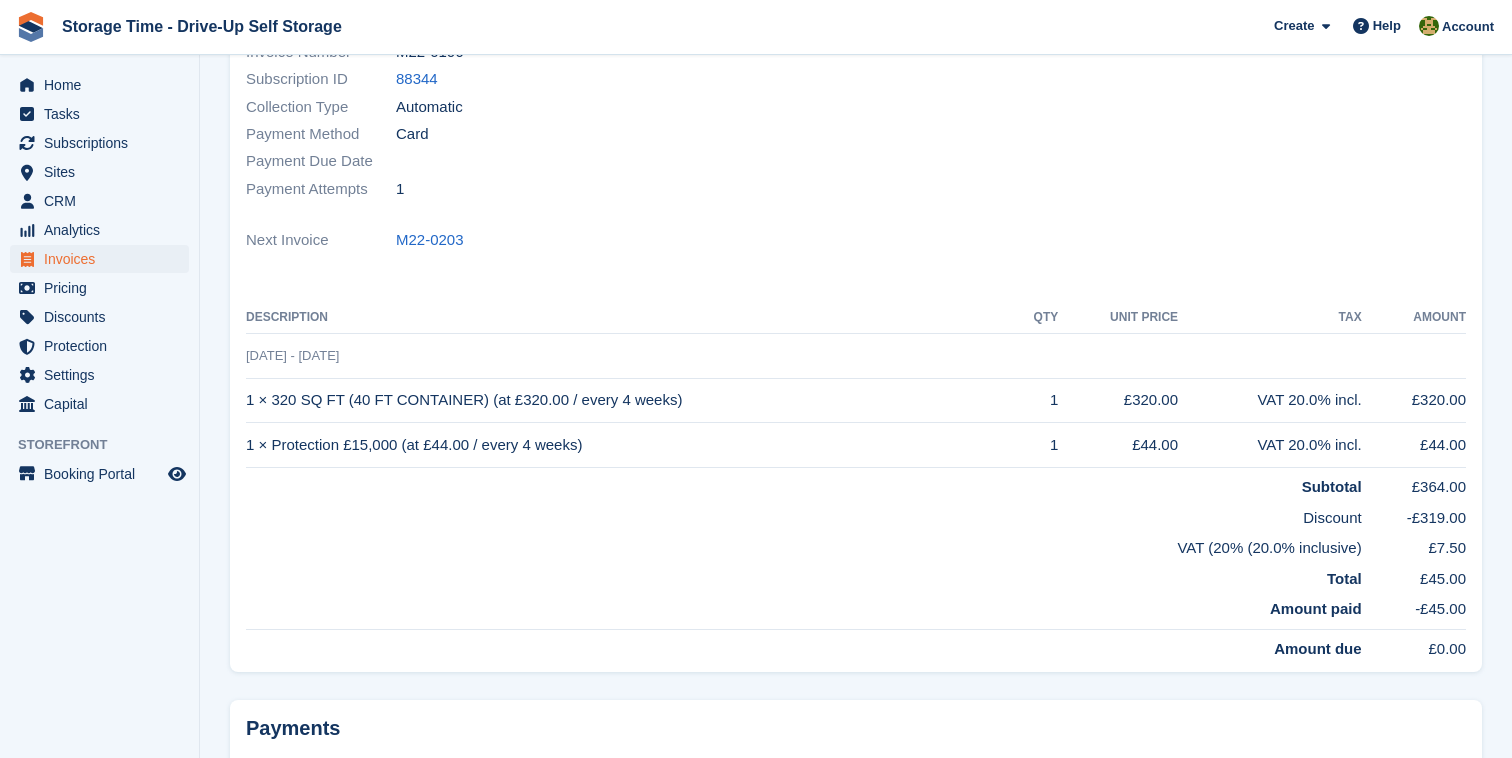 scroll, scrollTop: 425, scrollLeft: 0, axis: vertical 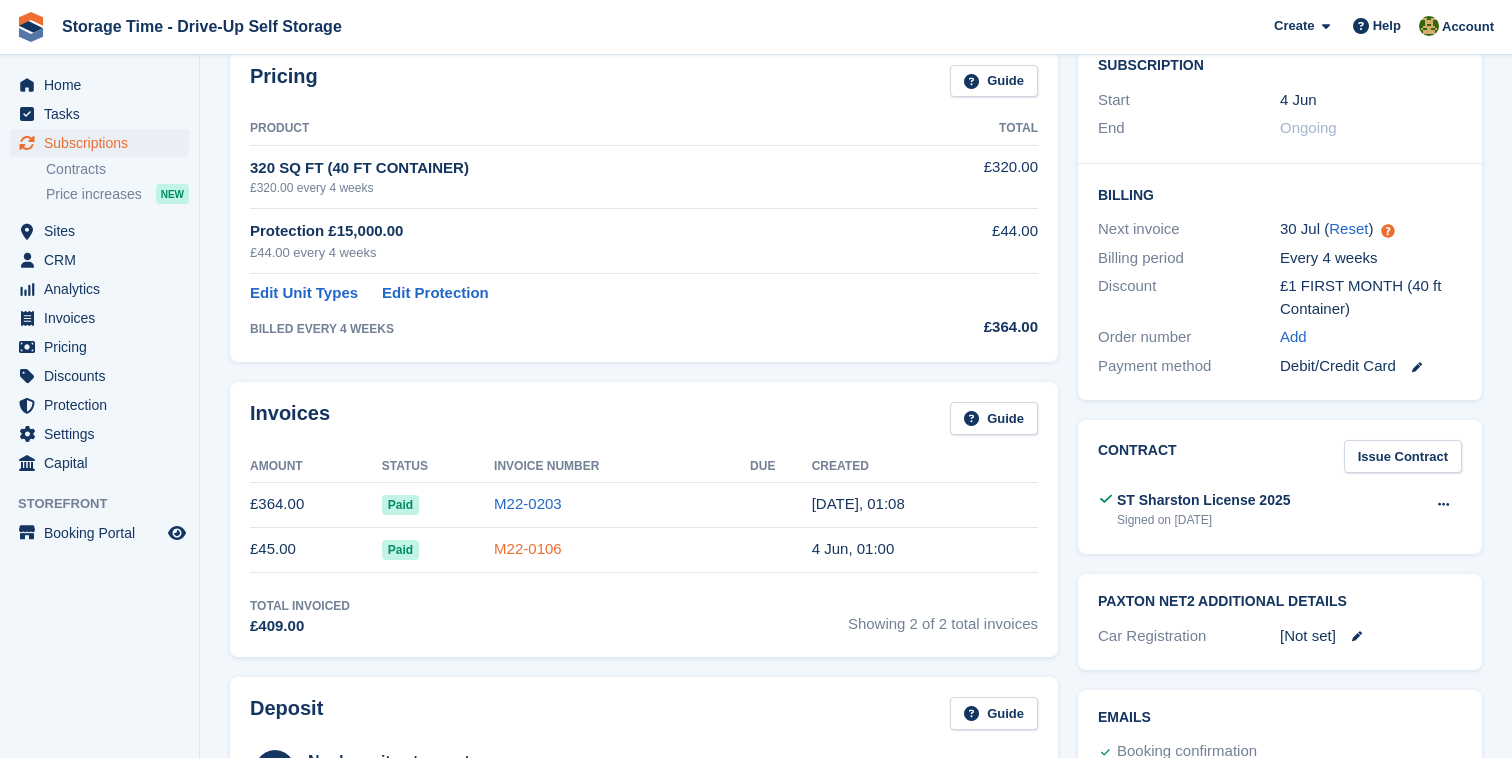 click on "M22-0106" at bounding box center [528, 548] 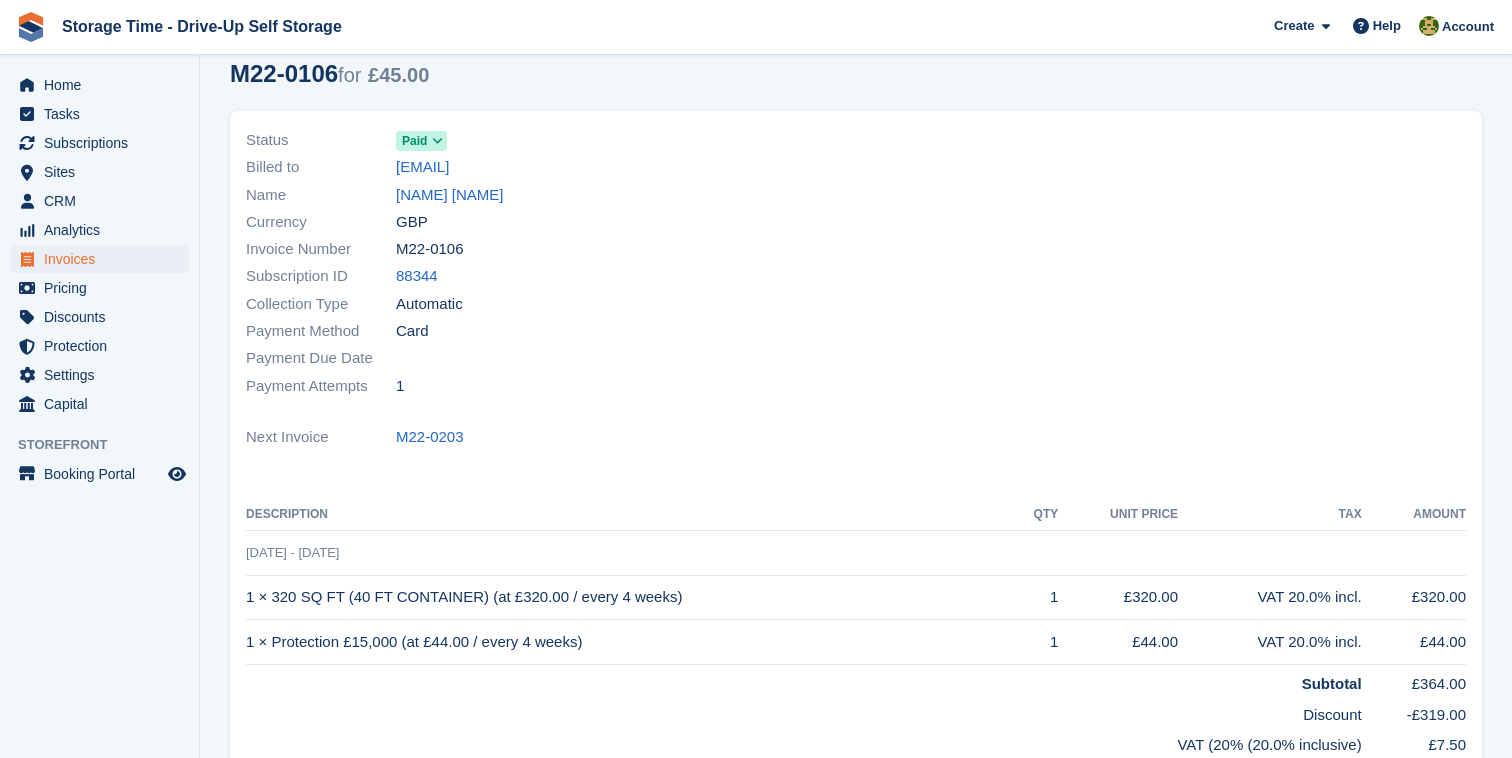scroll, scrollTop: 242, scrollLeft: 0, axis: vertical 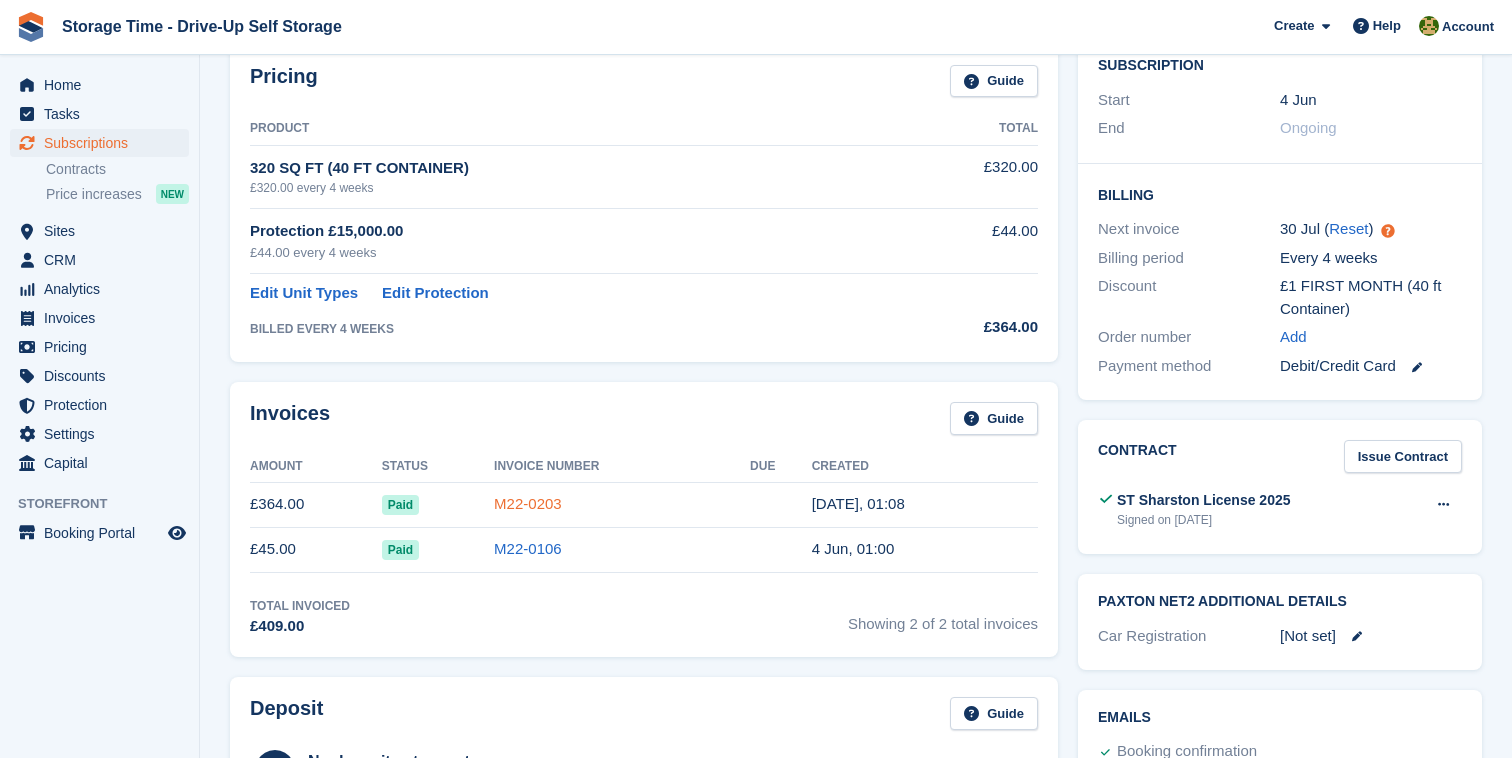 click on "M22-0203" at bounding box center (528, 503) 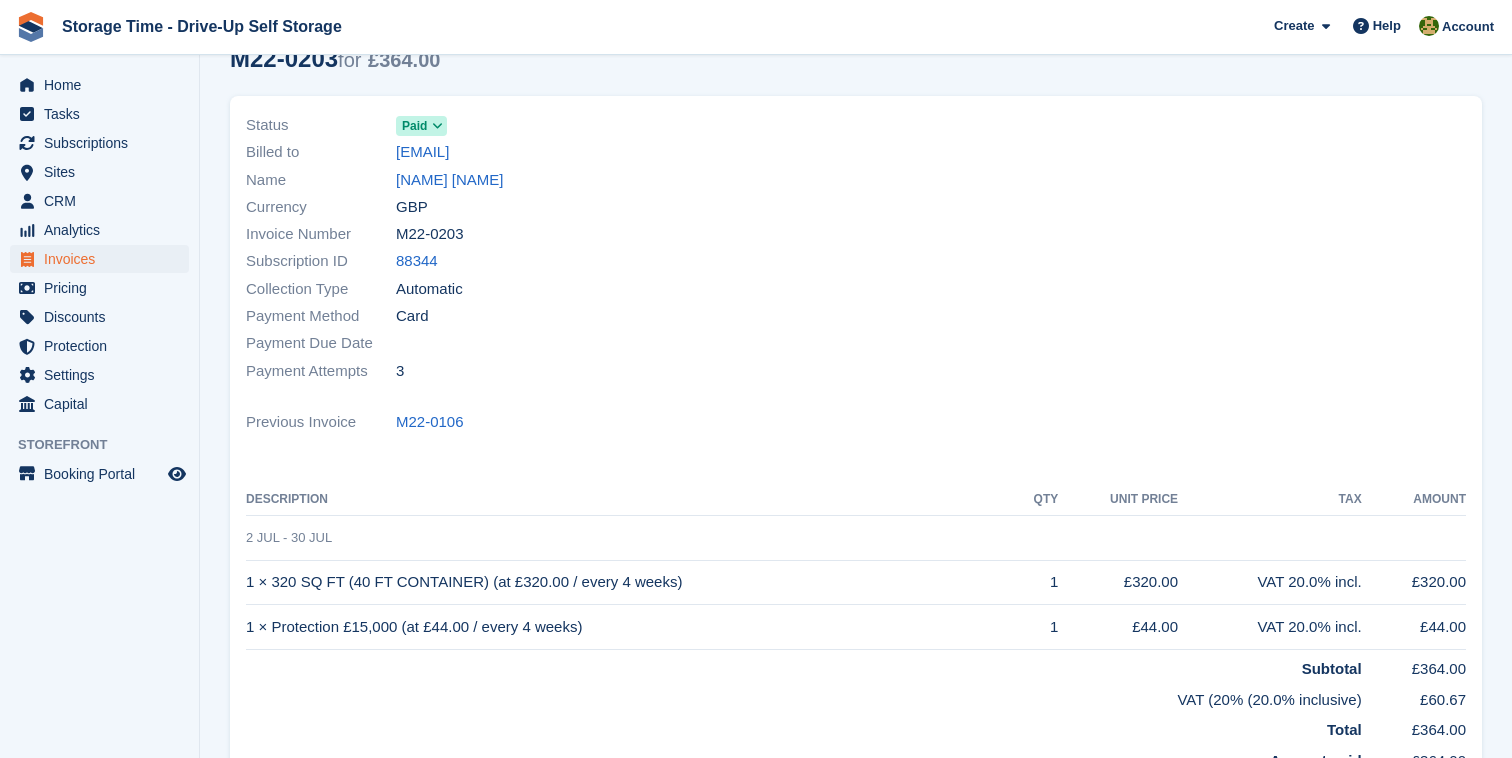 scroll, scrollTop: 242, scrollLeft: 0, axis: vertical 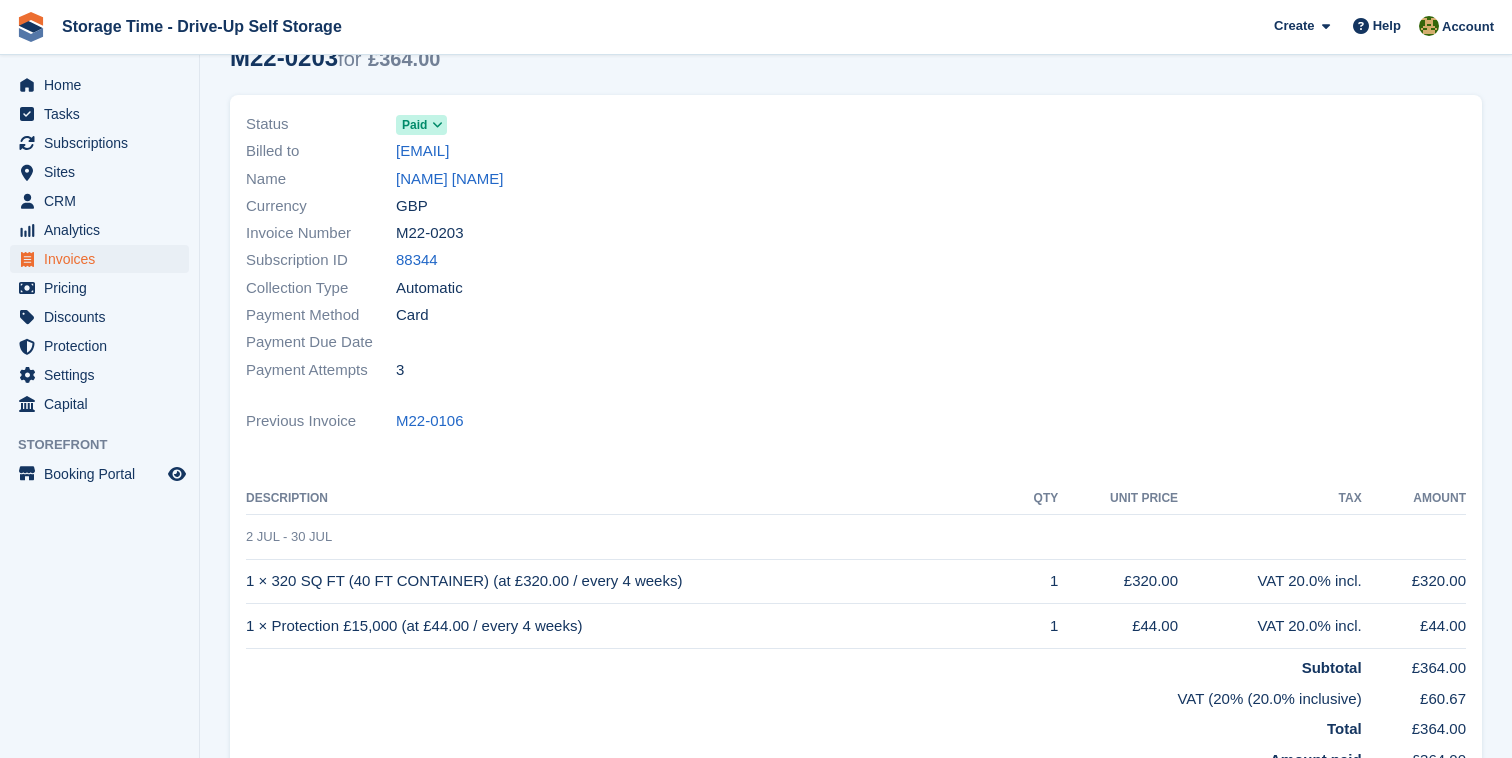 click on "Billed to
admin@pureva.uk" at bounding box center [545, 151] 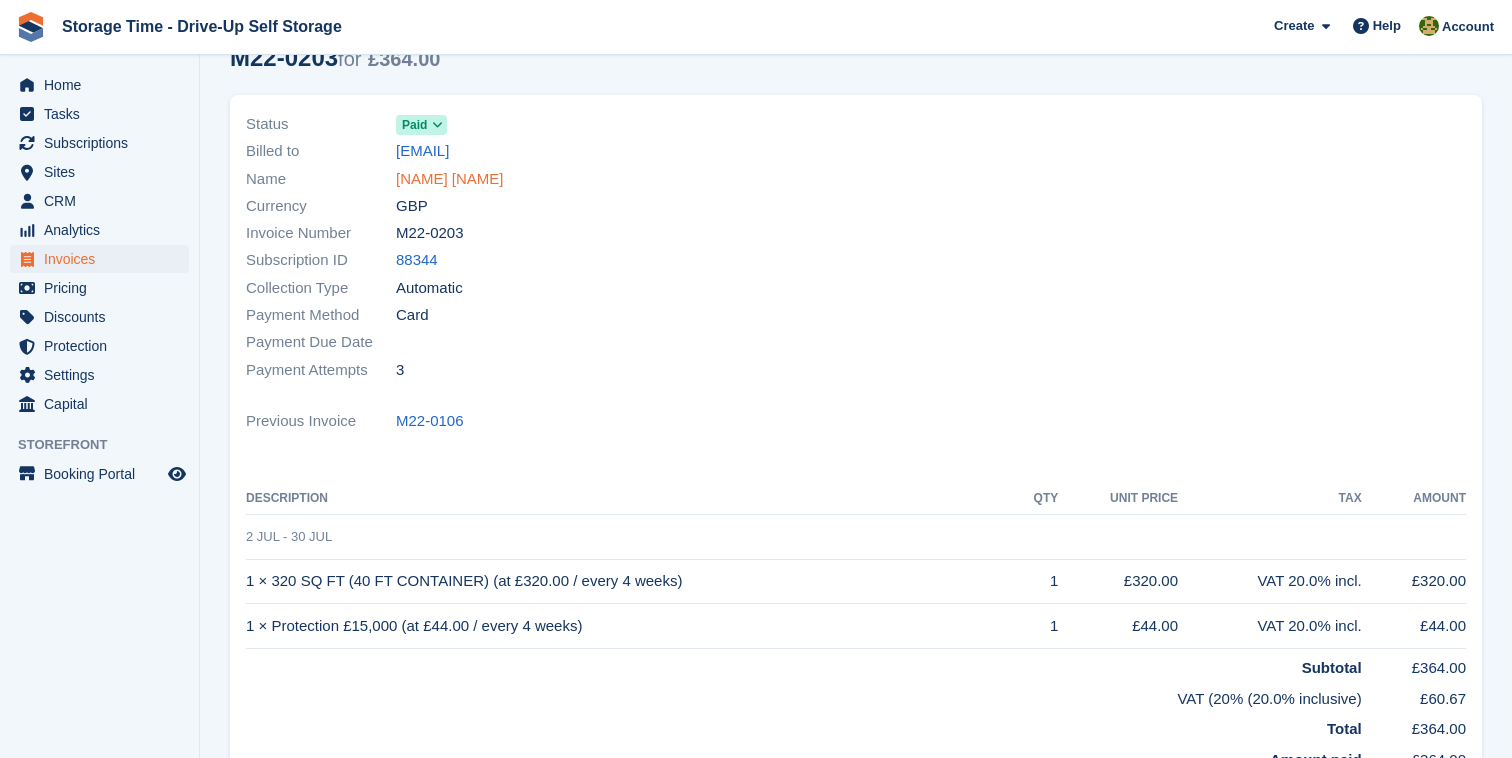 click on "Mohammed Mahdi Hazrati" at bounding box center [450, 179] 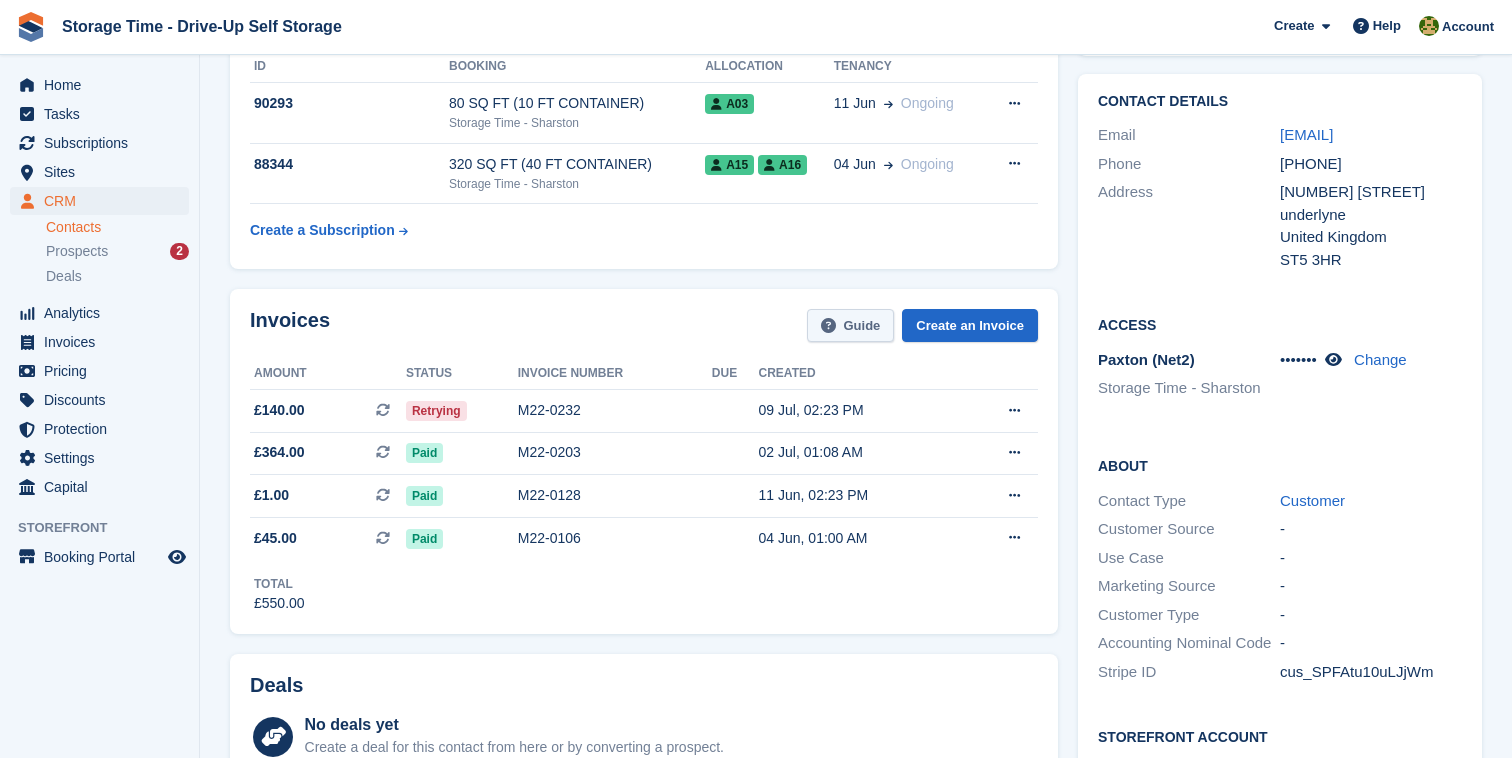 scroll, scrollTop: 315, scrollLeft: 0, axis: vertical 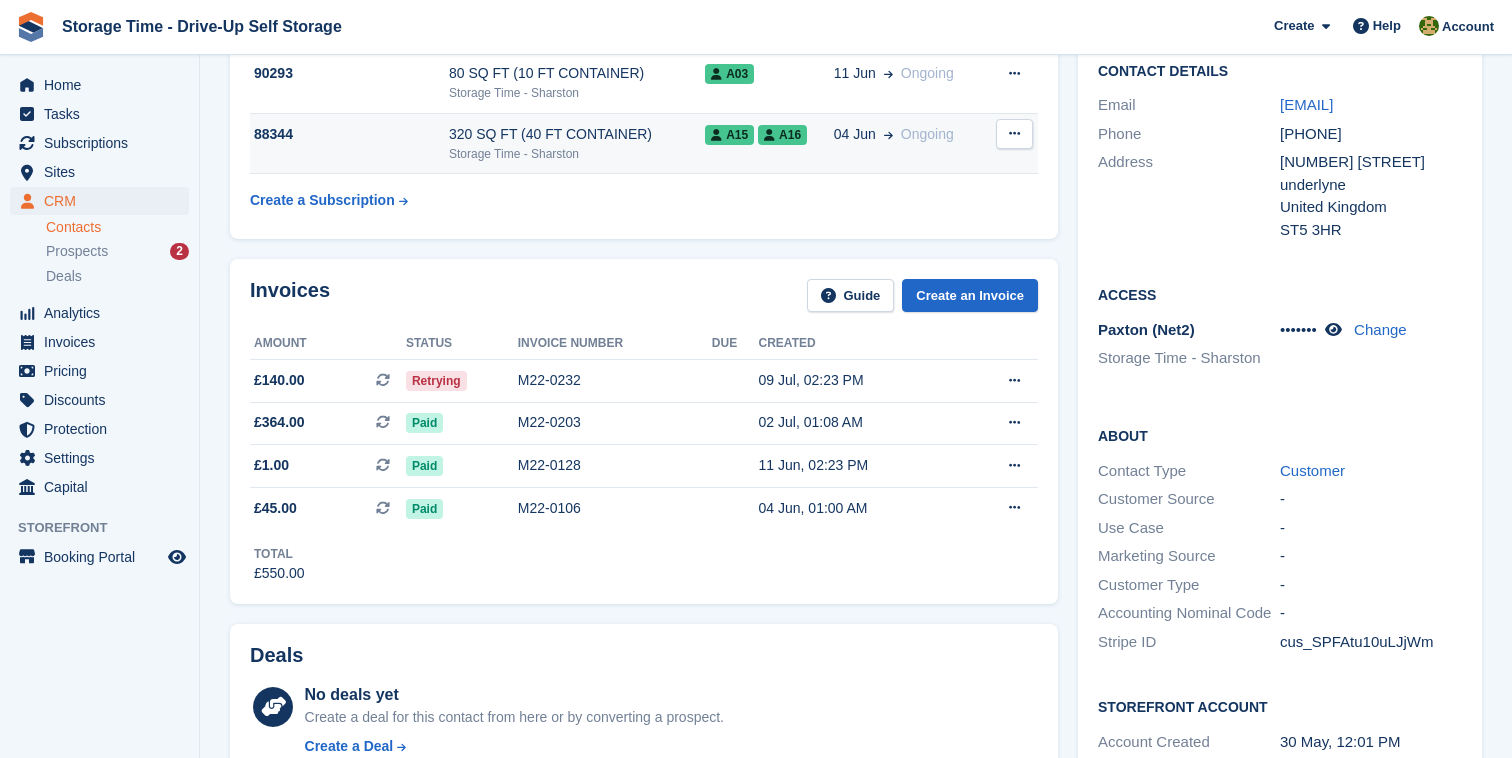 click on "320 SQ FT (40 FT CONTAINER)" at bounding box center (577, 134) 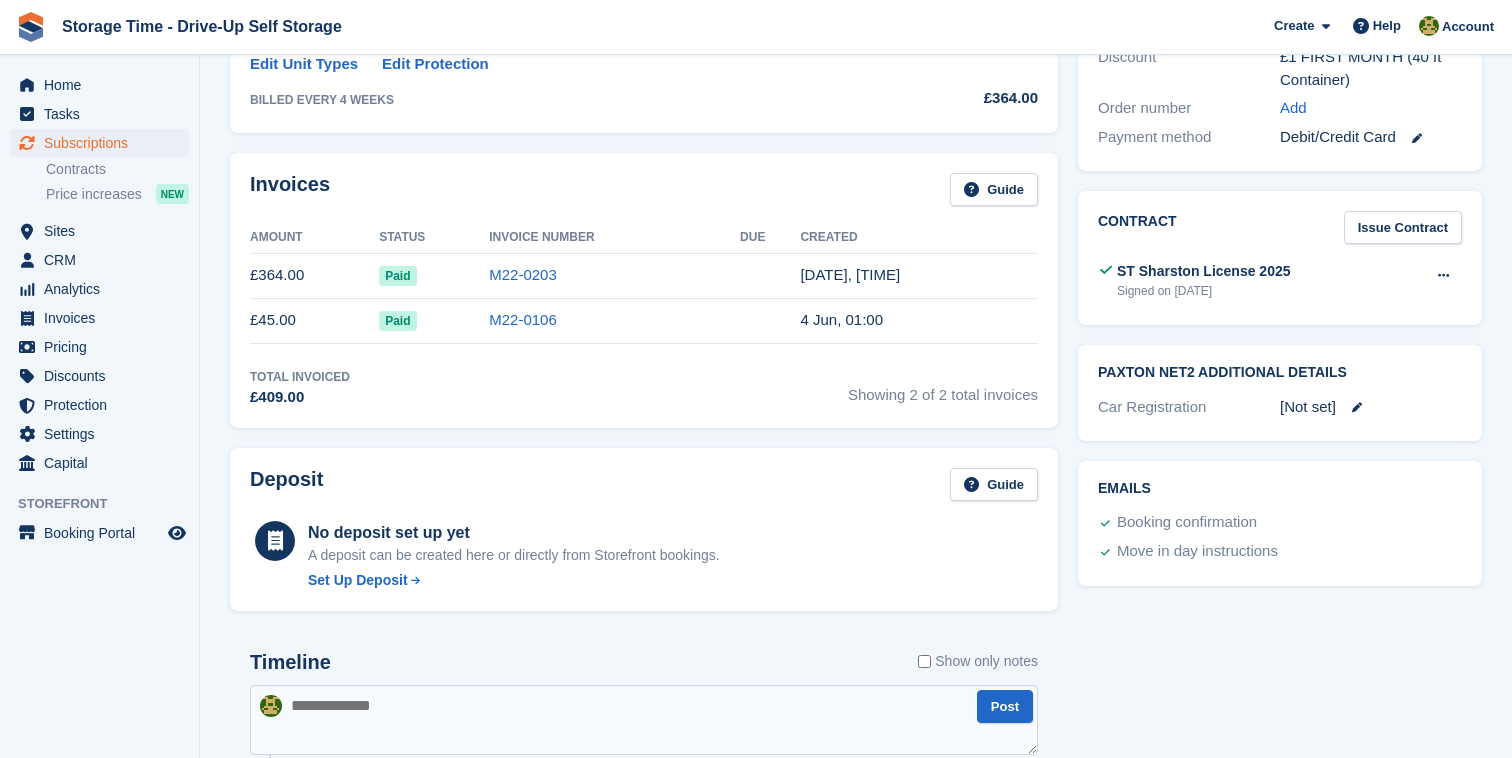 scroll, scrollTop: 738, scrollLeft: 0, axis: vertical 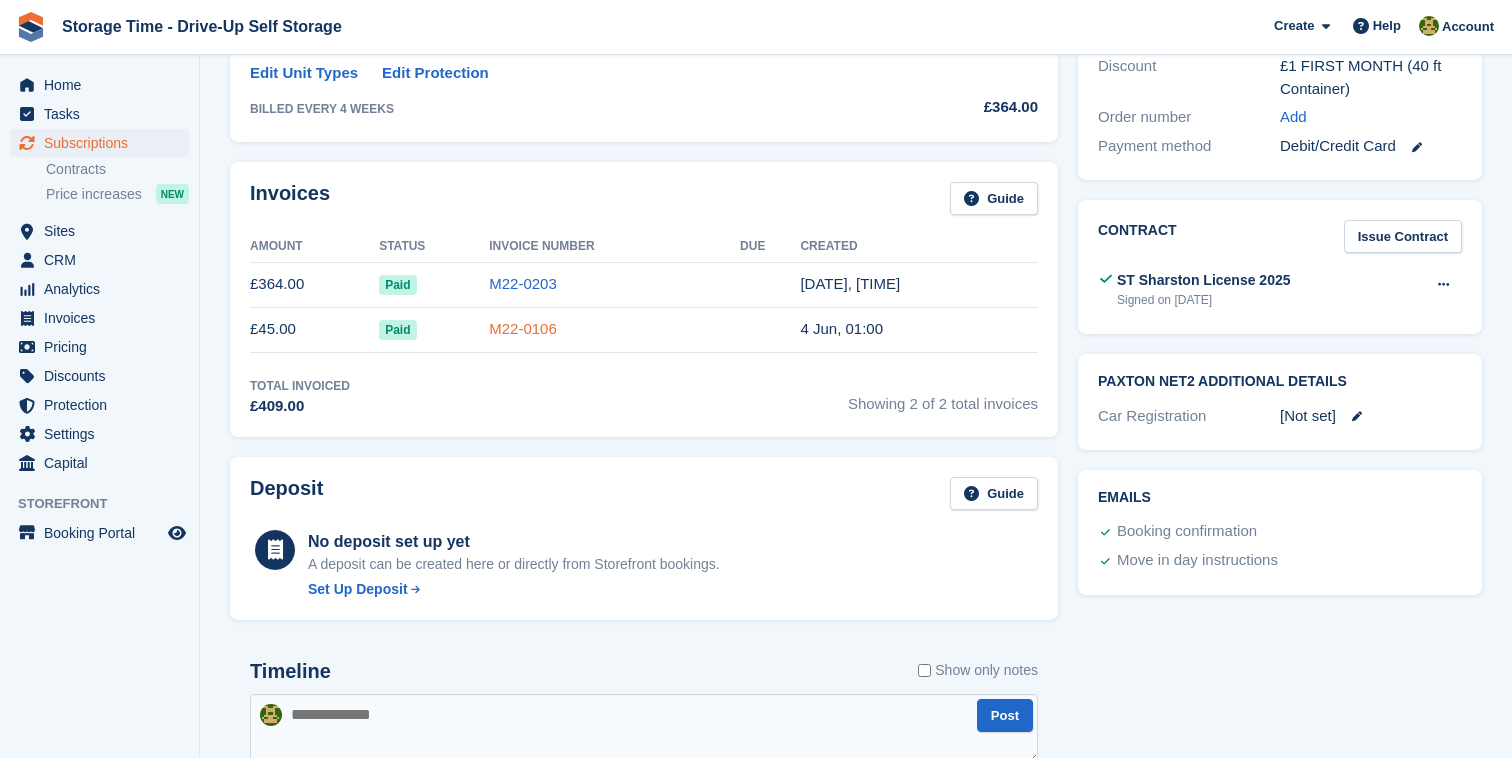 click on "M22-0106" at bounding box center (523, 328) 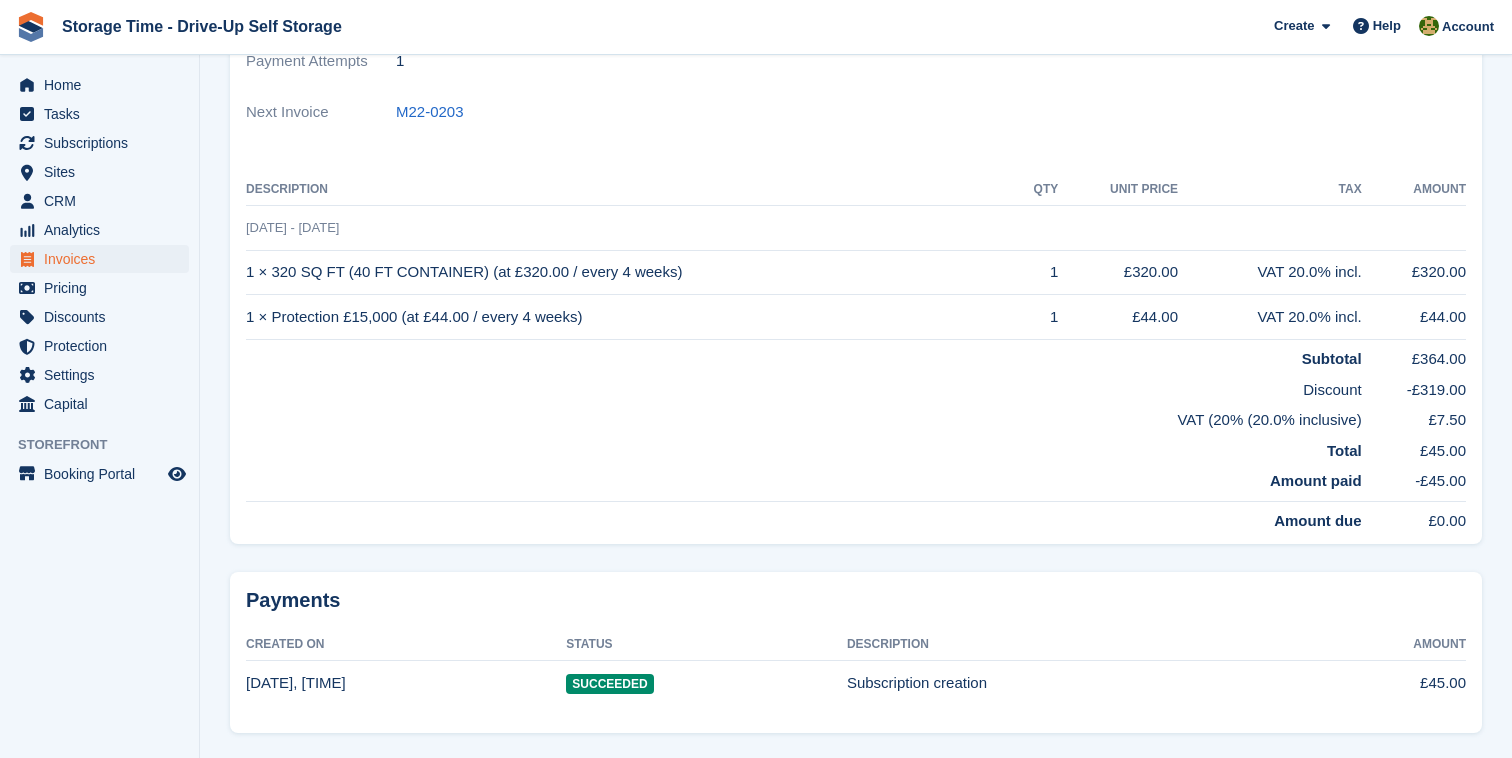 scroll, scrollTop: 552, scrollLeft: 0, axis: vertical 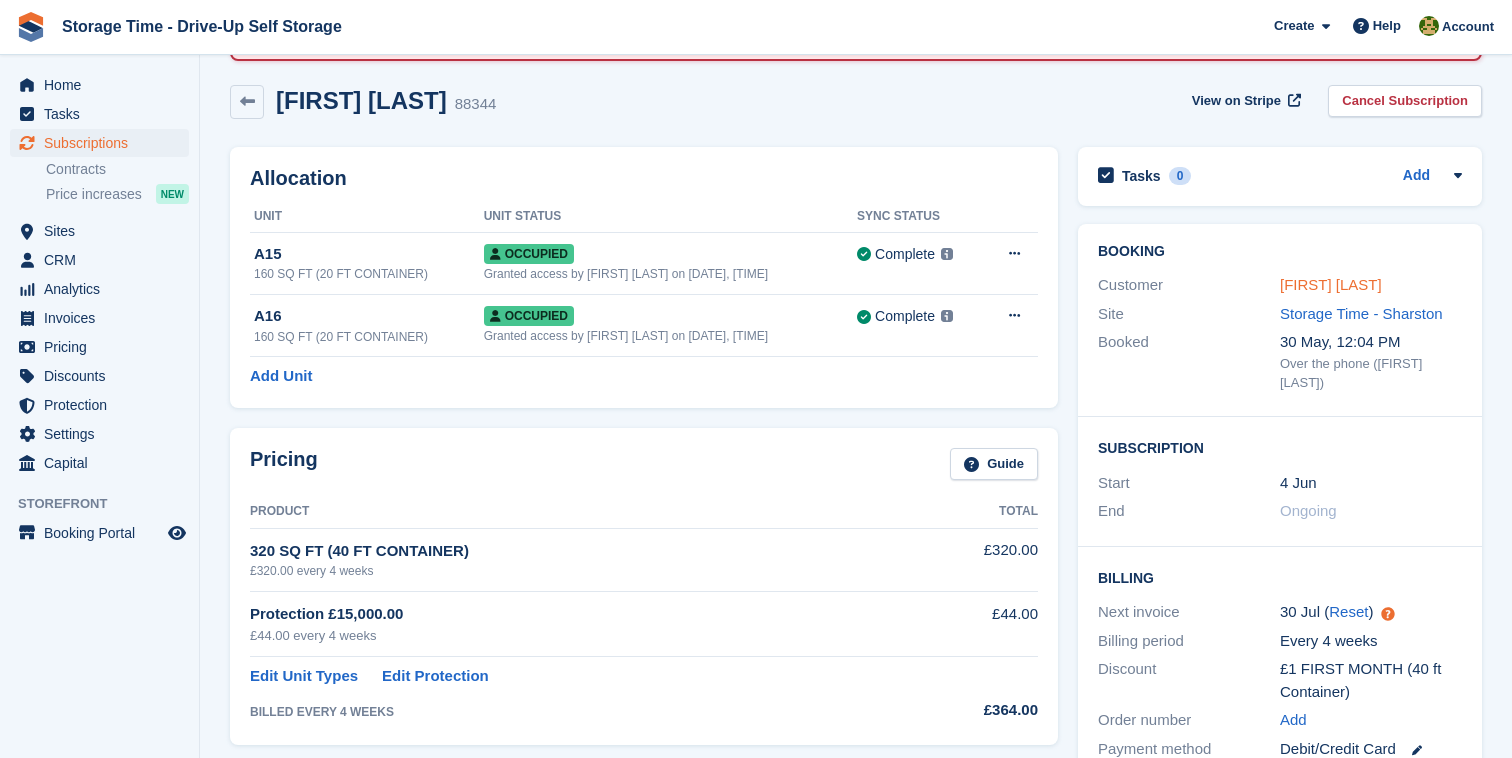 click on "[NAME] [NAME]" at bounding box center [1331, 284] 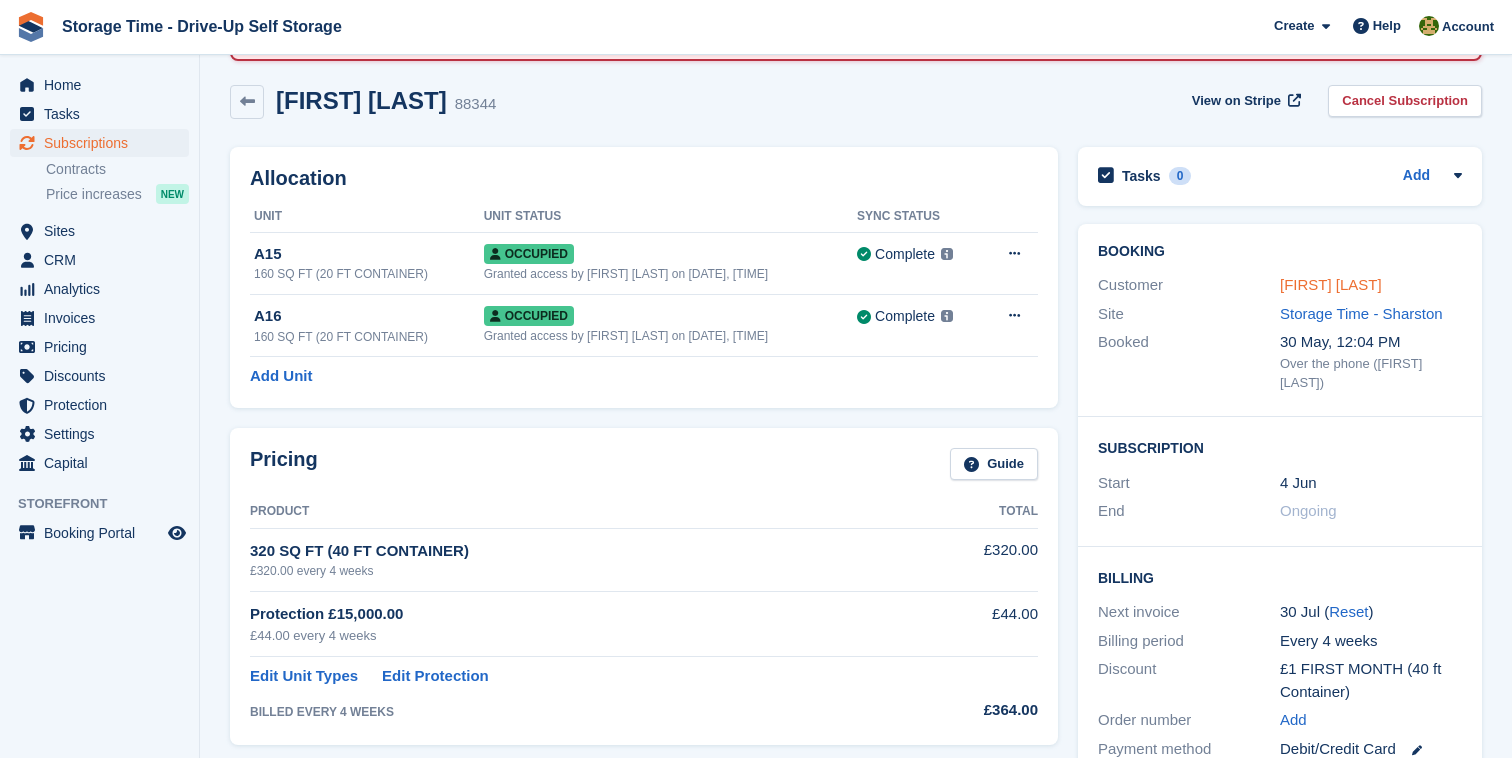 scroll, scrollTop: 0, scrollLeft: 0, axis: both 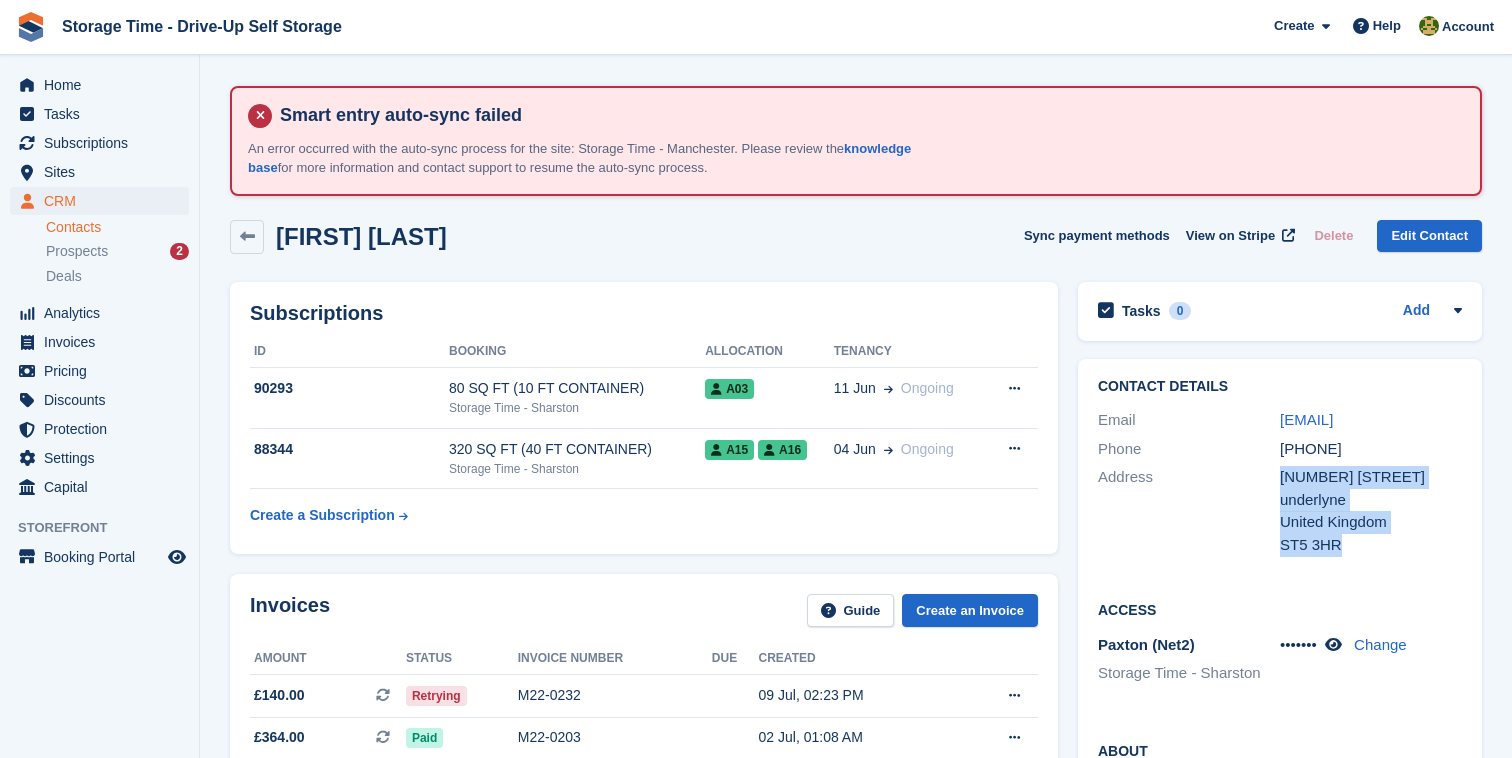 drag, startPoint x: 1378, startPoint y: 549, endPoint x: 1269, endPoint y: 480, distance: 129.00388 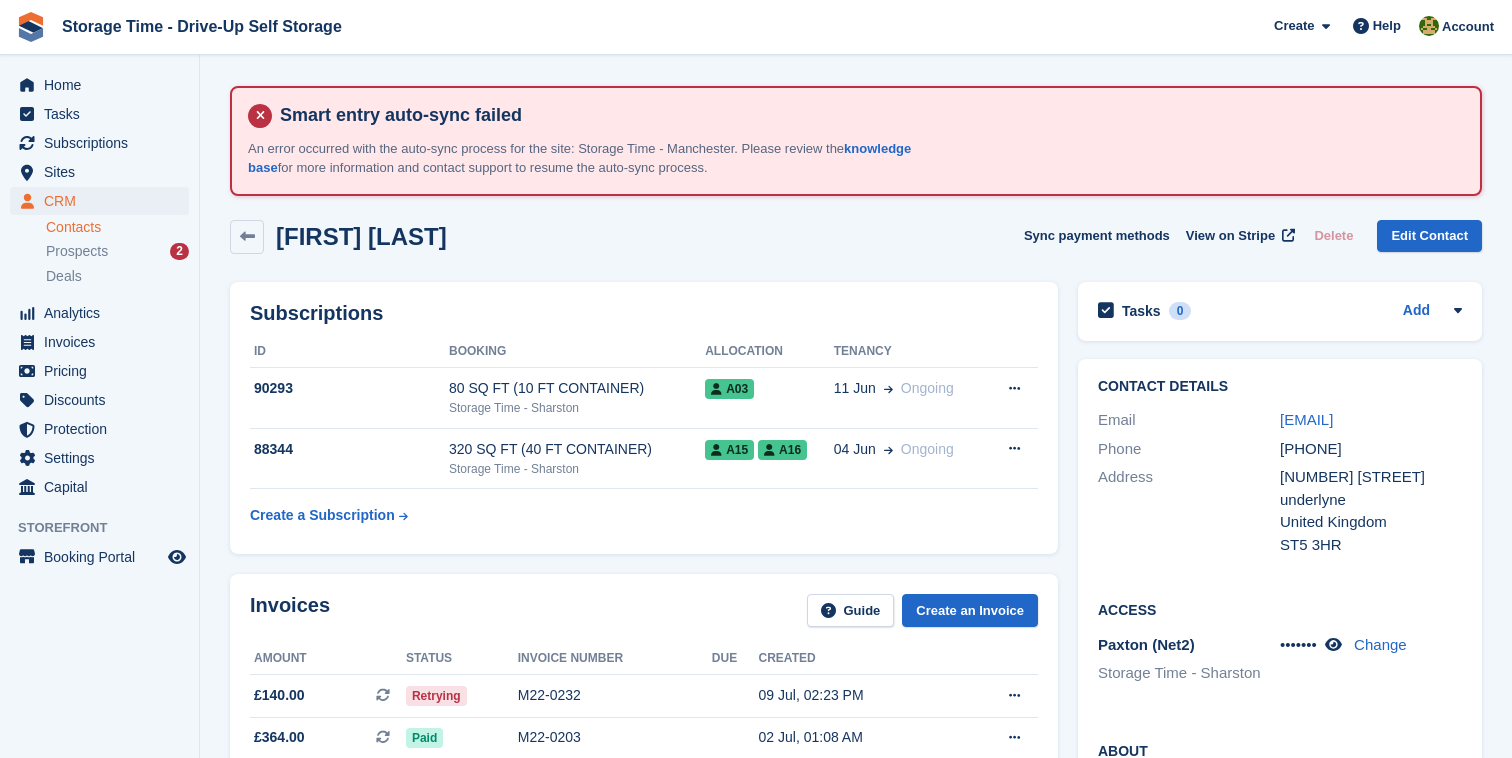 click on "Access
Paxton (Net2)
Storage Time - Sharston
•••••••
Change" at bounding box center (1280, 649) 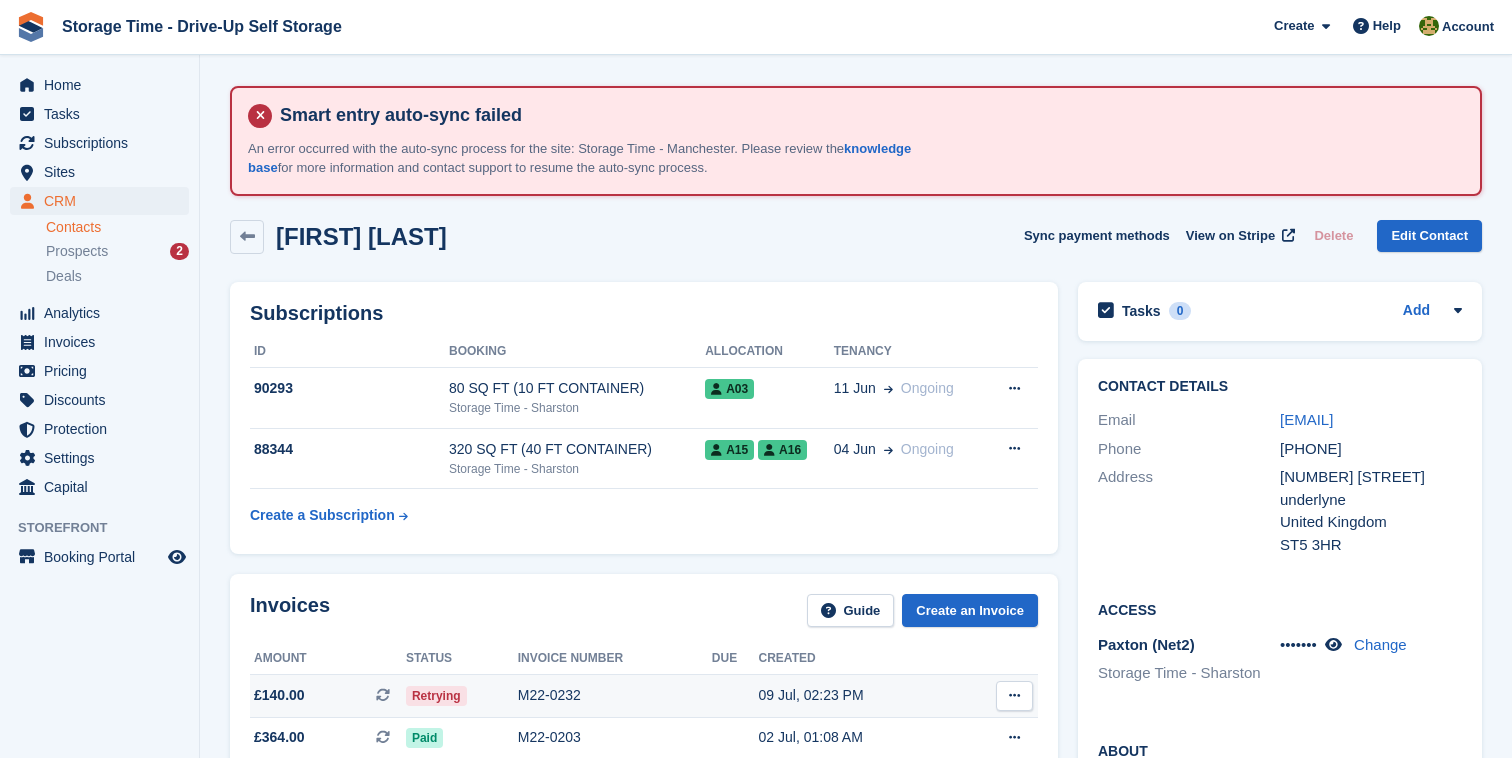 click on "M22-0232" at bounding box center [615, 695] 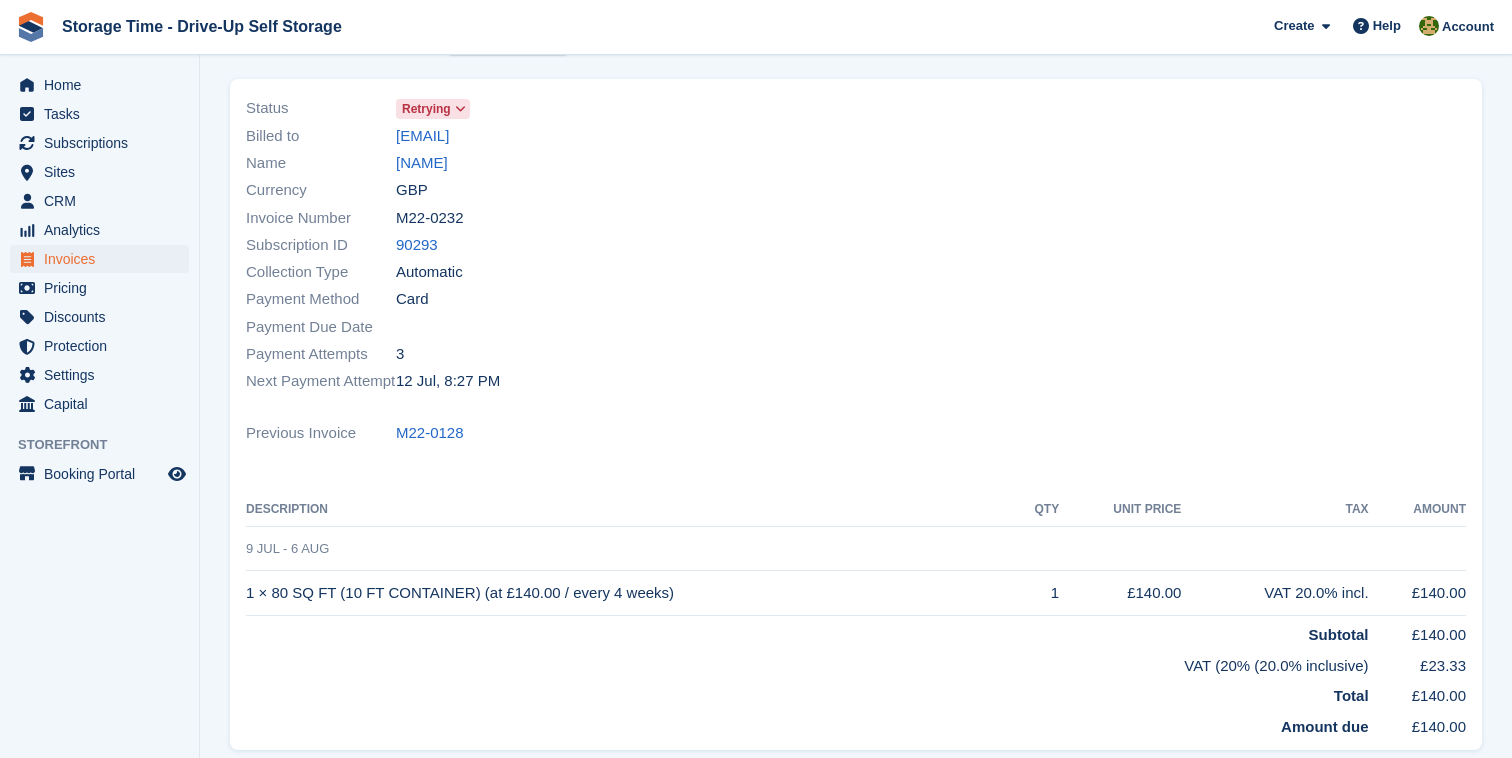 scroll, scrollTop: 295, scrollLeft: 0, axis: vertical 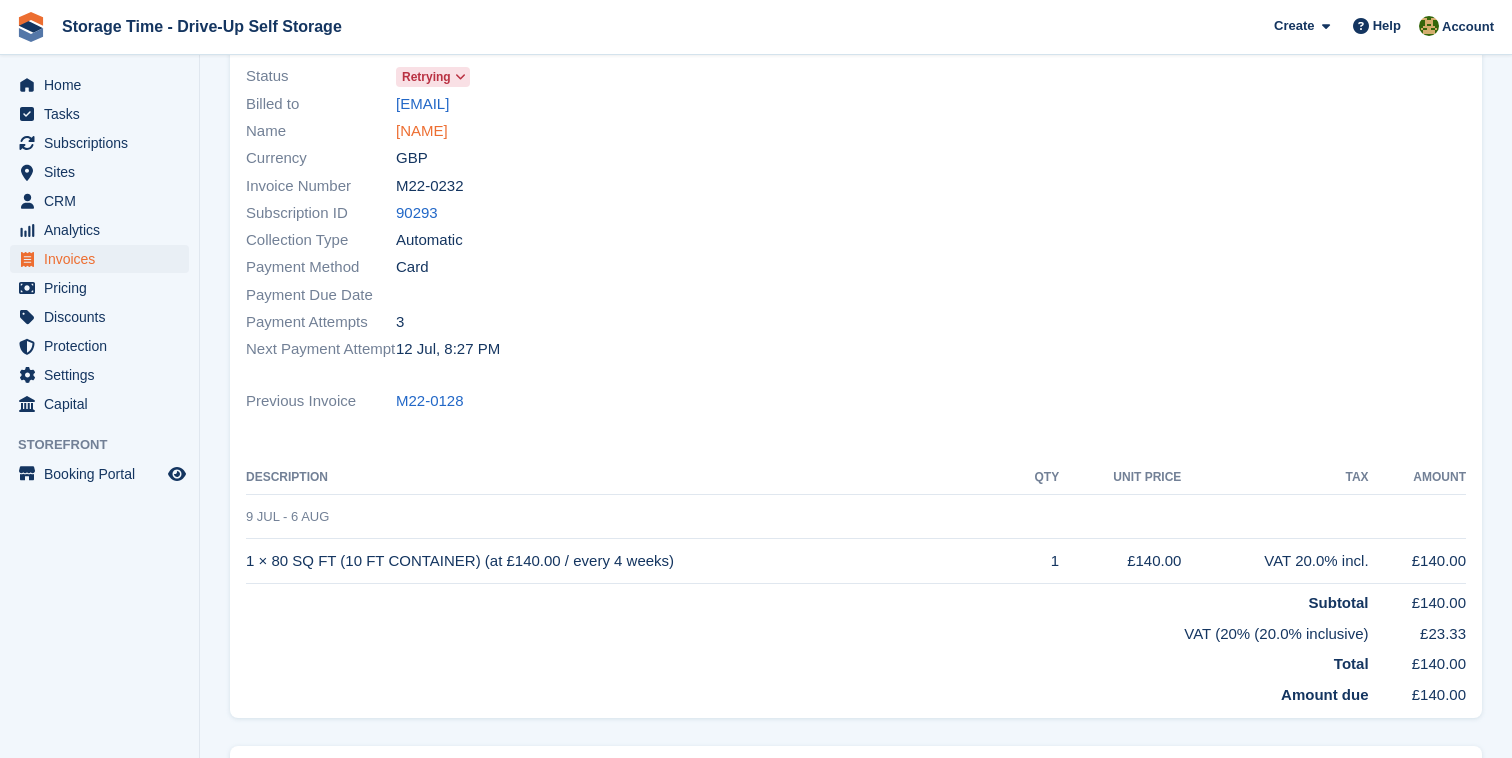 click on "[FIRST] [LAST]" at bounding box center [422, 131] 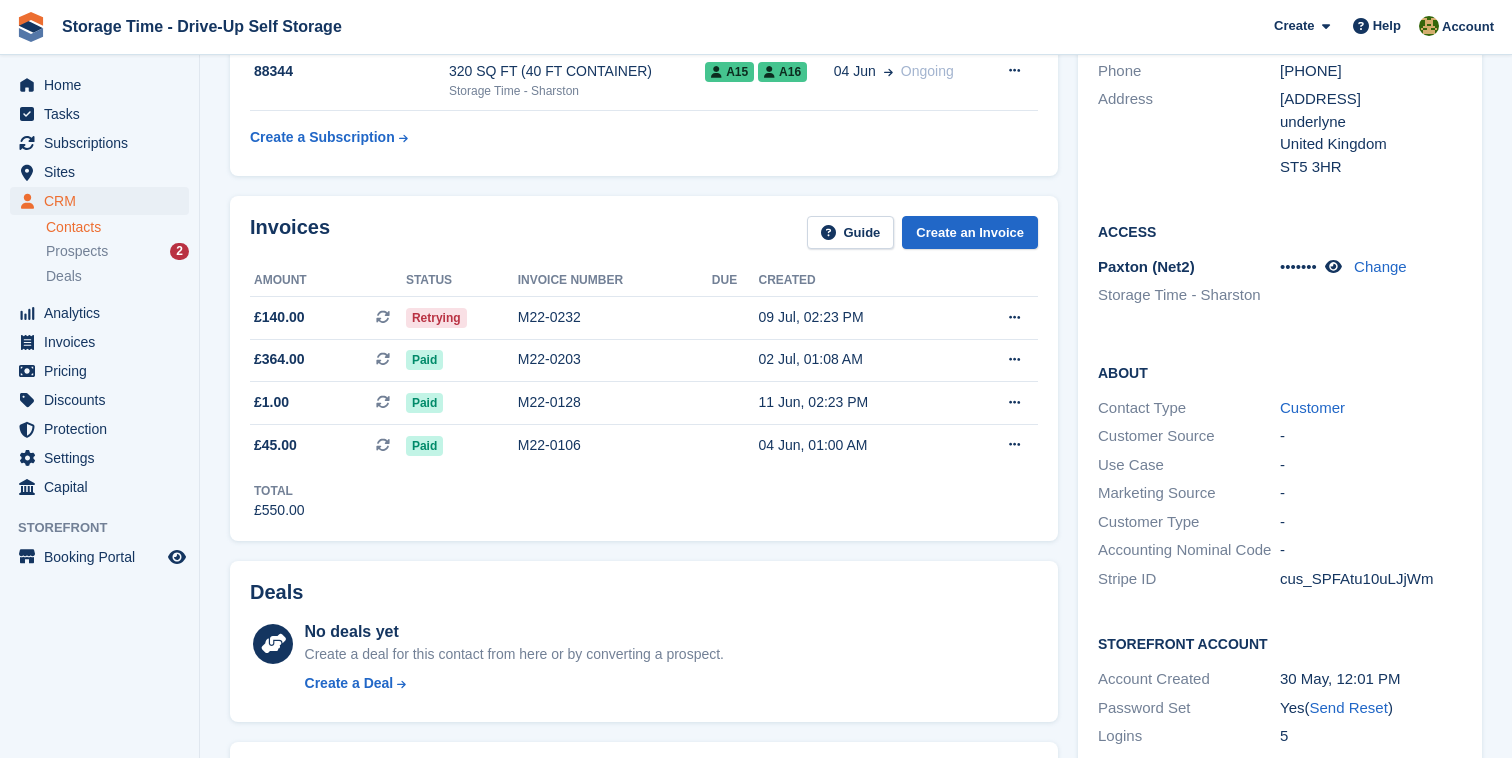 scroll, scrollTop: 383, scrollLeft: 0, axis: vertical 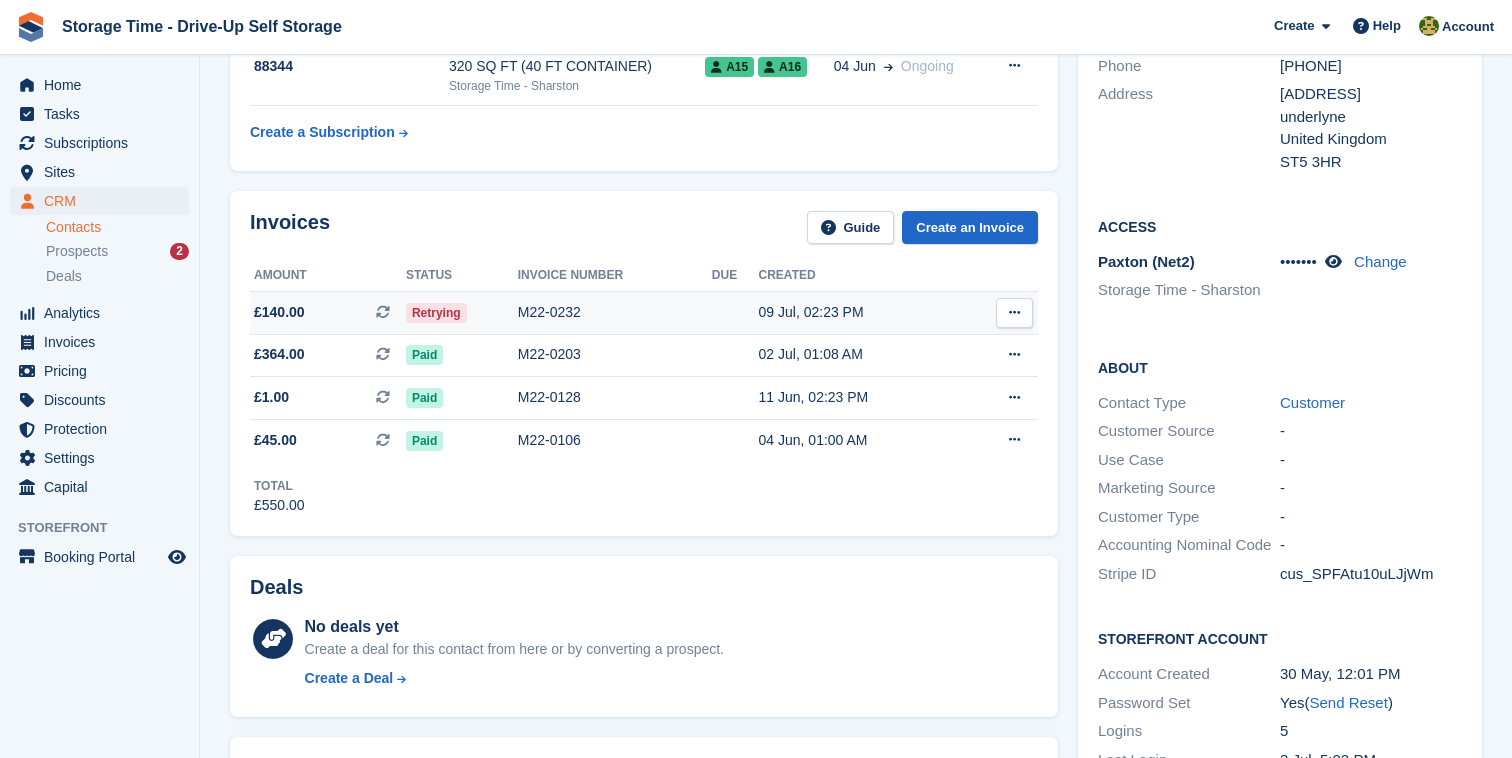 click on "Retrying" at bounding box center (462, 313) 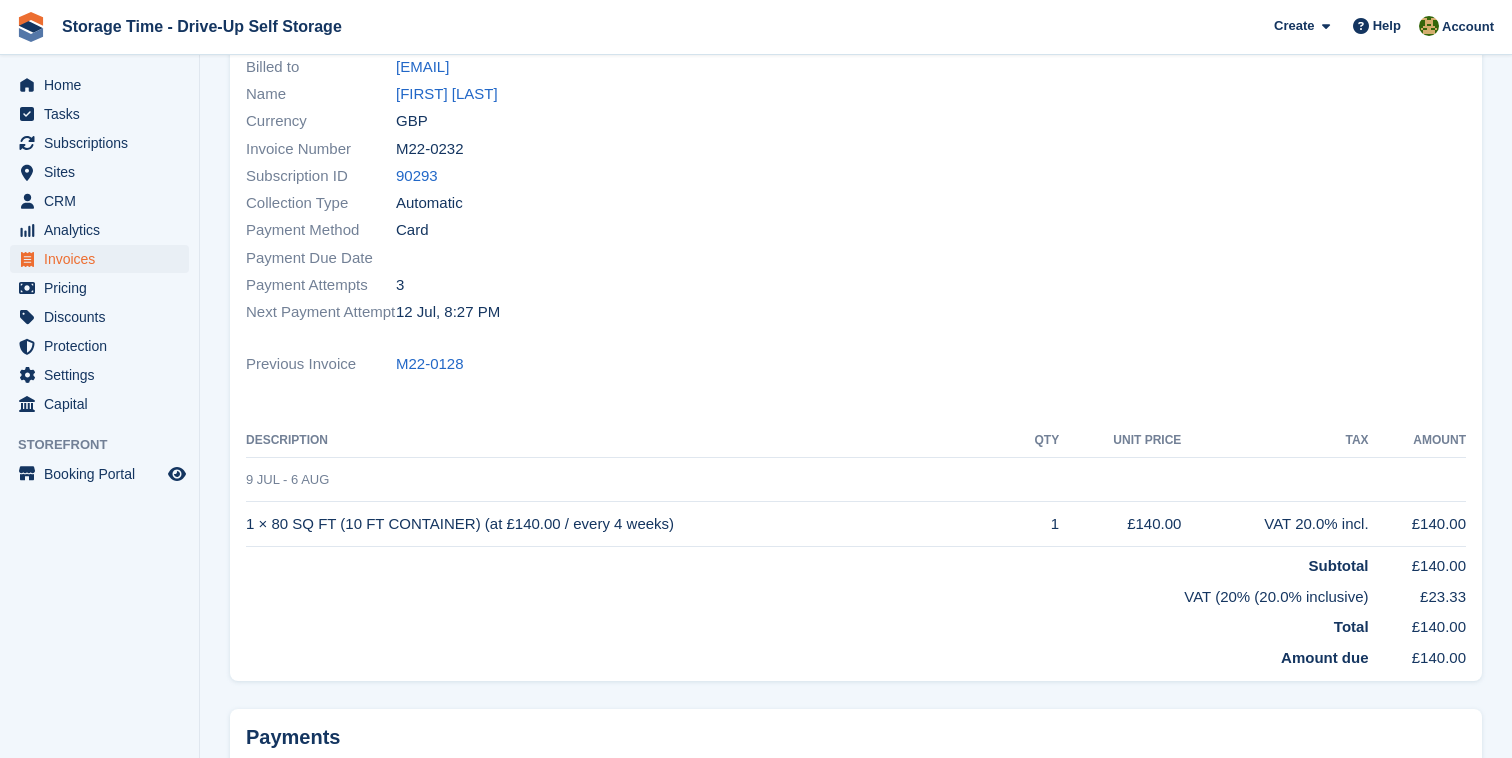 scroll, scrollTop: 378, scrollLeft: 0, axis: vertical 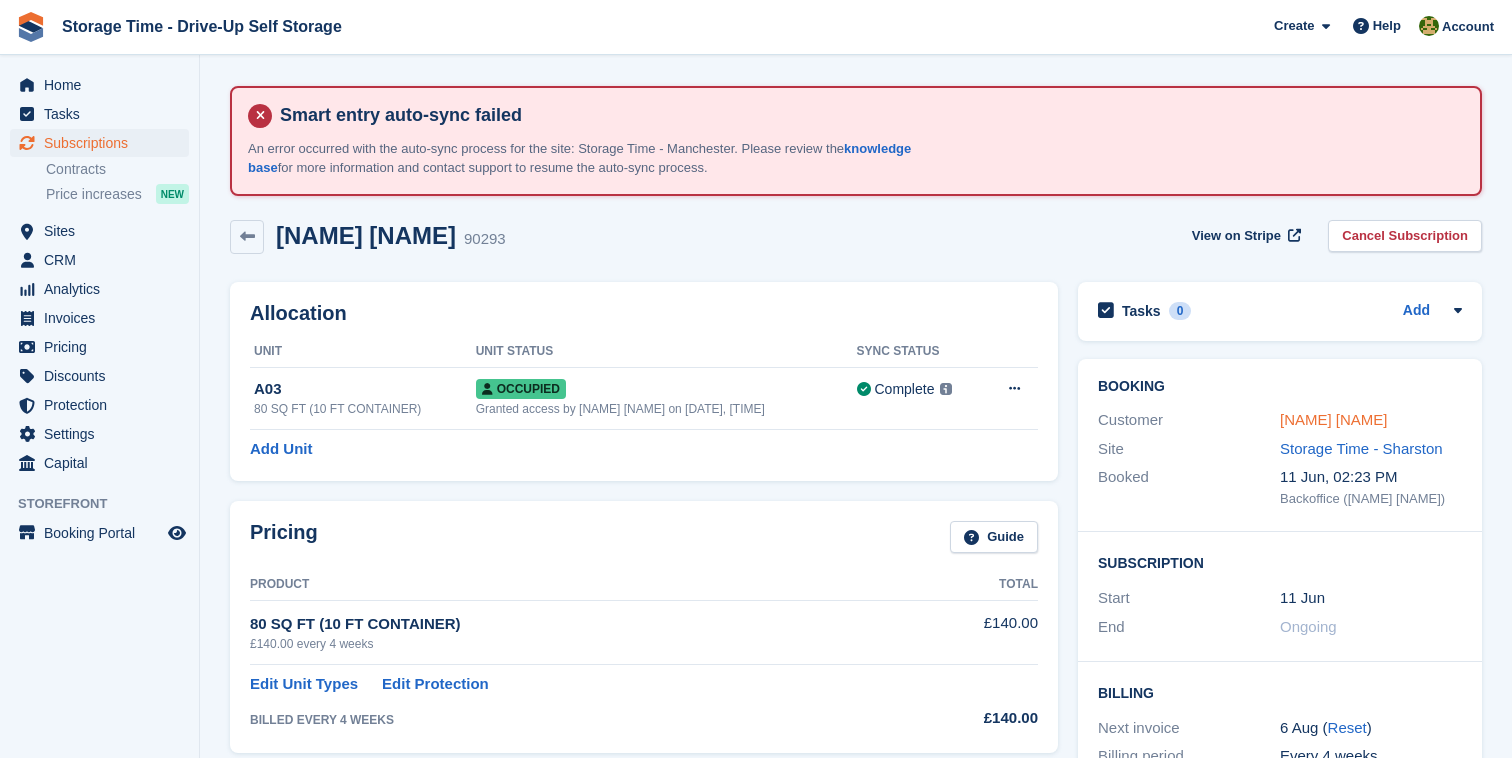 click on "[NAME] [NAME]" at bounding box center (1334, 419) 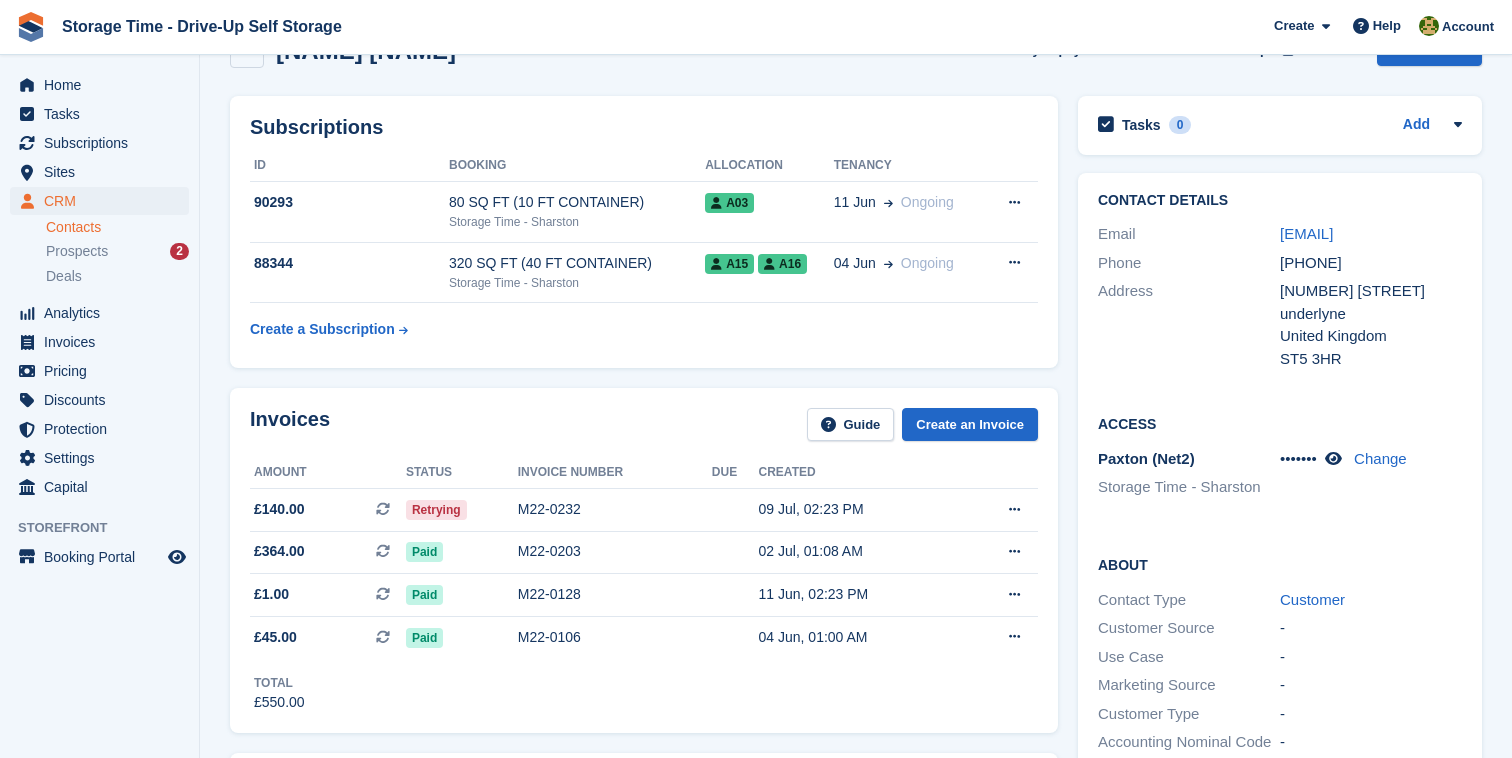 scroll, scrollTop: 205, scrollLeft: 0, axis: vertical 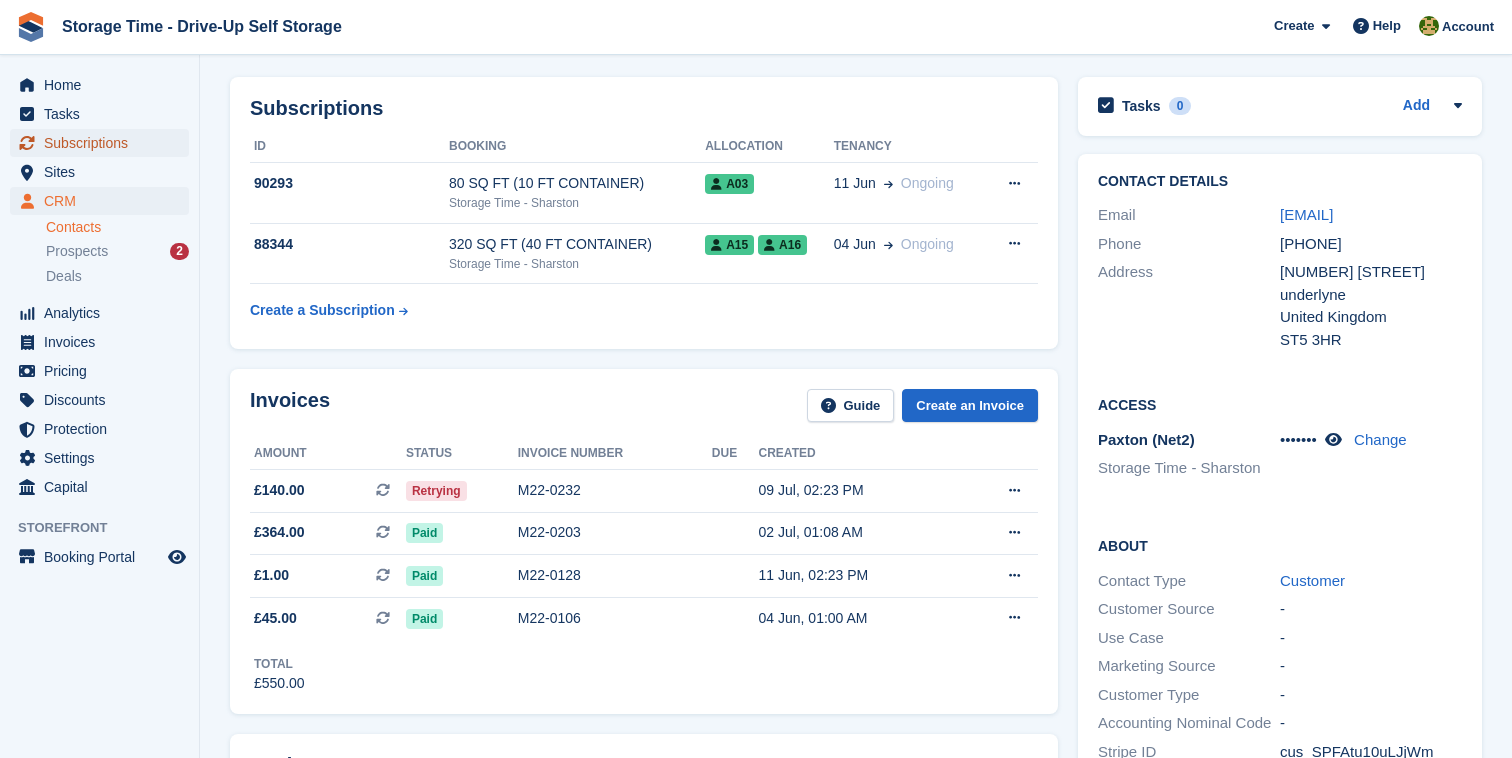 click on "Subscriptions" at bounding box center [104, 143] 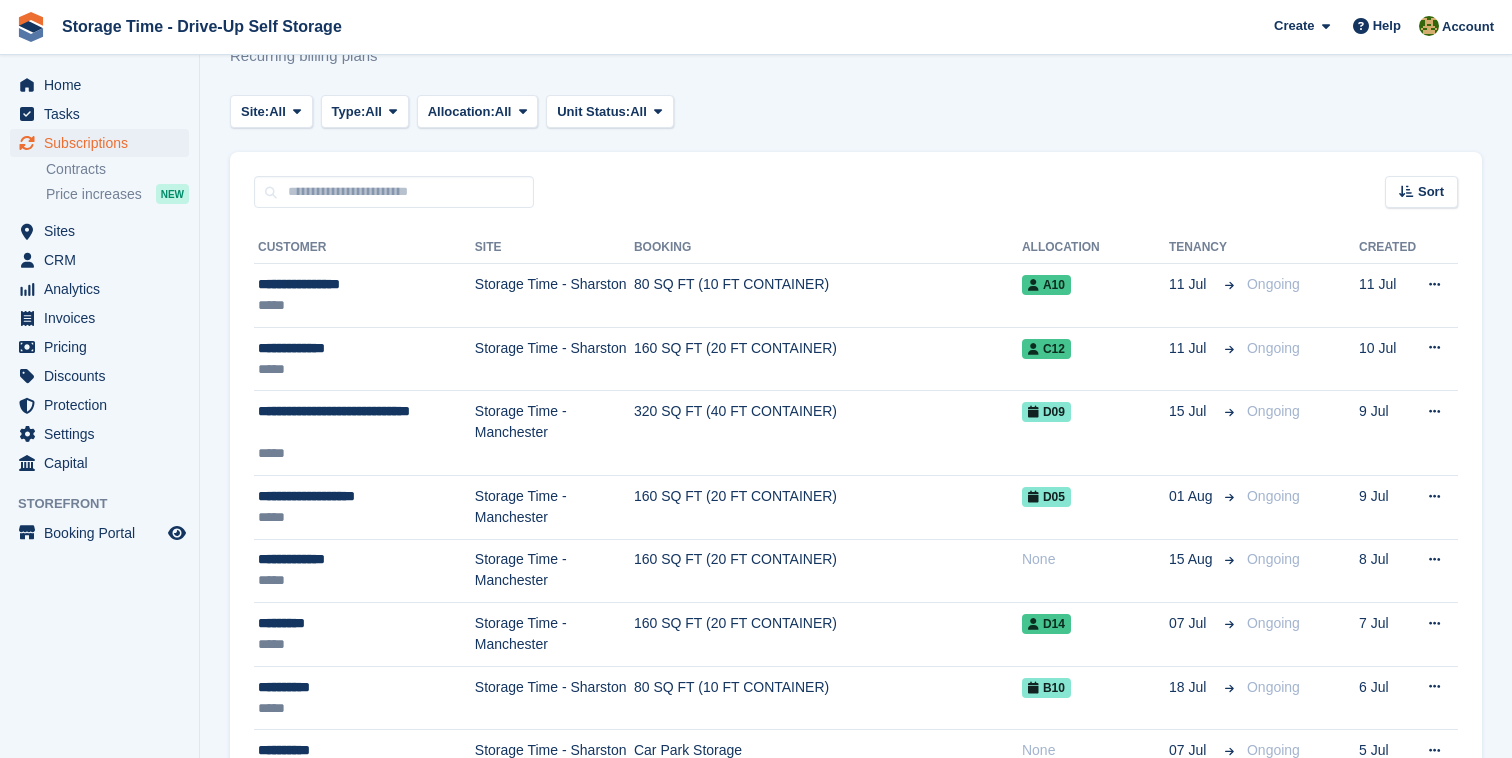 scroll, scrollTop: 0, scrollLeft: 0, axis: both 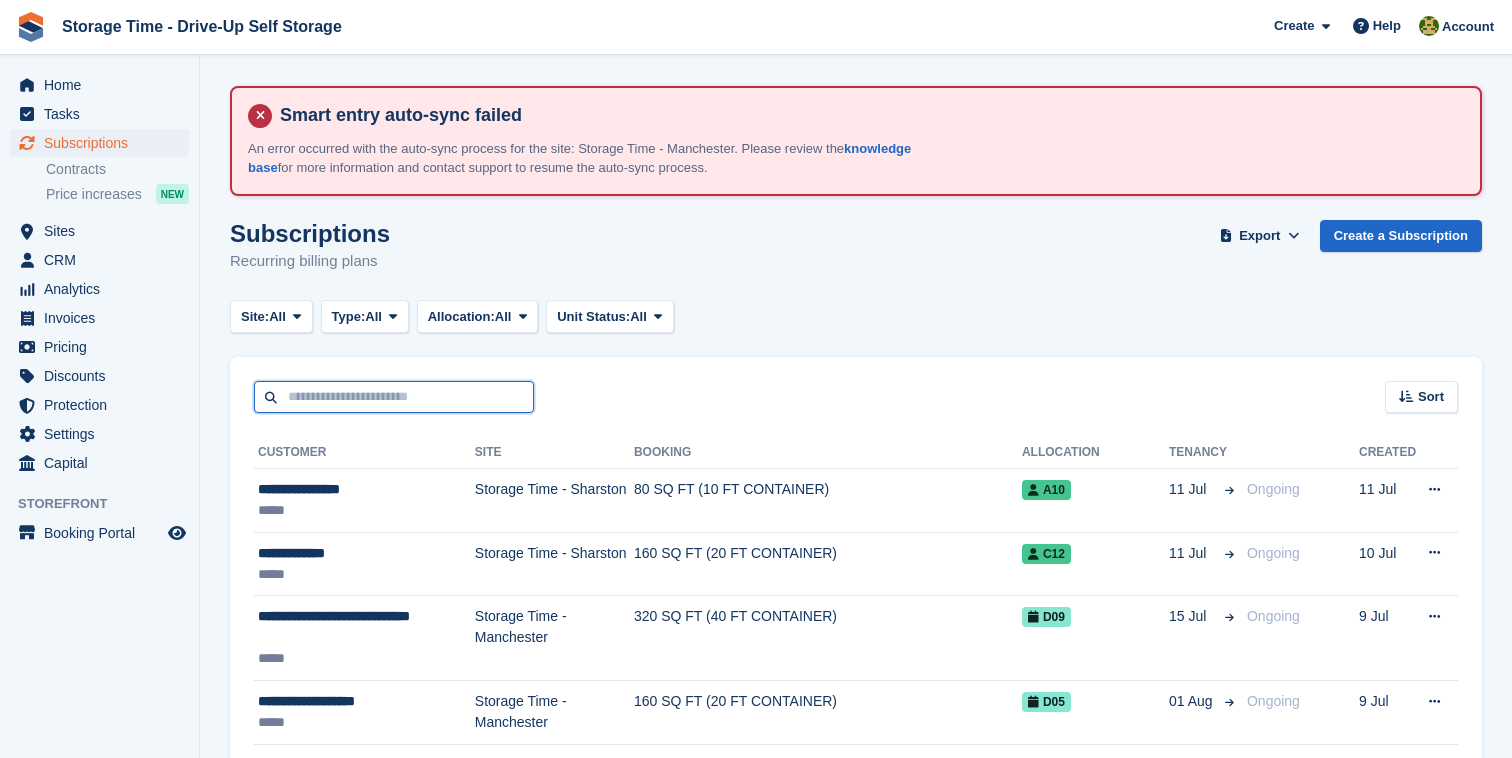 click at bounding box center (394, 397) 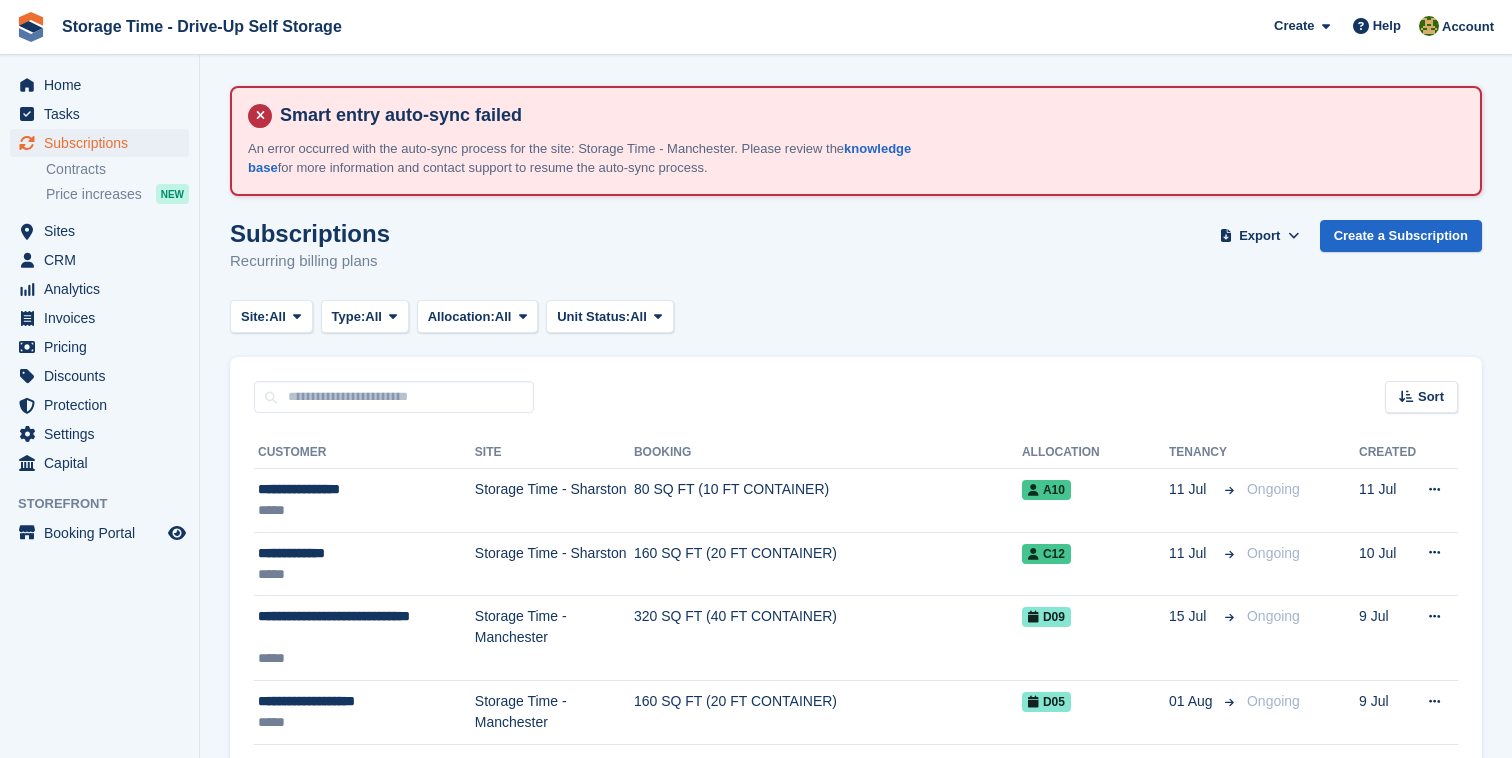 click on "Sort
Sort by
Customer name
Date created
Move in date
Move out date
Created (oldest first)
Created (newest first)" at bounding box center [856, 385] 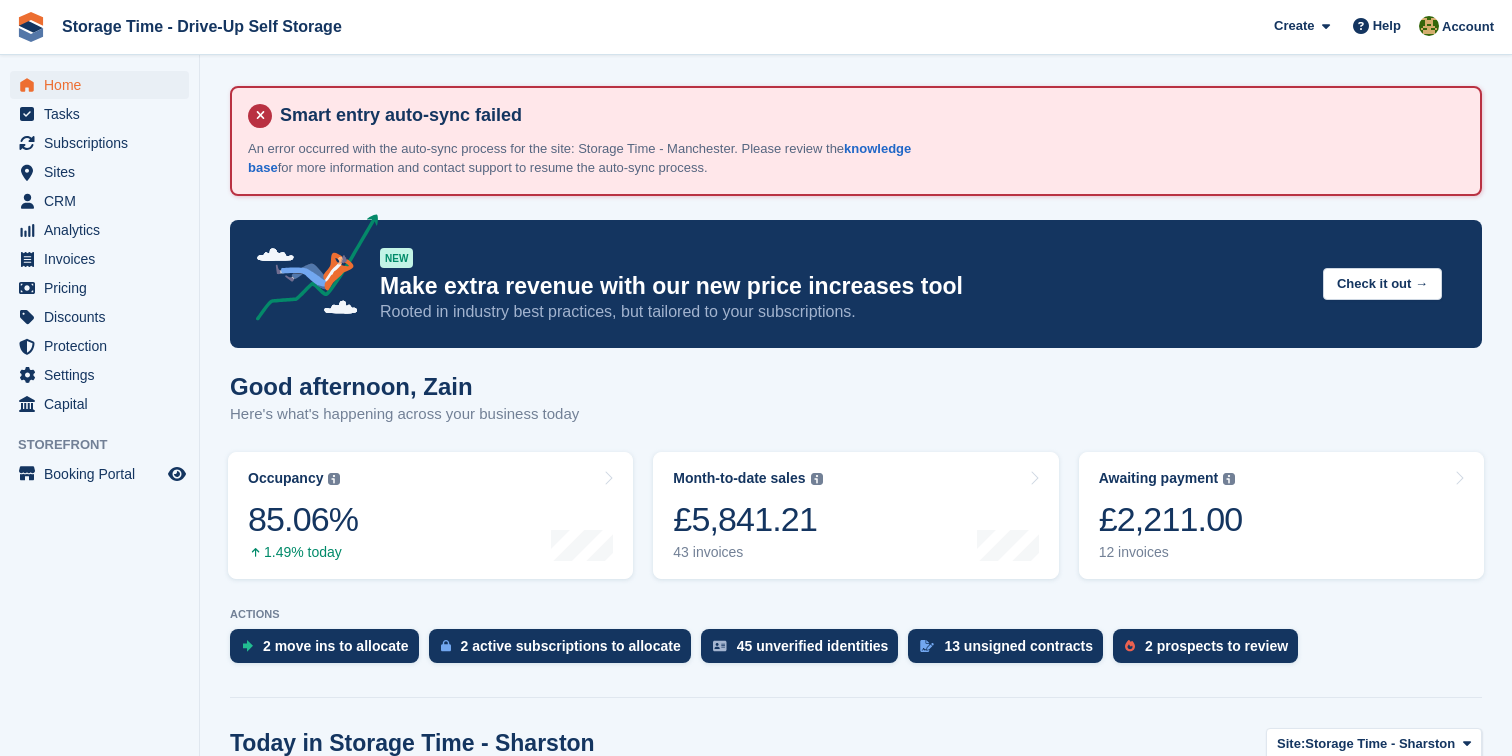 scroll, scrollTop: 0, scrollLeft: 0, axis: both 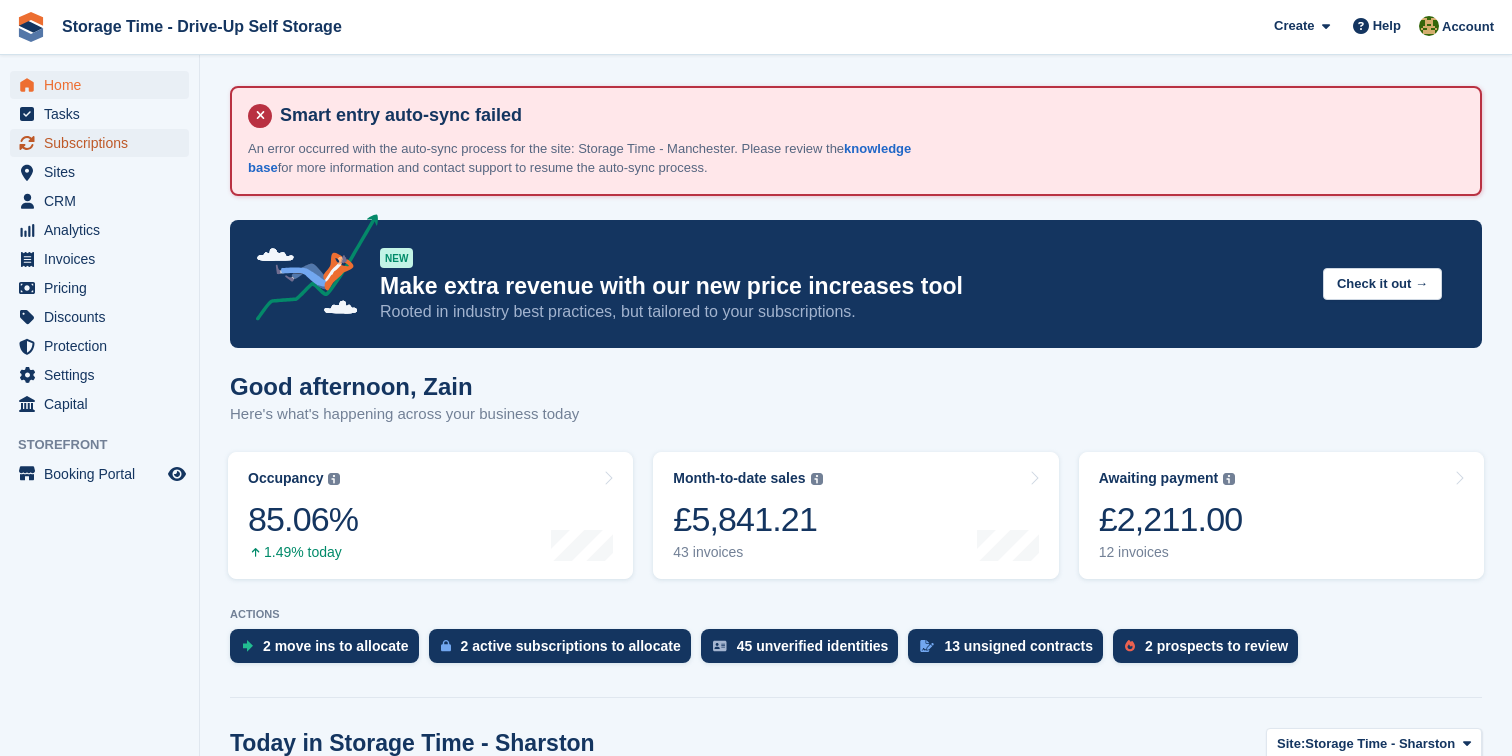 click on "Subscriptions" at bounding box center [104, 143] 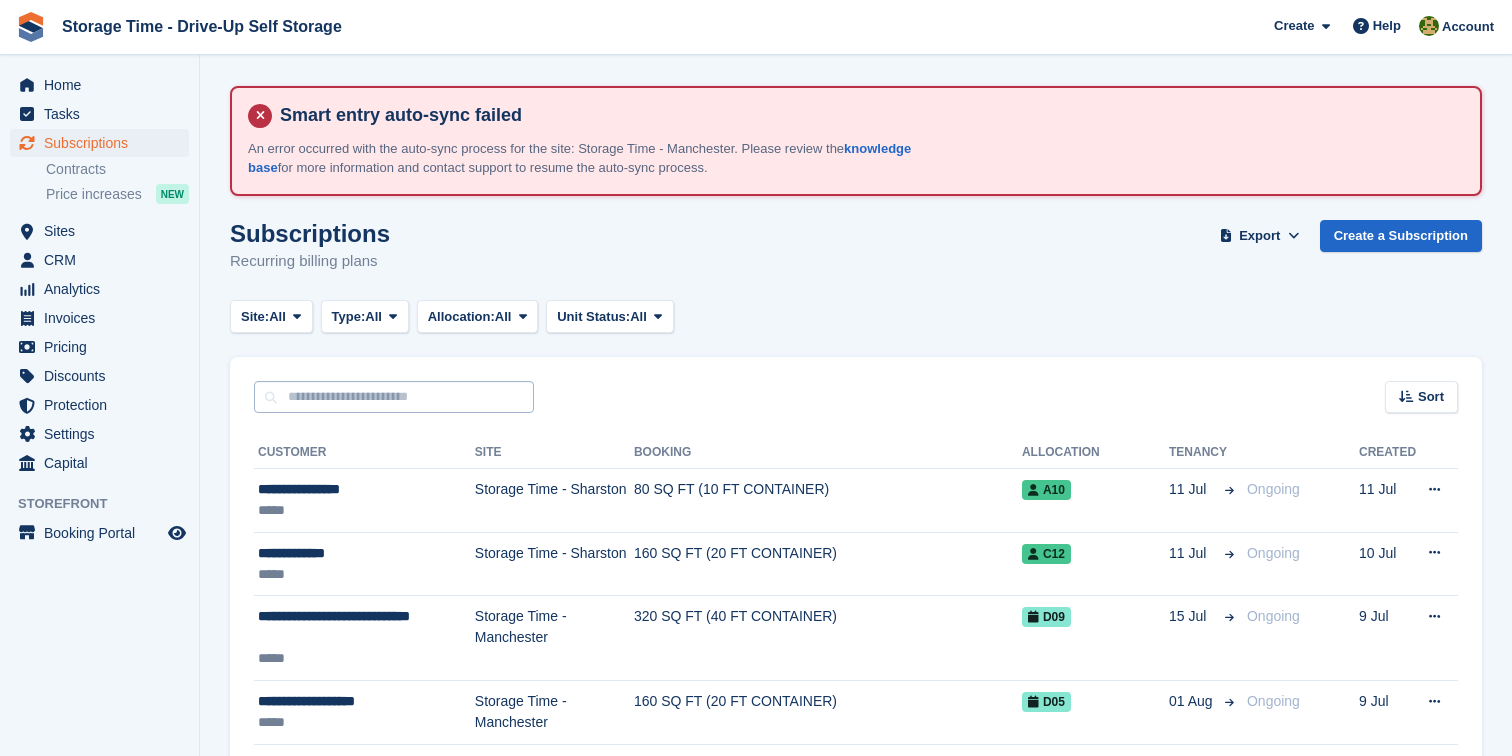 scroll, scrollTop: 0, scrollLeft: 0, axis: both 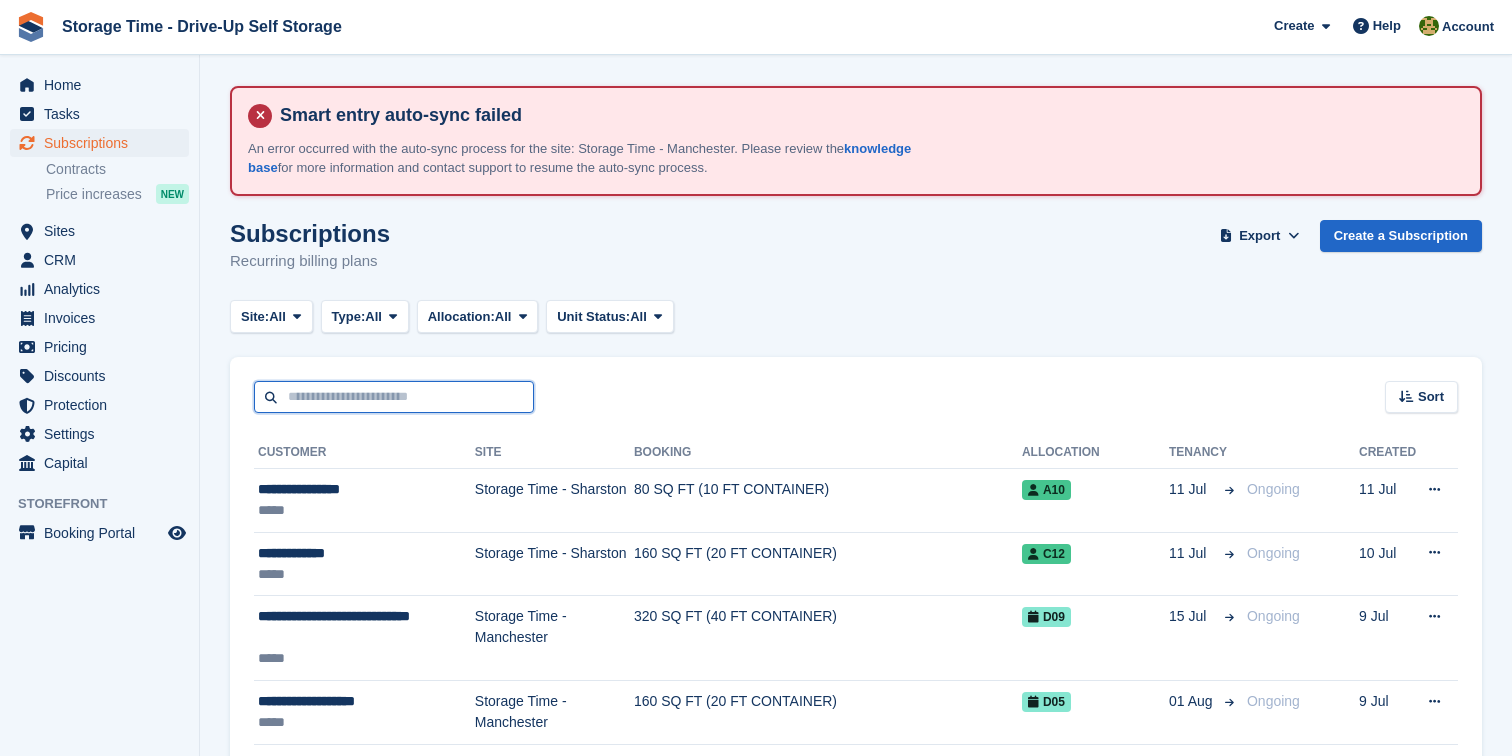 click at bounding box center [394, 397] 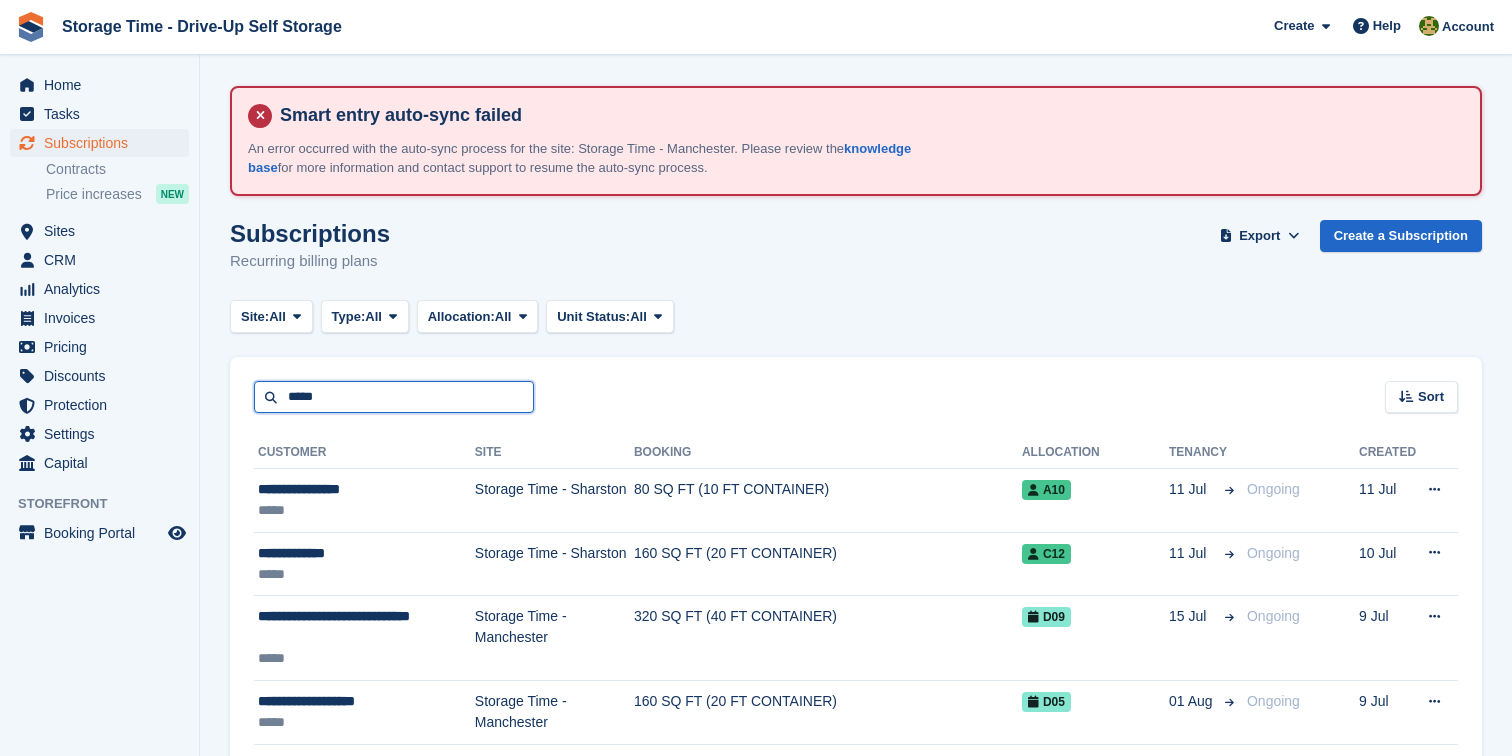 type on "*****" 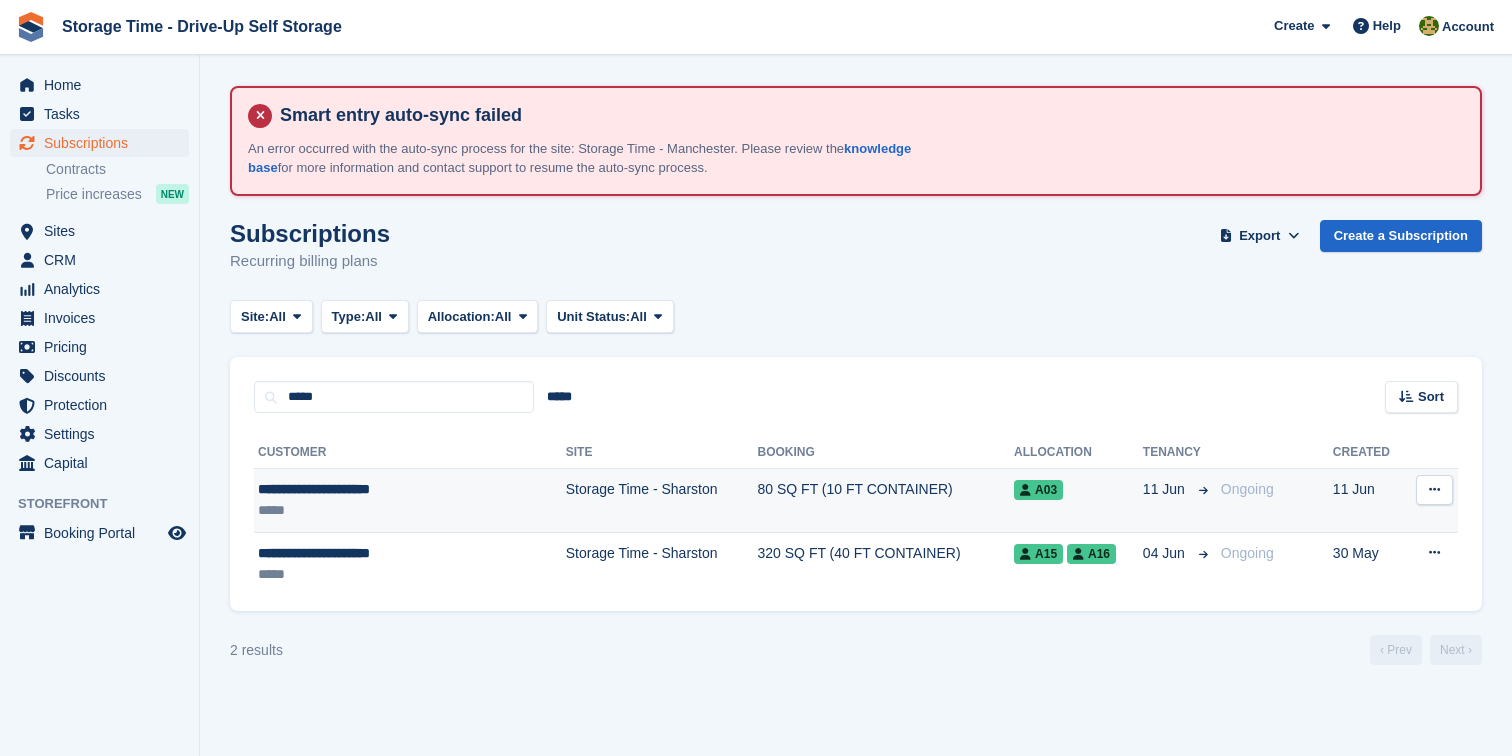 click on "Storage Time - Sharston" at bounding box center (662, 501) 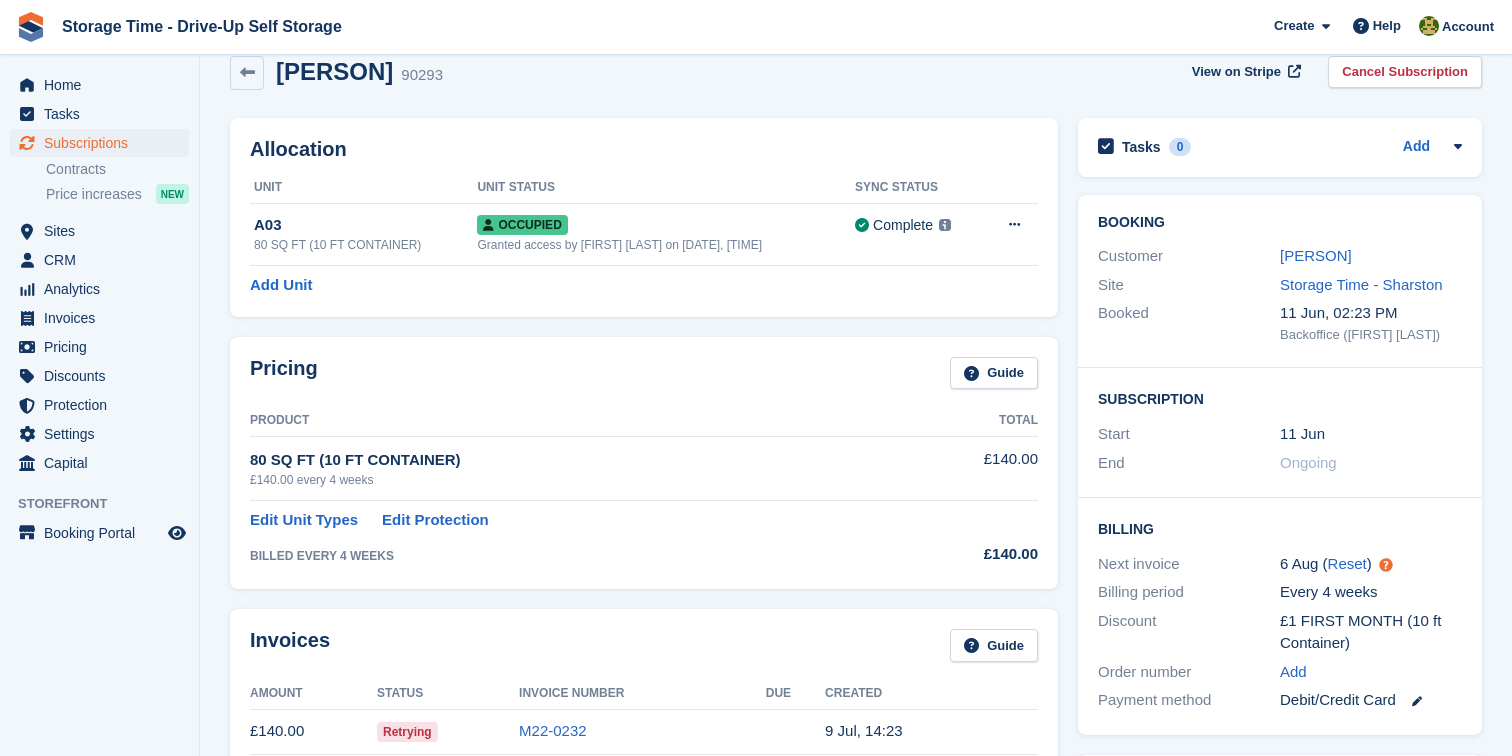 scroll, scrollTop: 152, scrollLeft: 0, axis: vertical 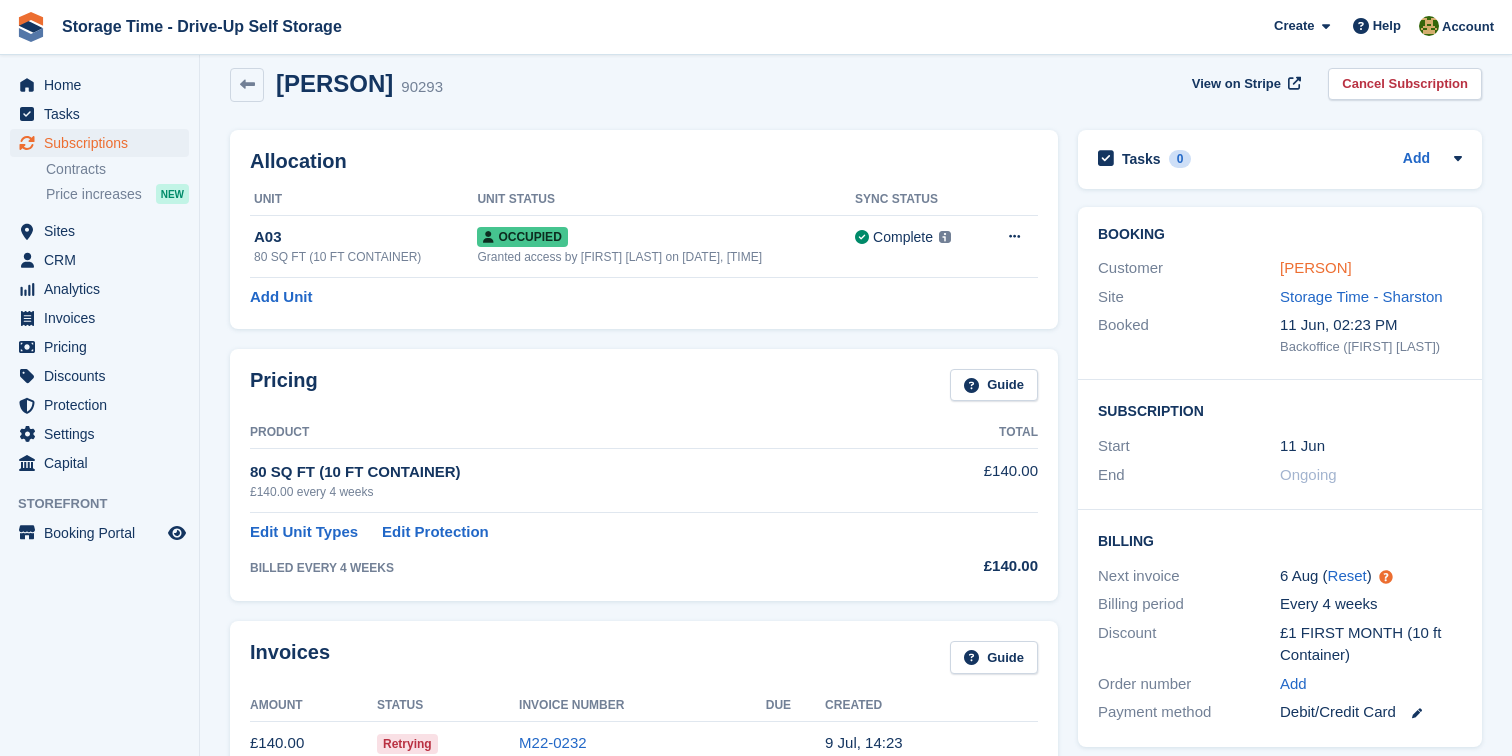 click on "[PERSON]" at bounding box center (1316, 267) 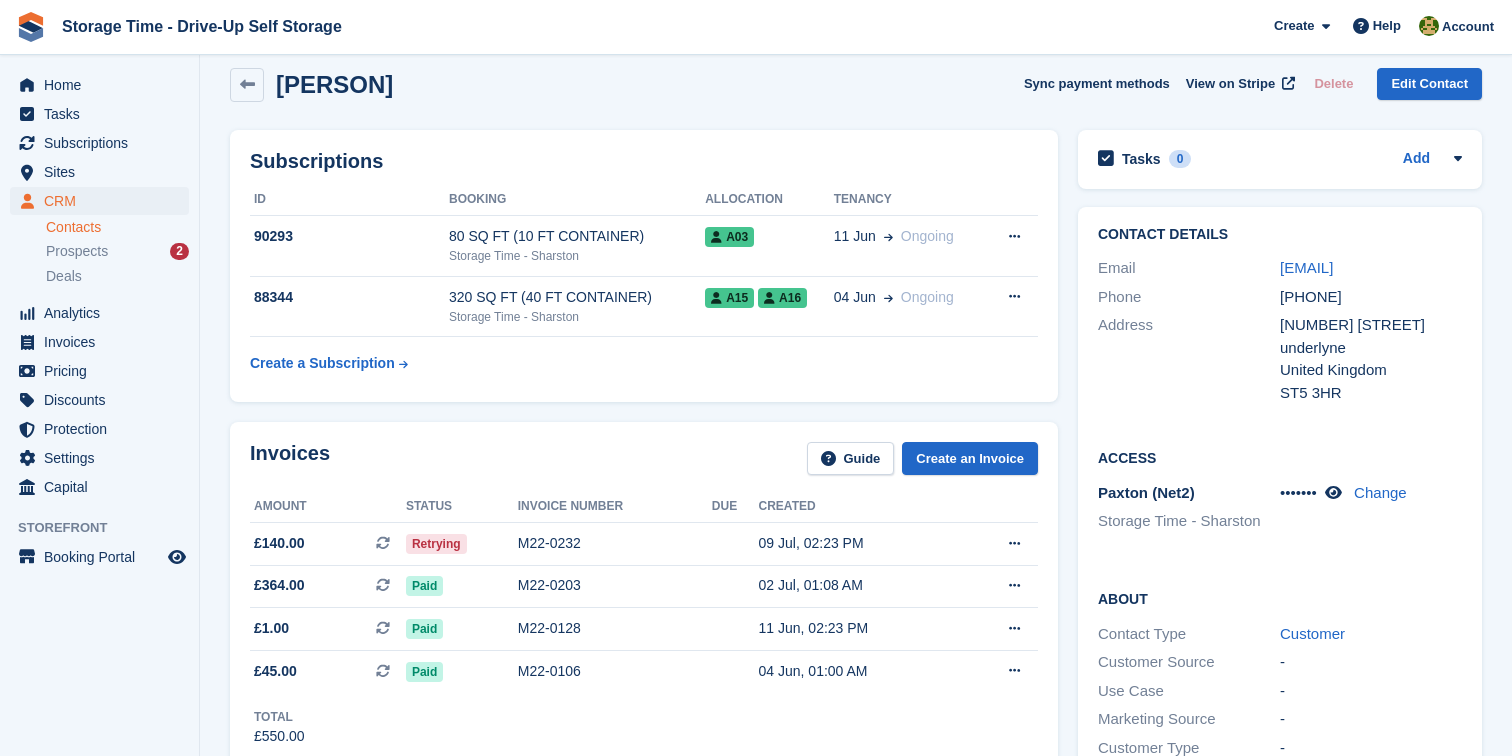 scroll, scrollTop: 0, scrollLeft: 0, axis: both 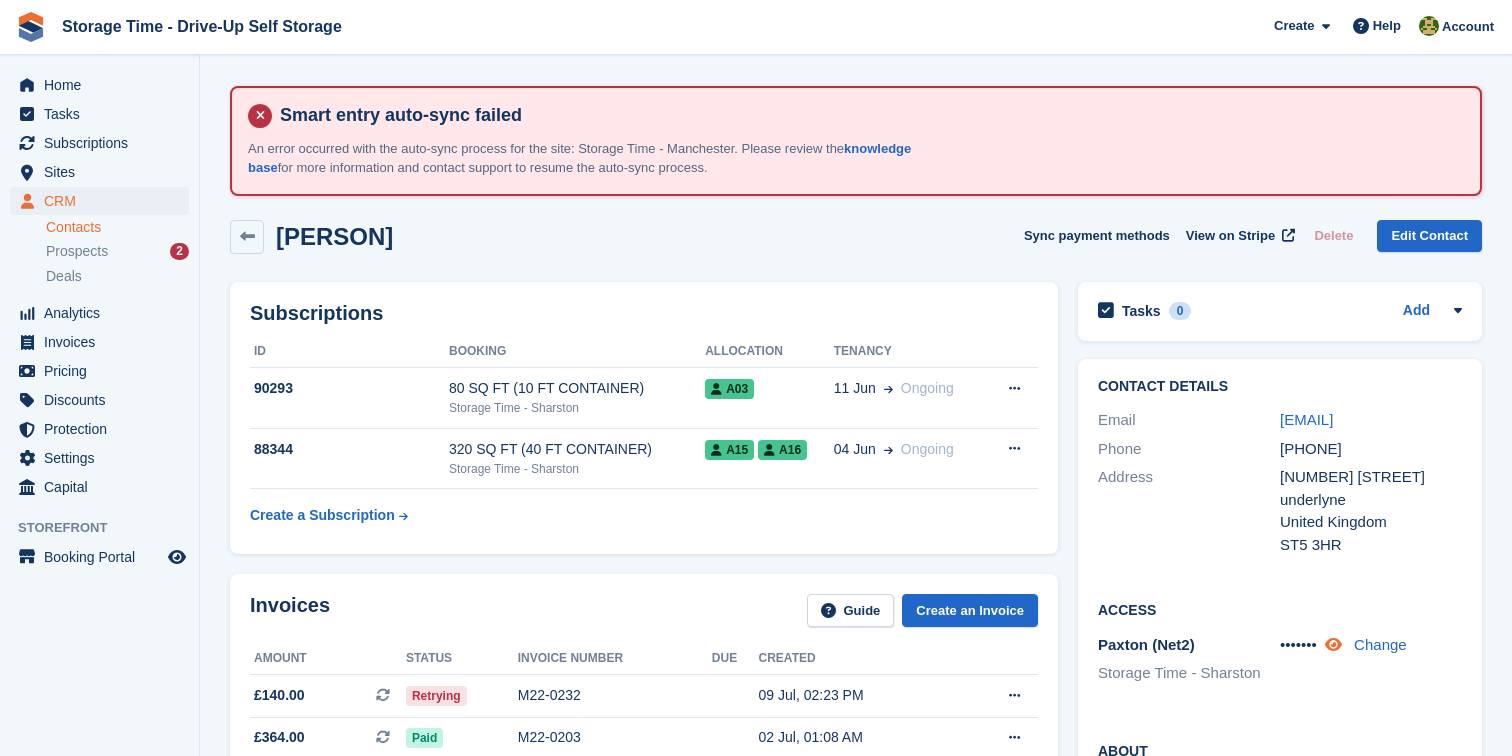 click at bounding box center [1333, 644] 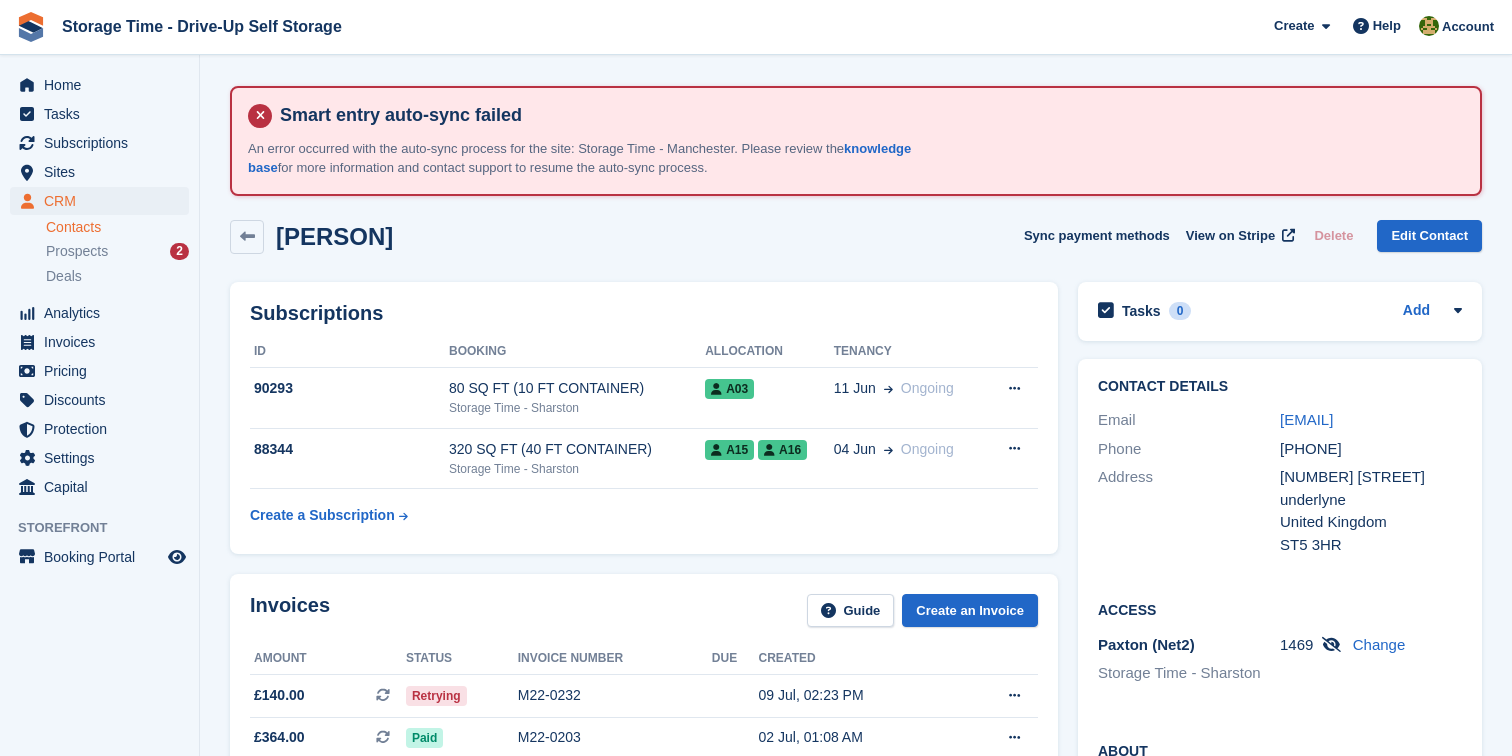 click on "Contact Details
Email
admin@pureva.uk
Phone
+447412452154
Address
152 Clayton Rd
underlyne
United Kingdom
ST5 3HR" at bounding box center (1280, 469) 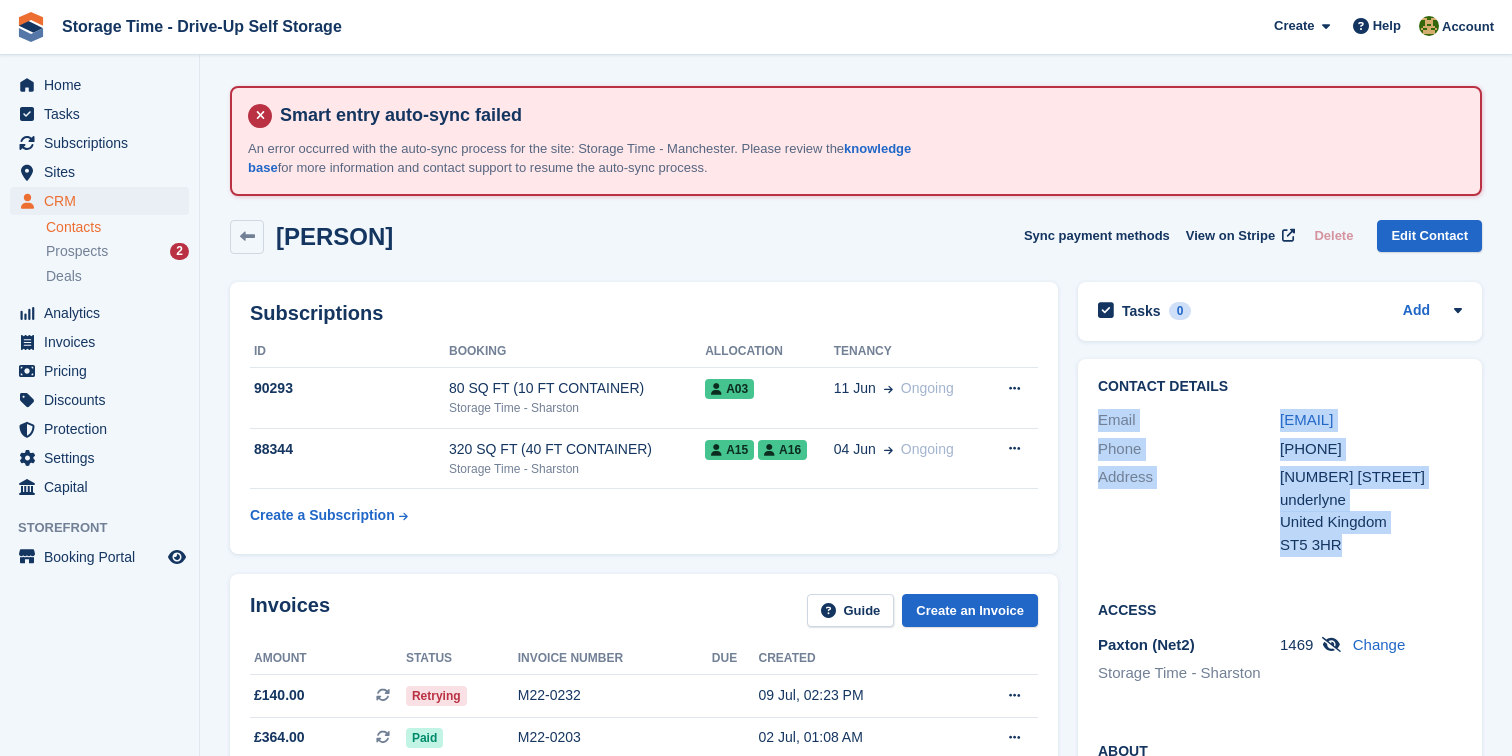 drag, startPoint x: 1345, startPoint y: 548, endPoint x: 1231, endPoint y: 395, distance: 190.80095 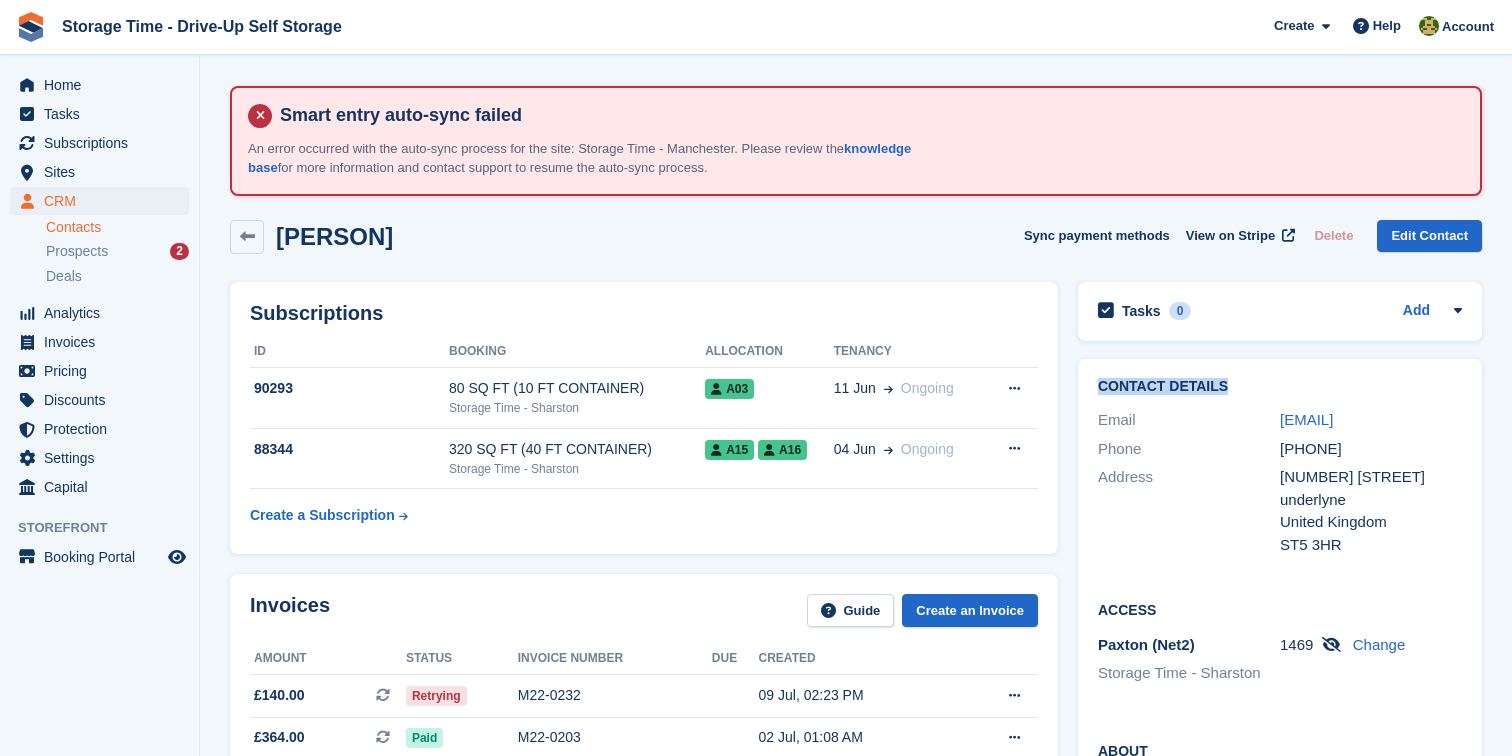 drag, startPoint x: 1225, startPoint y: 385, endPoint x: 1090, endPoint y: 384, distance: 135.00371 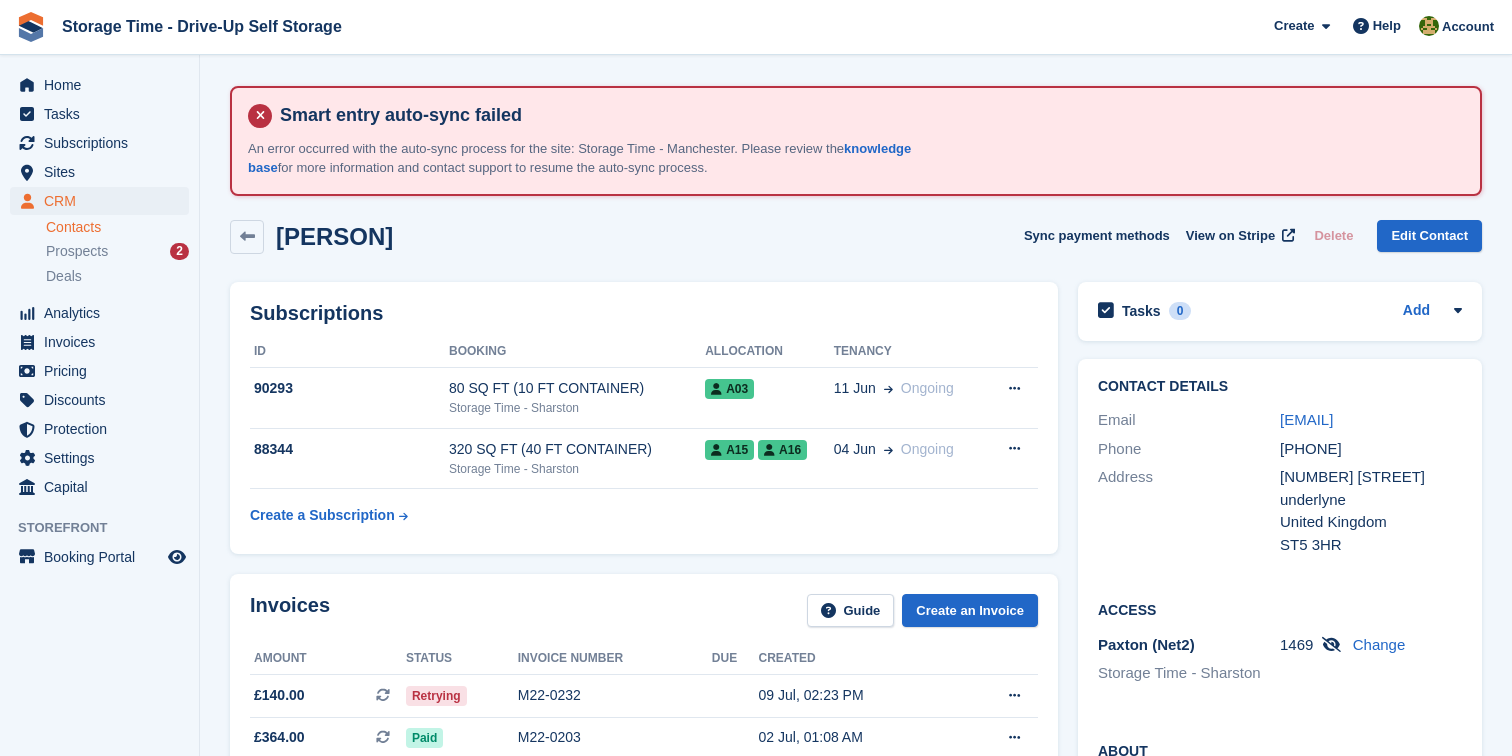 click on "Email" at bounding box center (1189, 420) 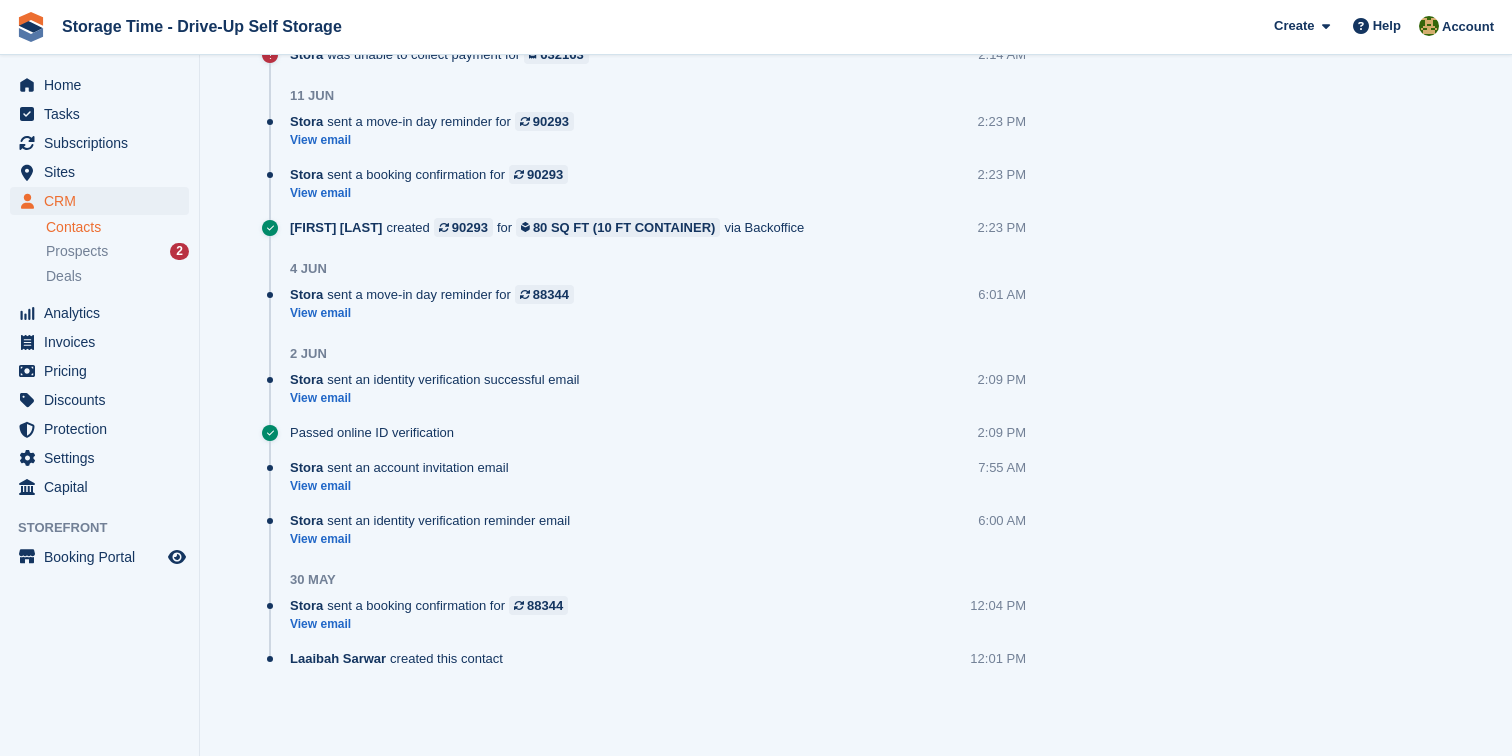 drag, startPoint x: 1096, startPoint y: 377, endPoint x: 1356, endPoint y: 462, distance: 273.5416 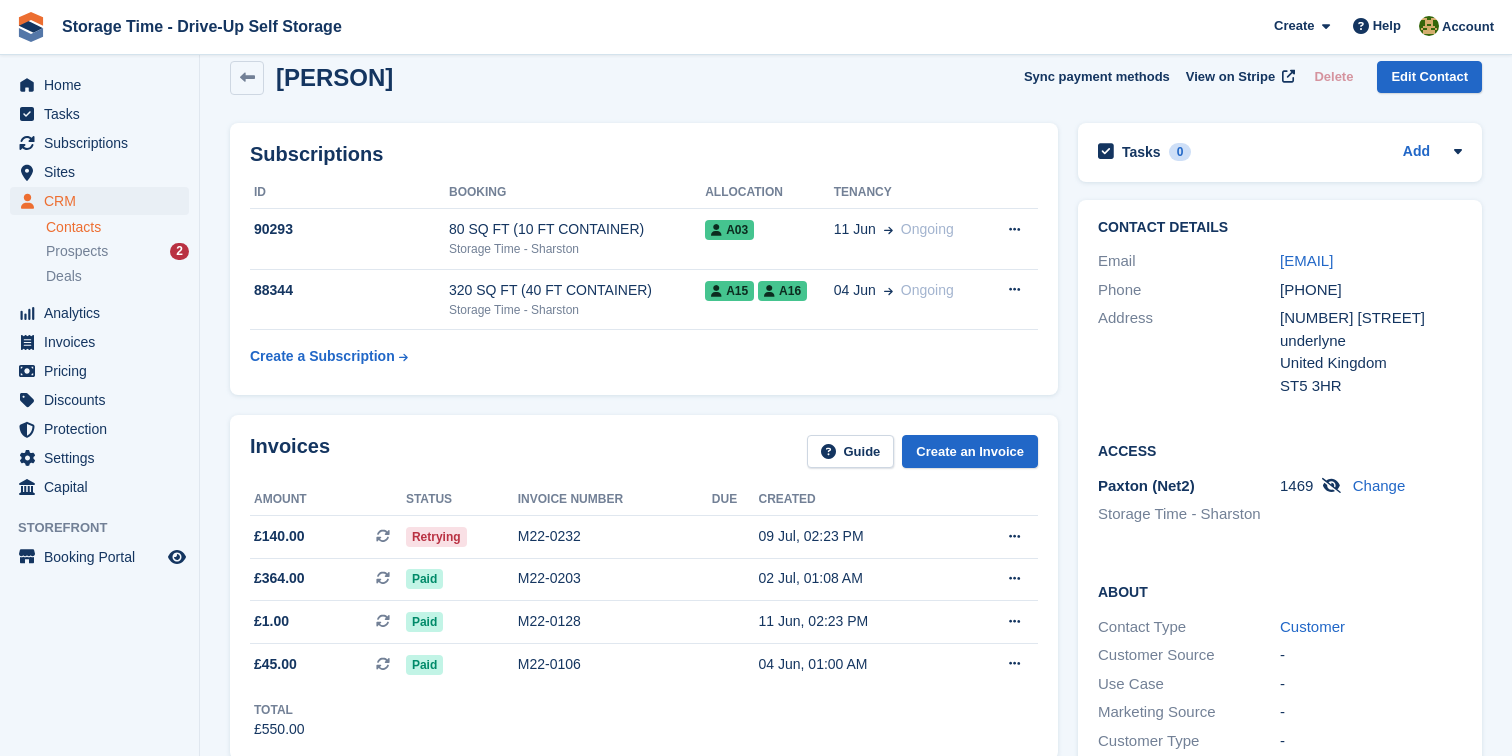 scroll, scrollTop: 143, scrollLeft: 0, axis: vertical 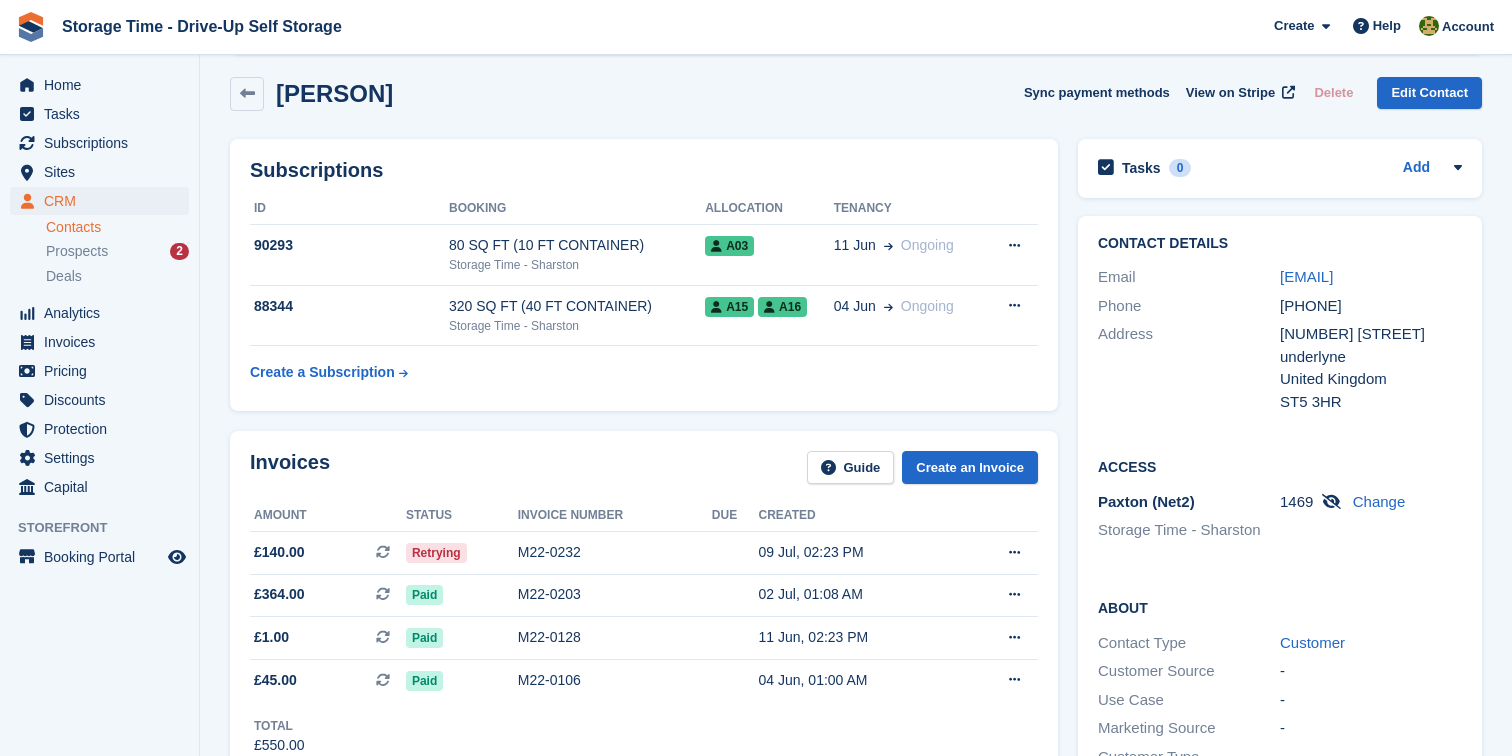 click on "Access
Paxton (Net2)
Storage Time - Sharston
1469
Change" at bounding box center (1280, 506) 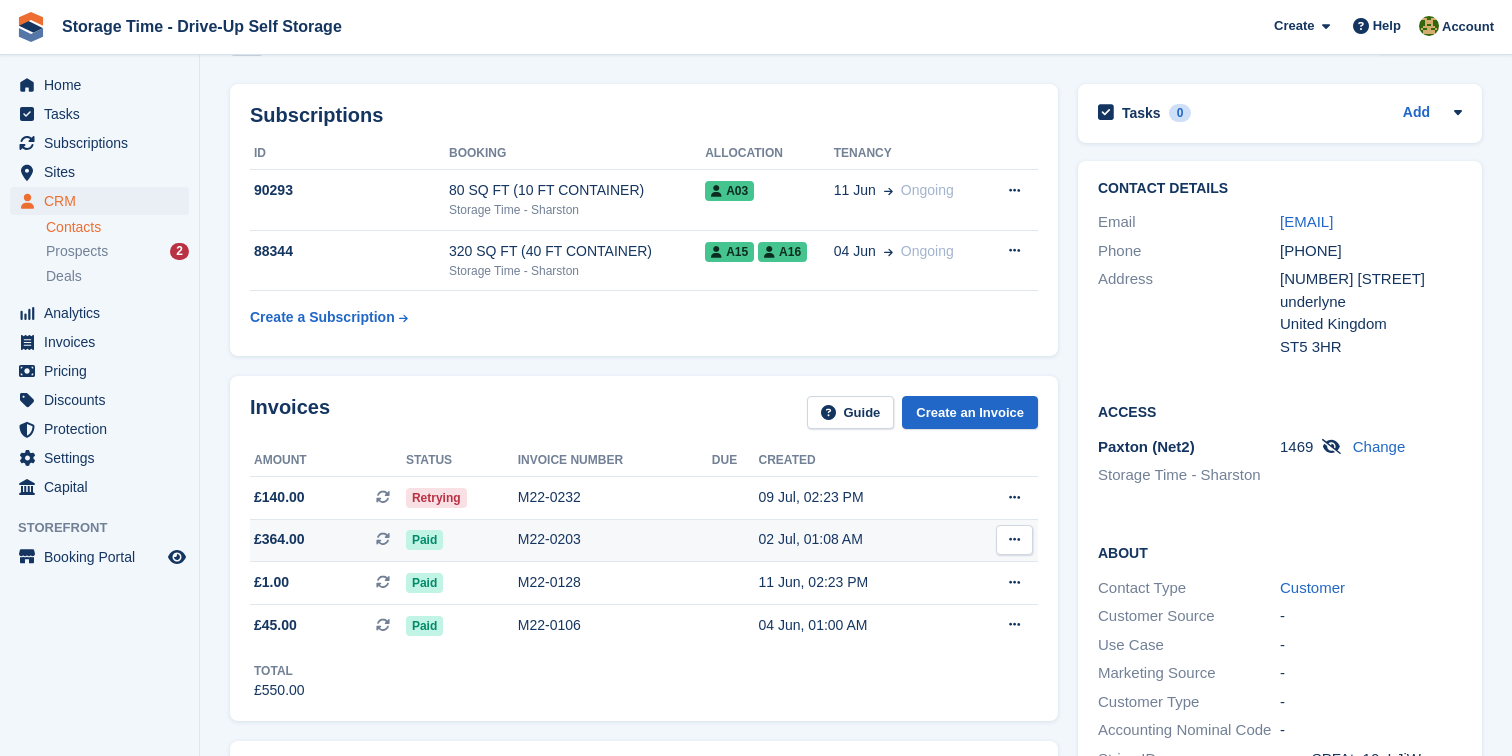 scroll, scrollTop: 186, scrollLeft: 0, axis: vertical 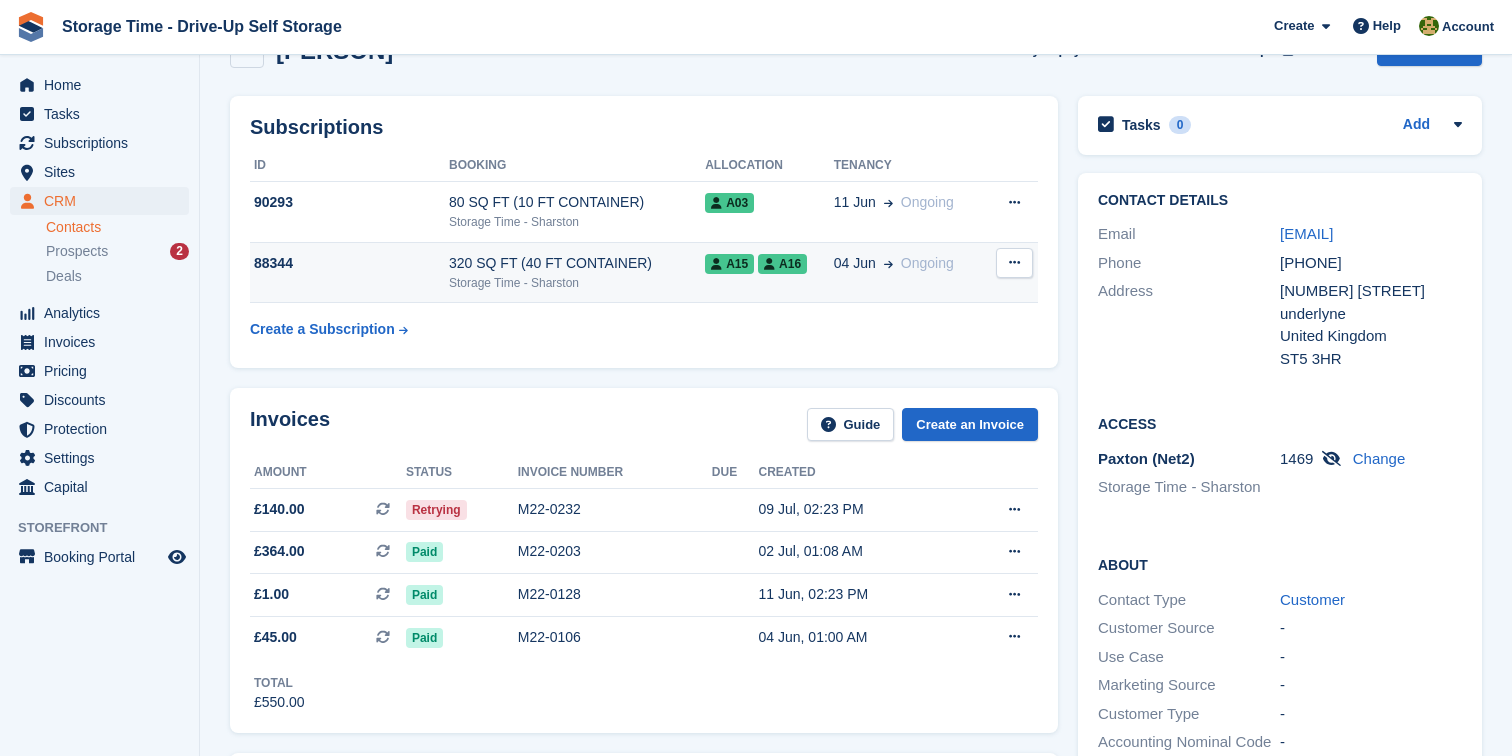 click on "Storage Time - Sharston" at bounding box center (577, 283) 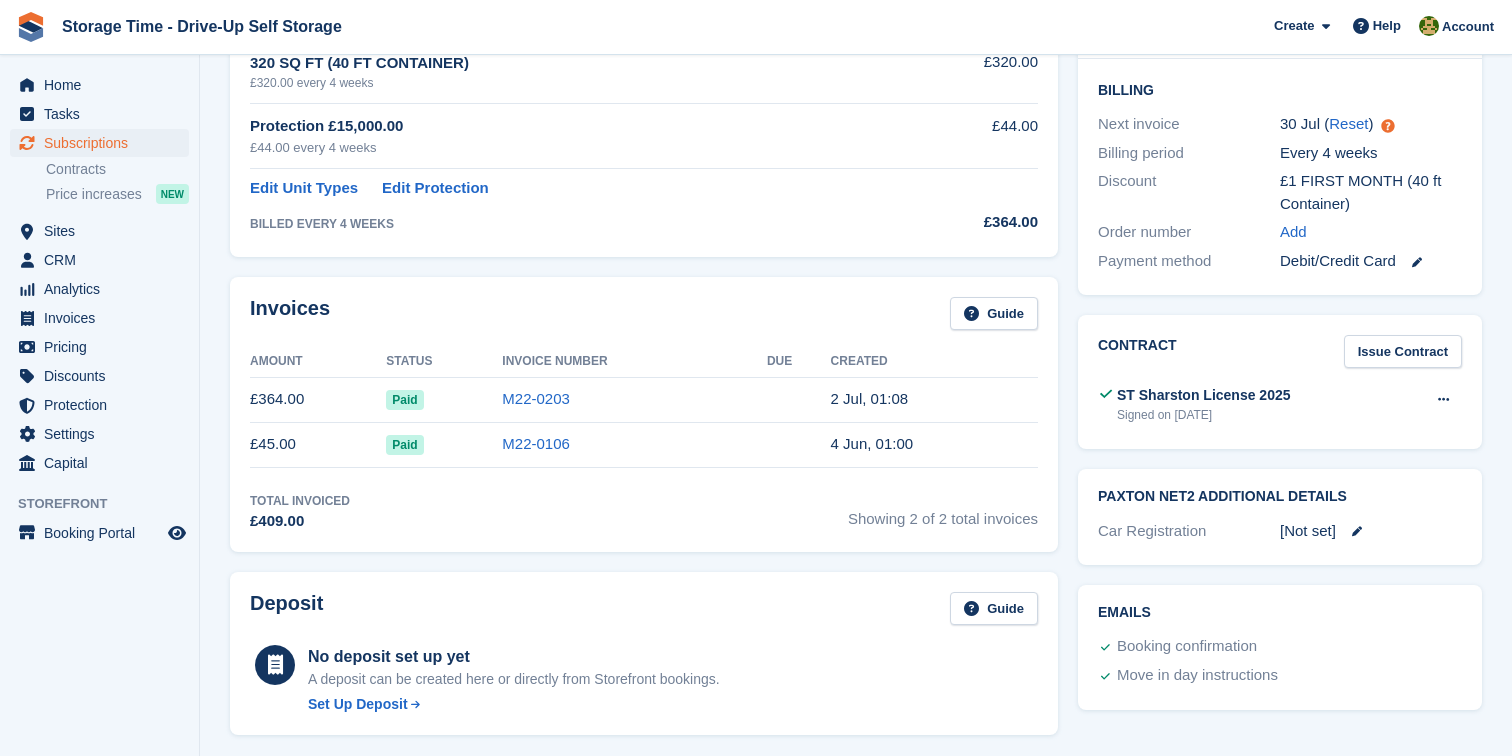 scroll, scrollTop: 631, scrollLeft: 0, axis: vertical 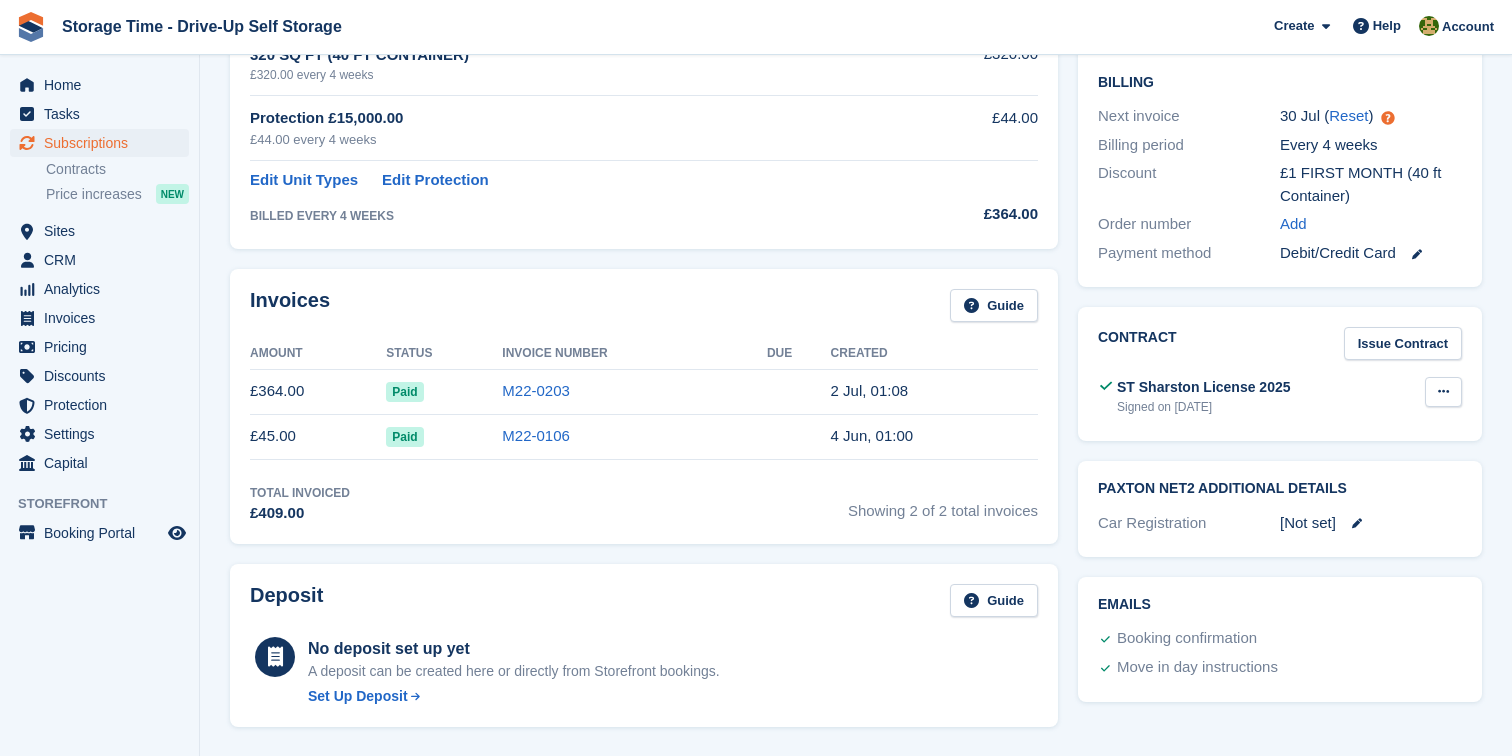click at bounding box center (1443, 392) 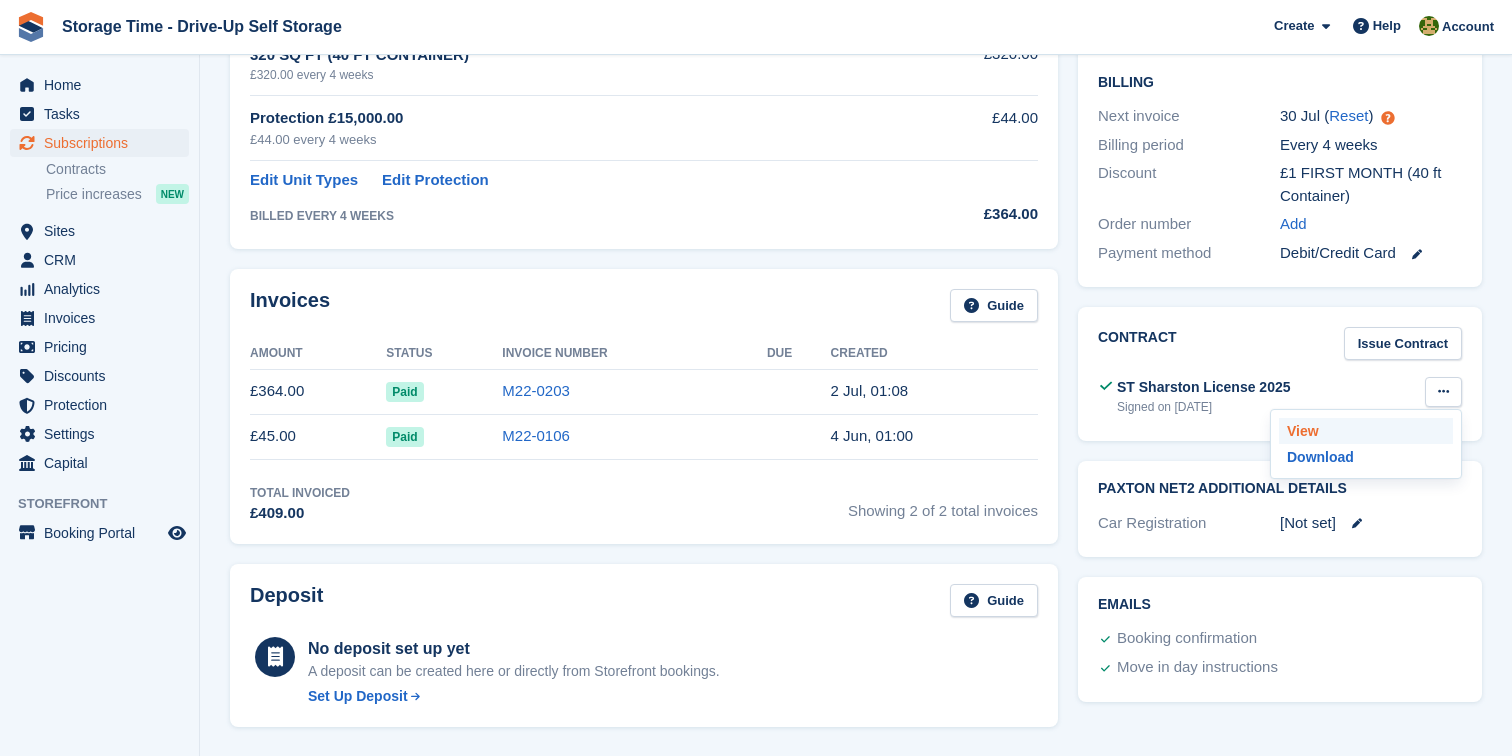 click on "View" at bounding box center (1366, 431) 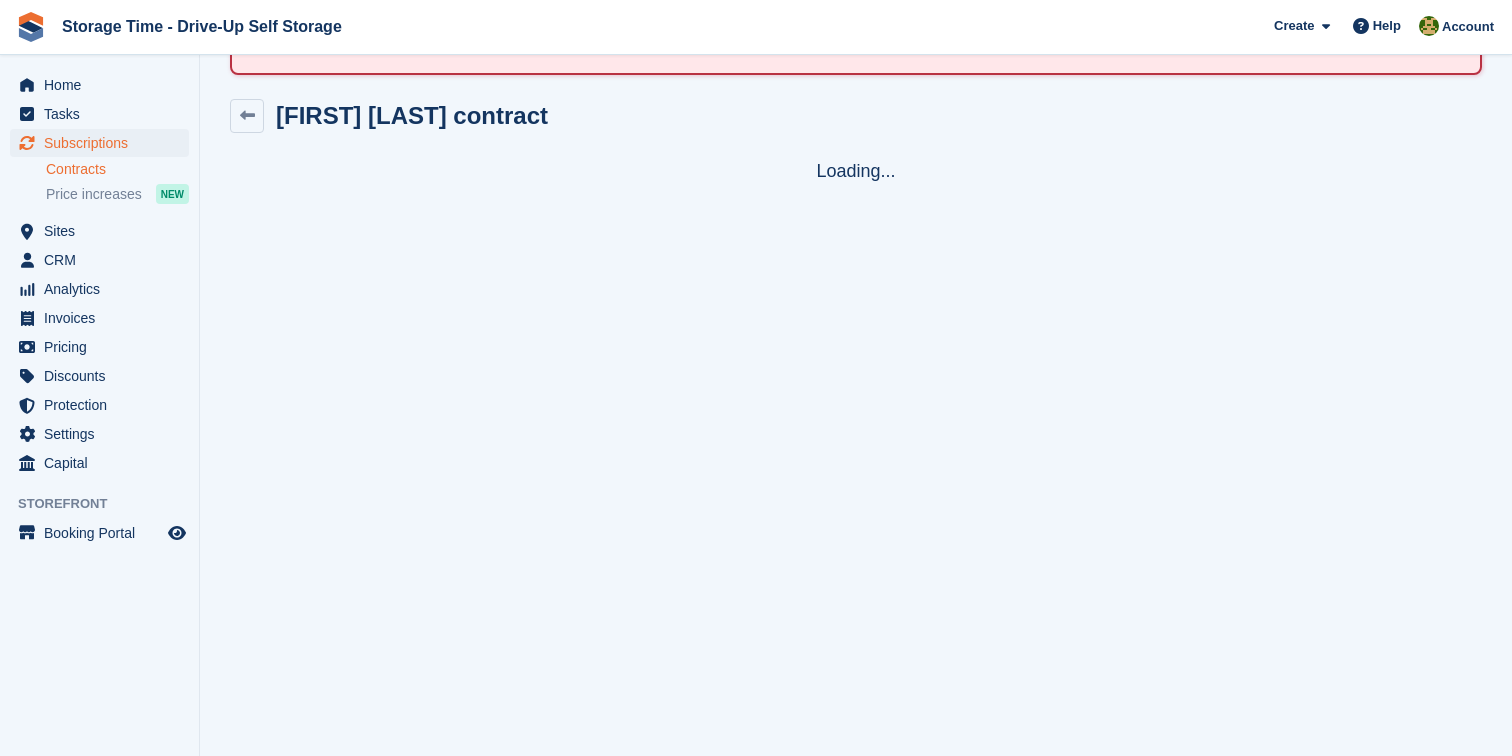 scroll, scrollTop: 135, scrollLeft: 0, axis: vertical 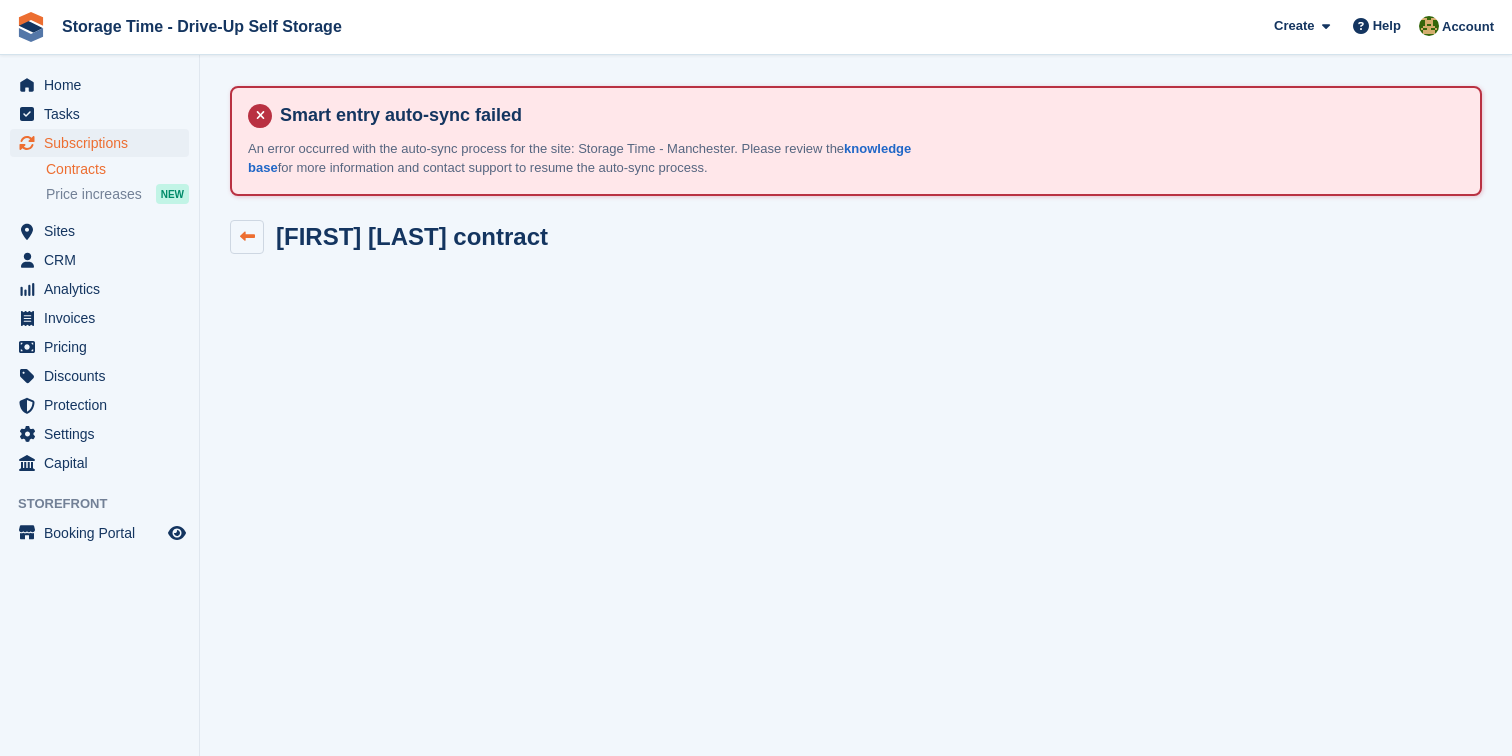 click at bounding box center (247, 236) 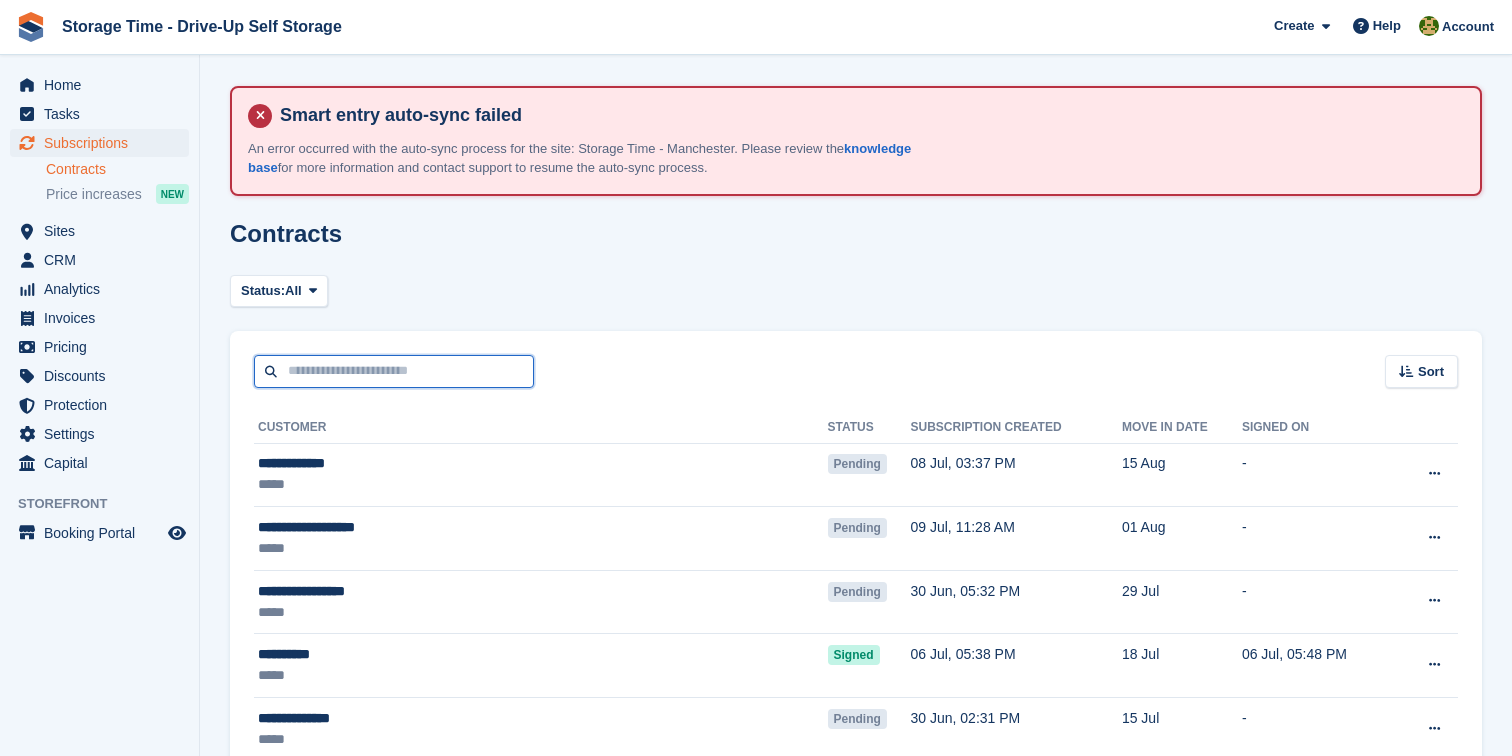 click at bounding box center (394, 371) 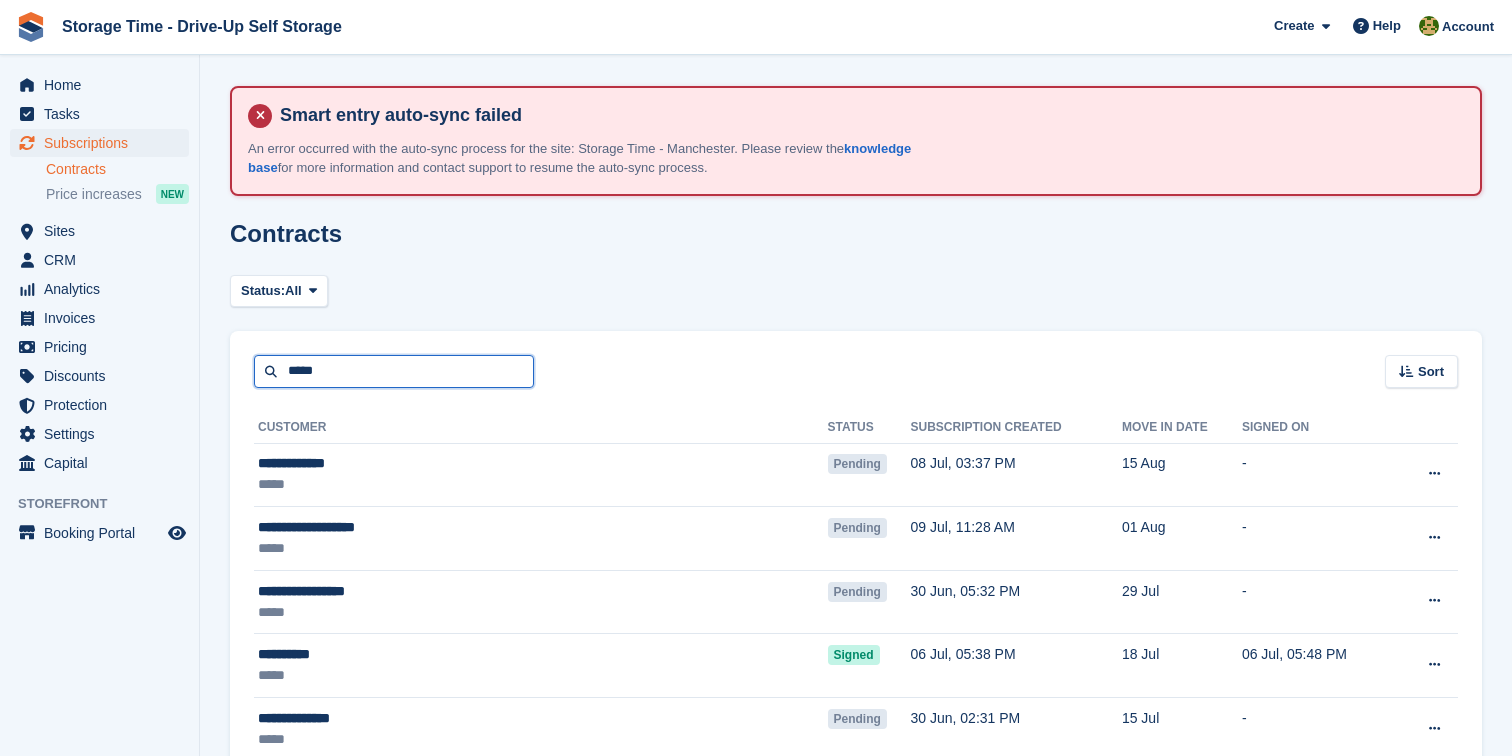 type on "*****" 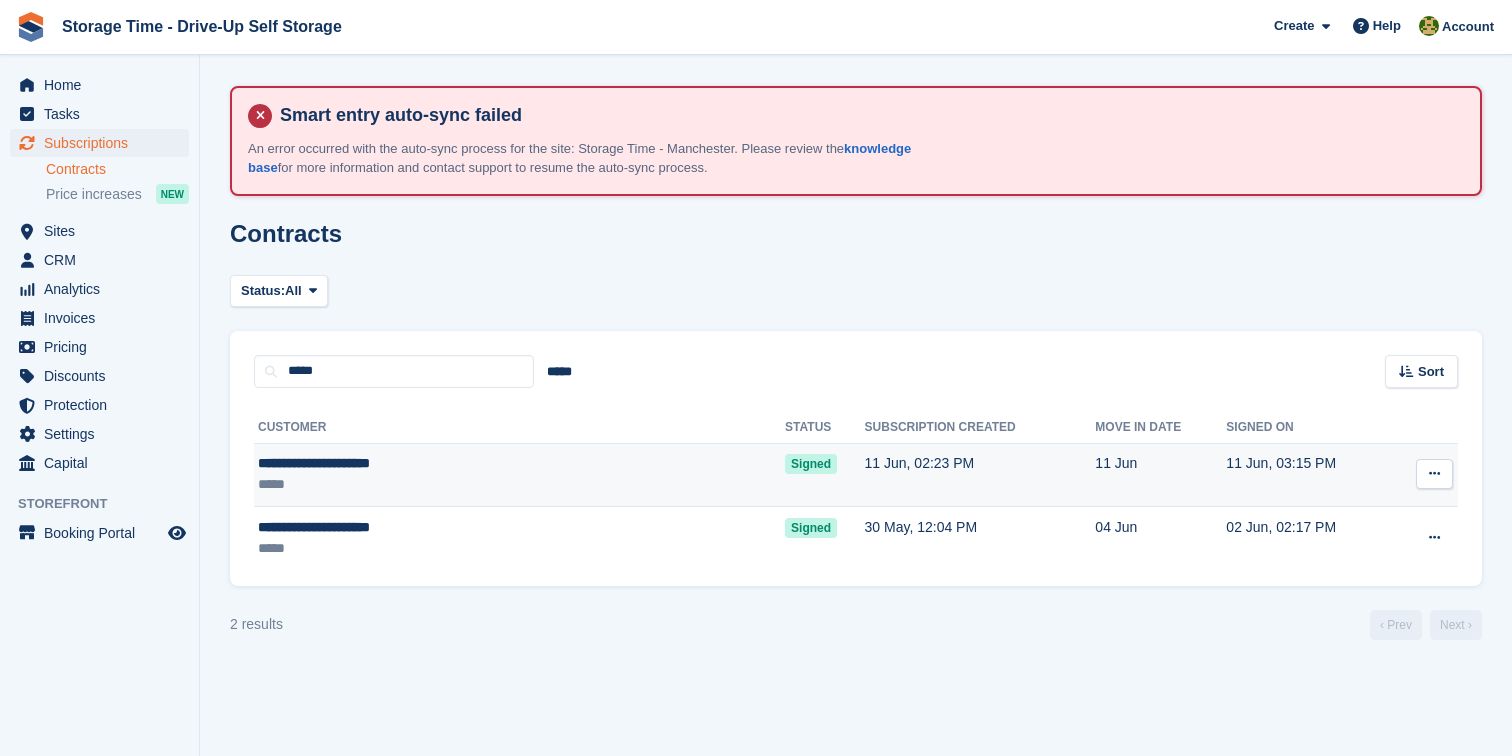 click on "*****" at bounding box center [430, 484] 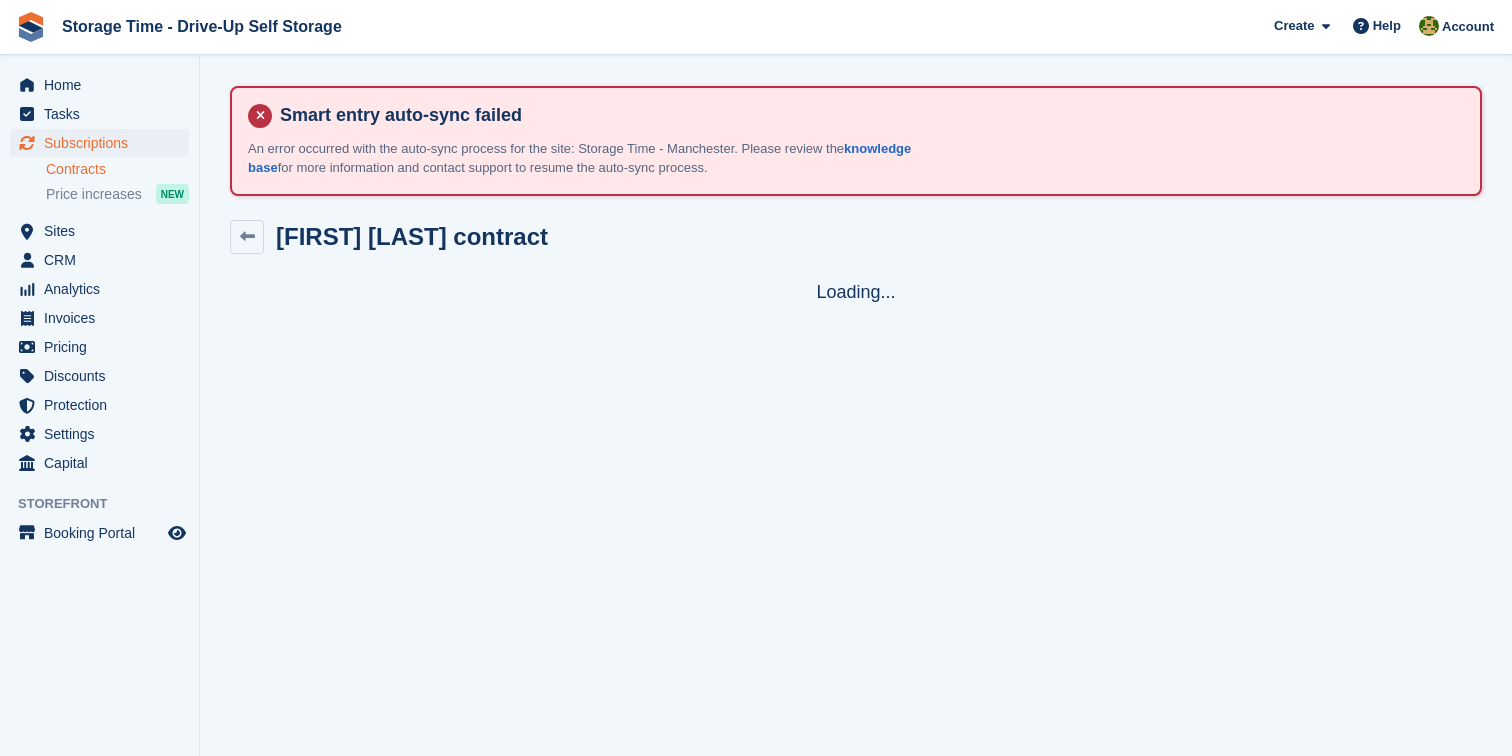 scroll, scrollTop: 0, scrollLeft: 0, axis: both 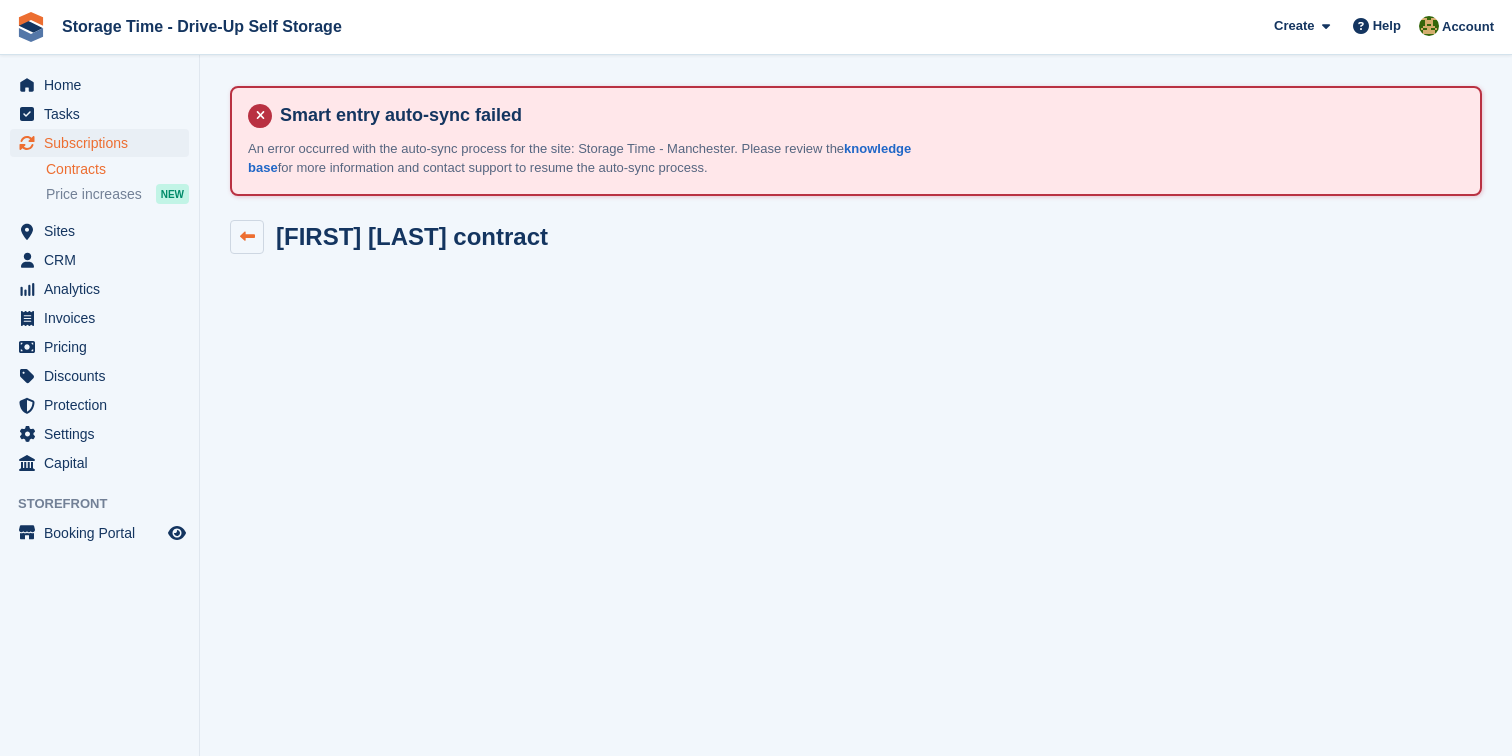 click at bounding box center (247, 237) 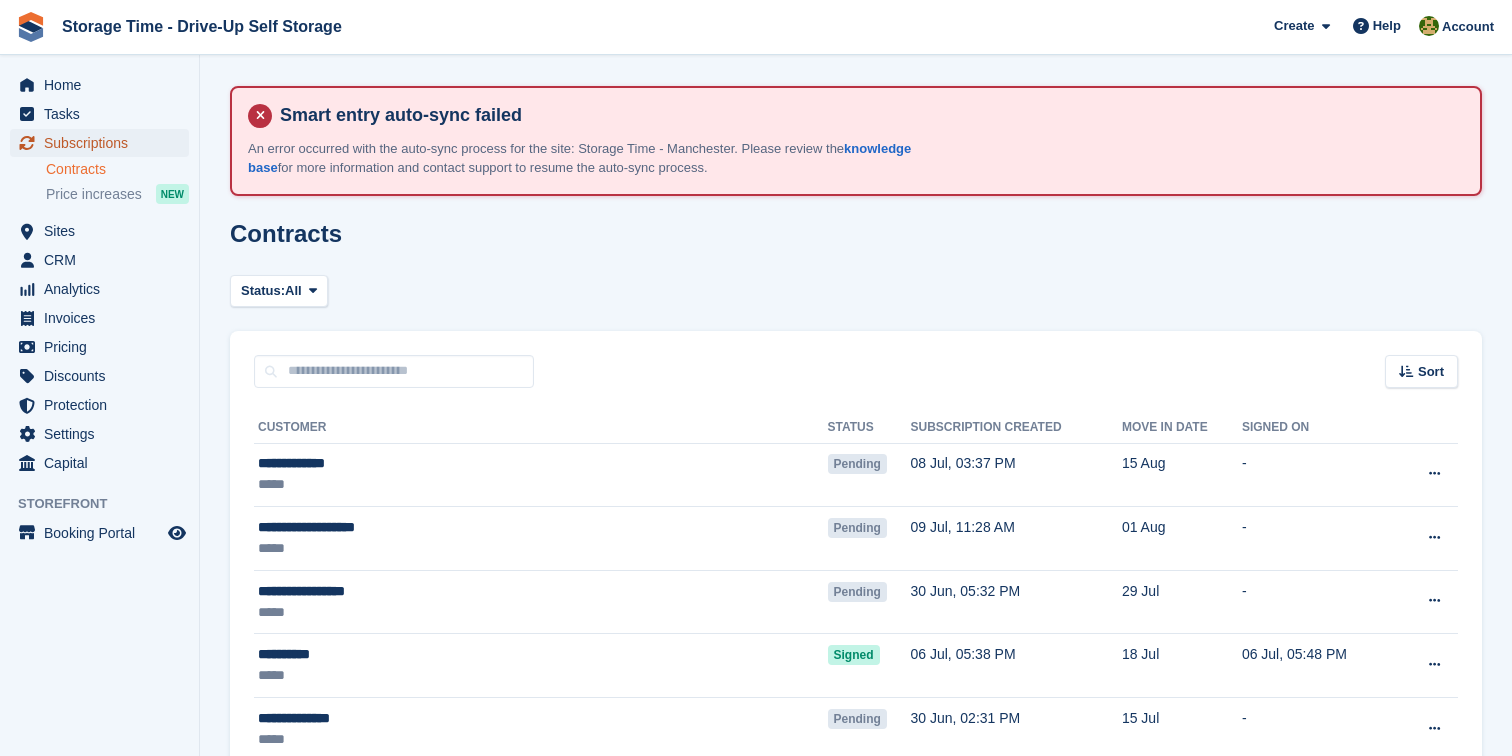 click on "Subscriptions" at bounding box center [104, 143] 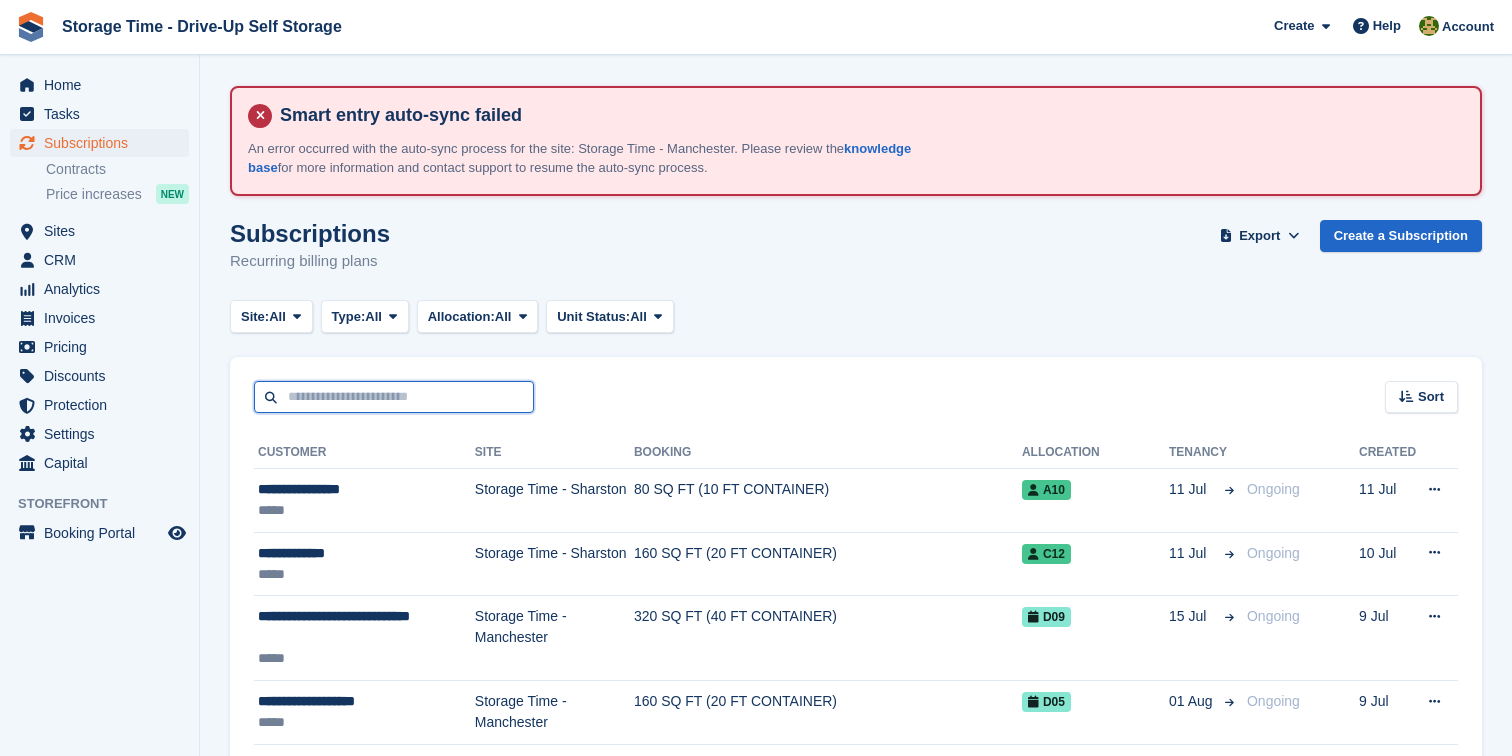 click at bounding box center (394, 397) 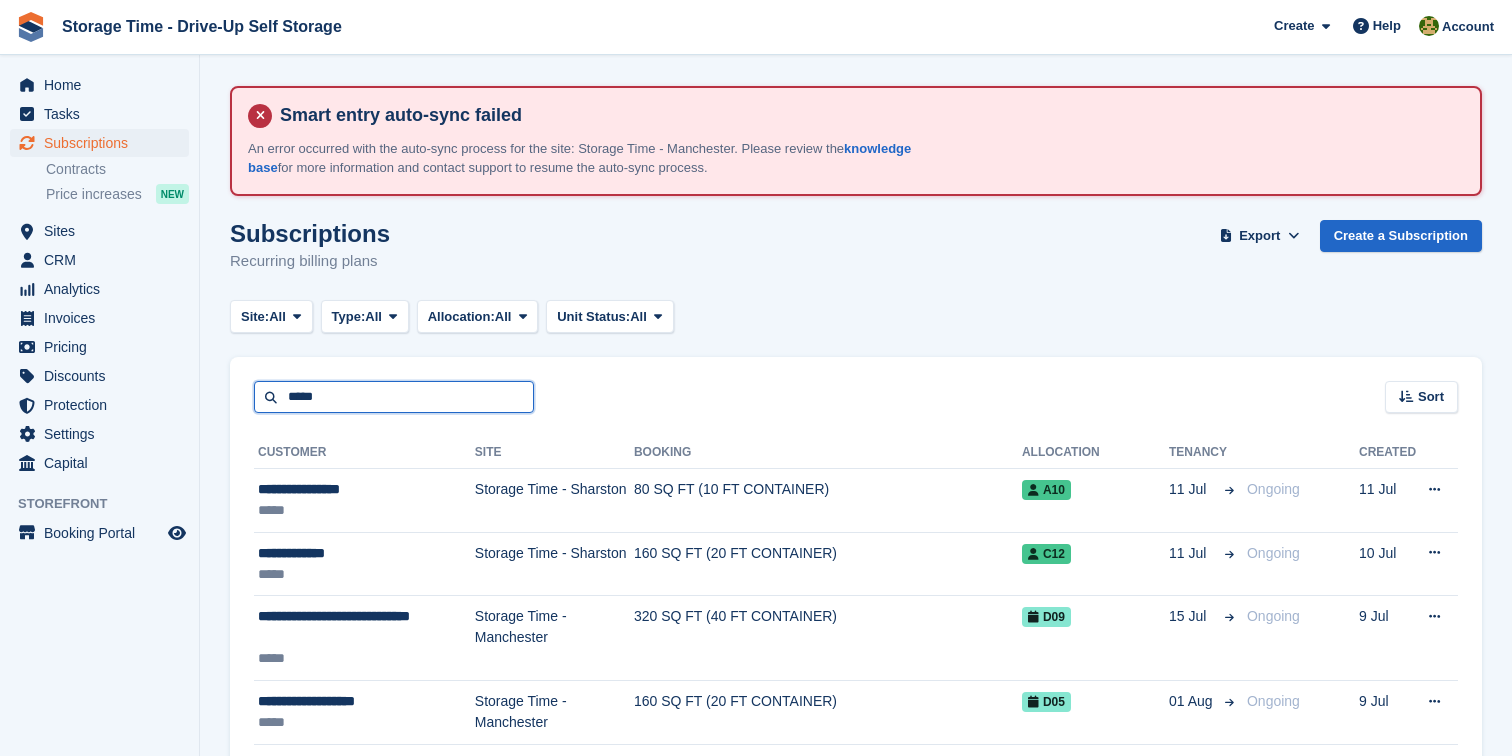 type on "*****" 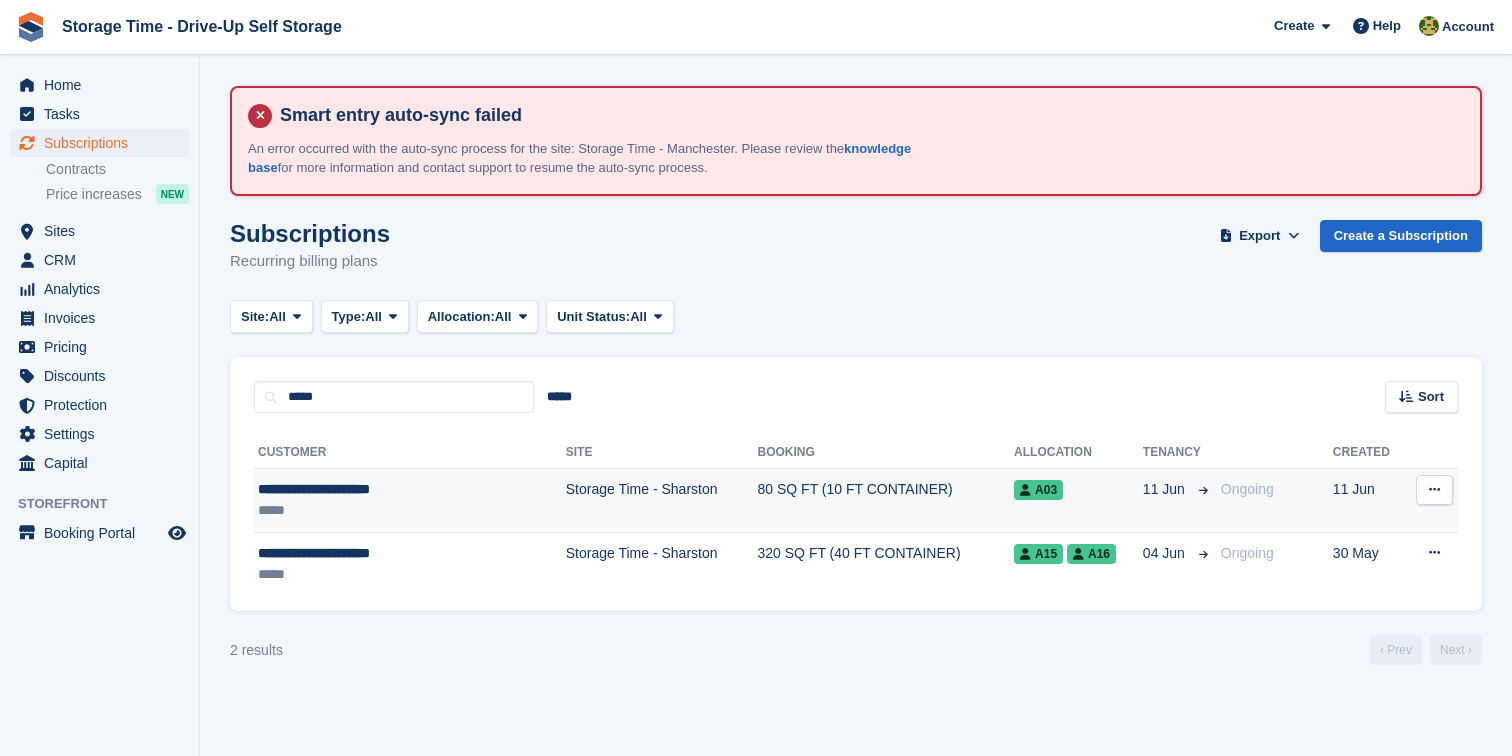 click on "*****" at bounding box center (379, 510) 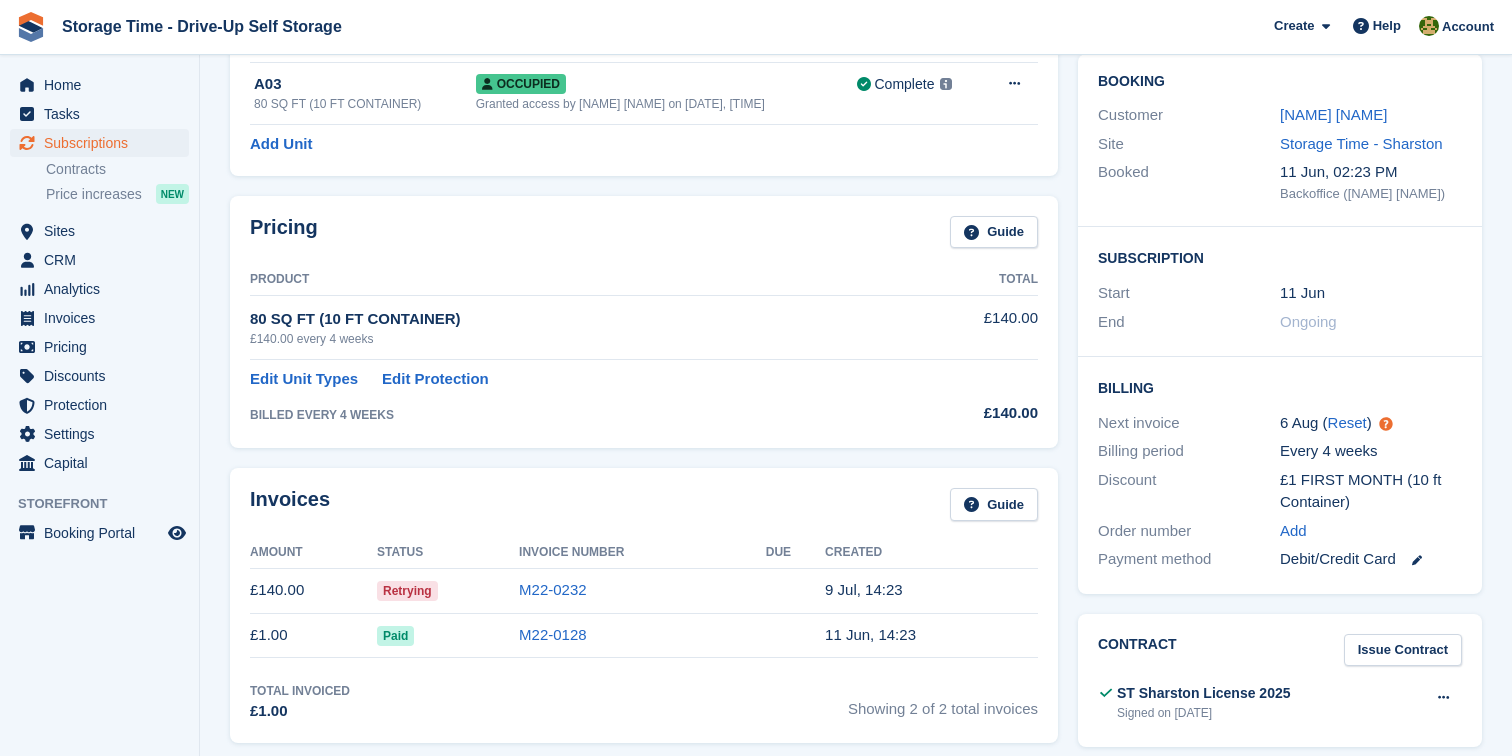 scroll, scrollTop: 306, scrollLeft: 0, axis: vertical 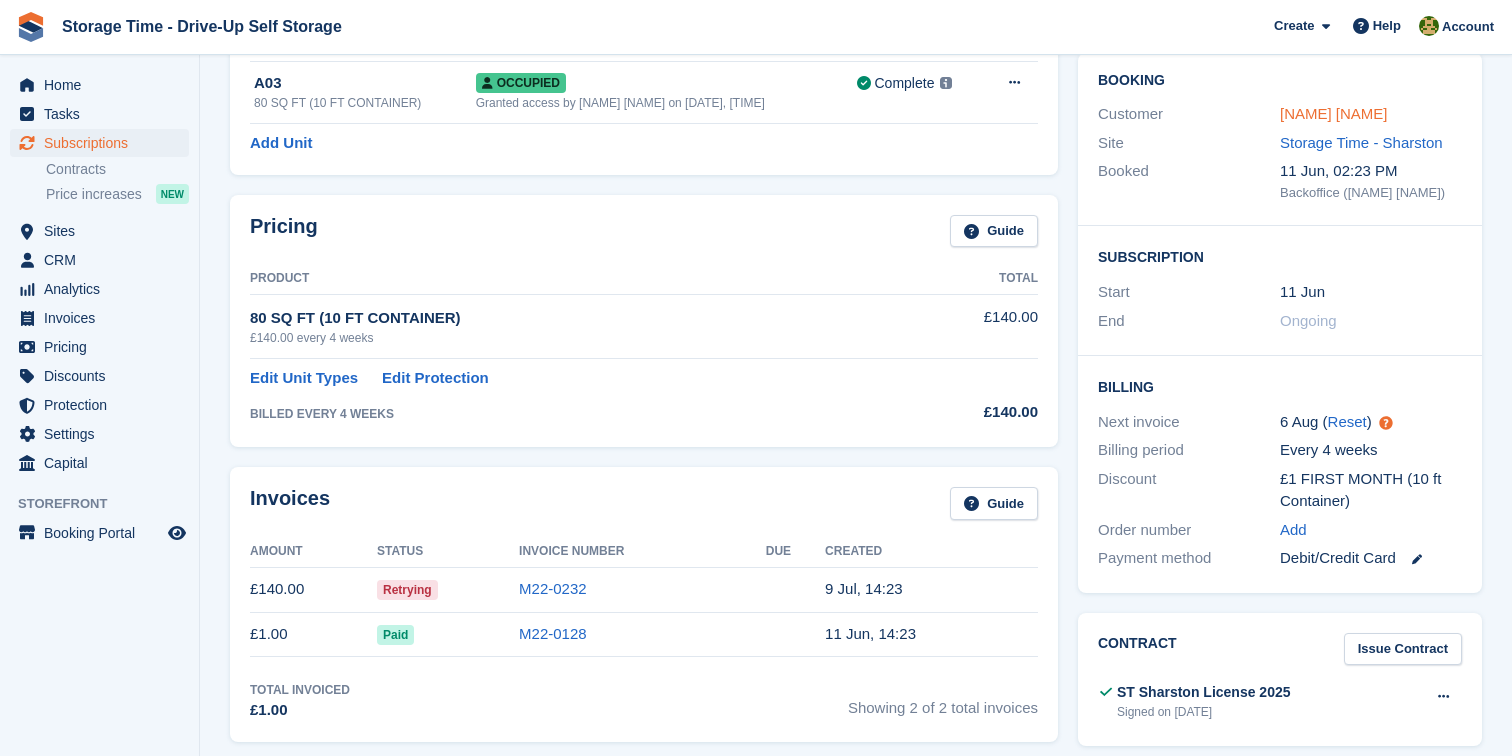 click on "[NAME] [NAME]" at bounding box center (1334, 113) 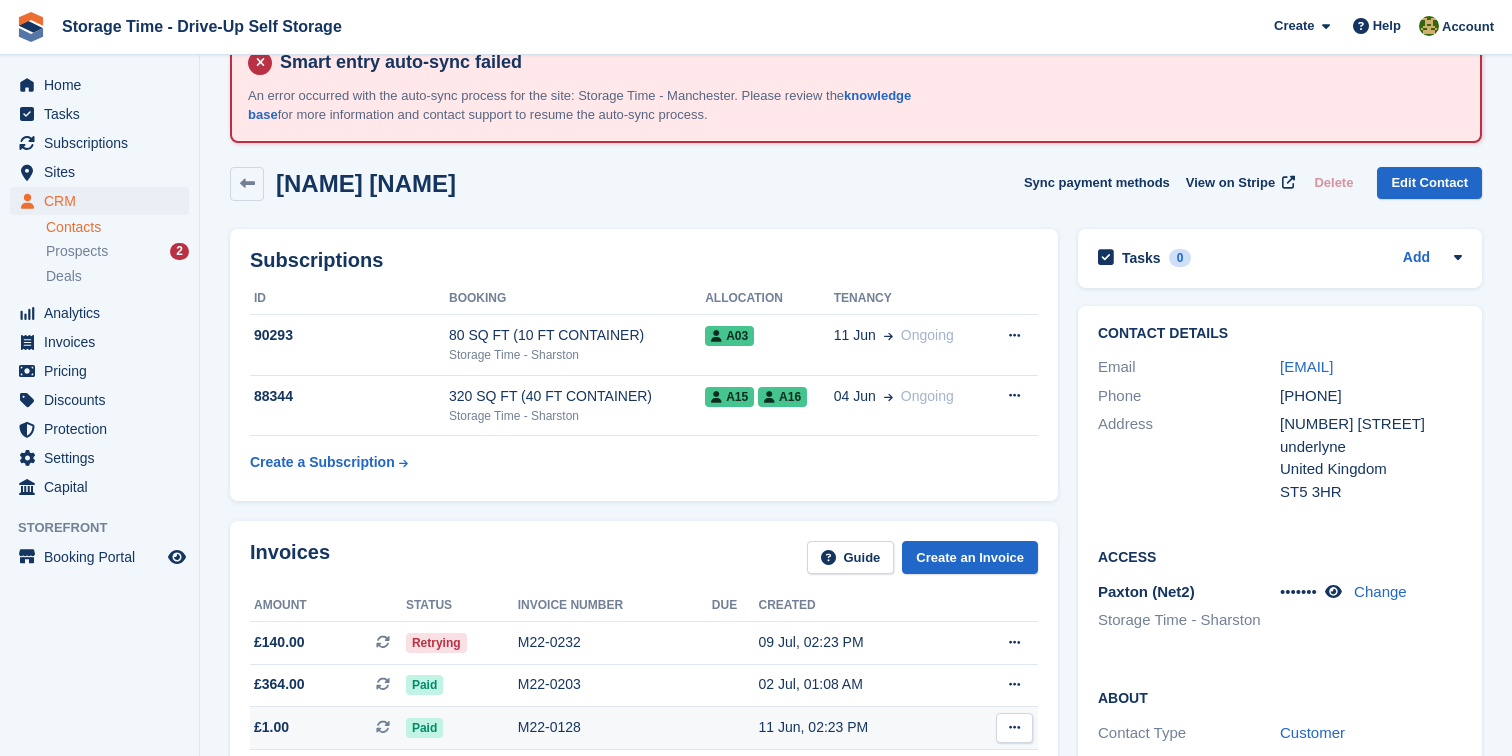 scroll, scrollTop: 0, scrollLeft: 0, axis: both 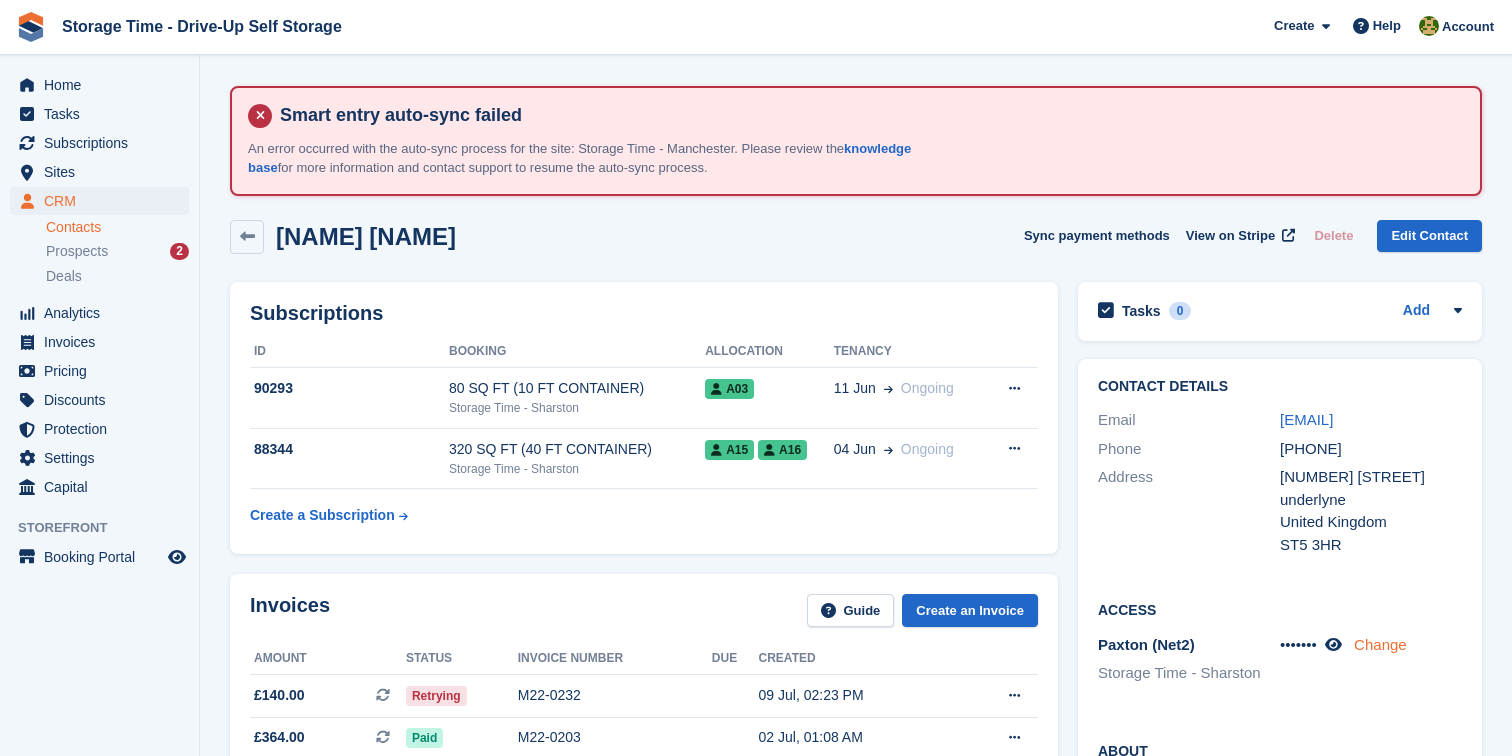 click on "Change" at bounding box center (1380, 644) 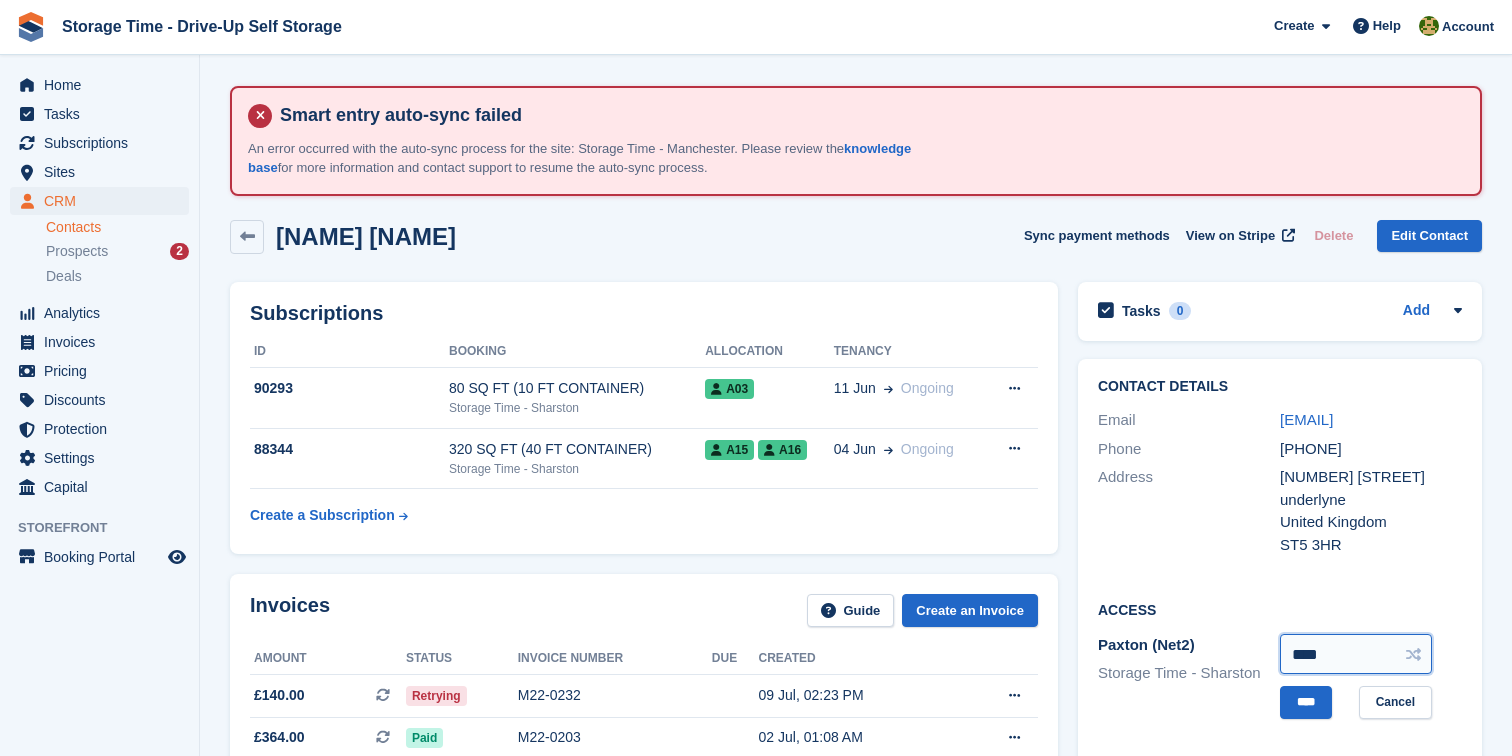 drag, startPoint x: 1343, startPoint y: 659, endPoint x: 1219, endPoint y: 654, distance: 124.10077 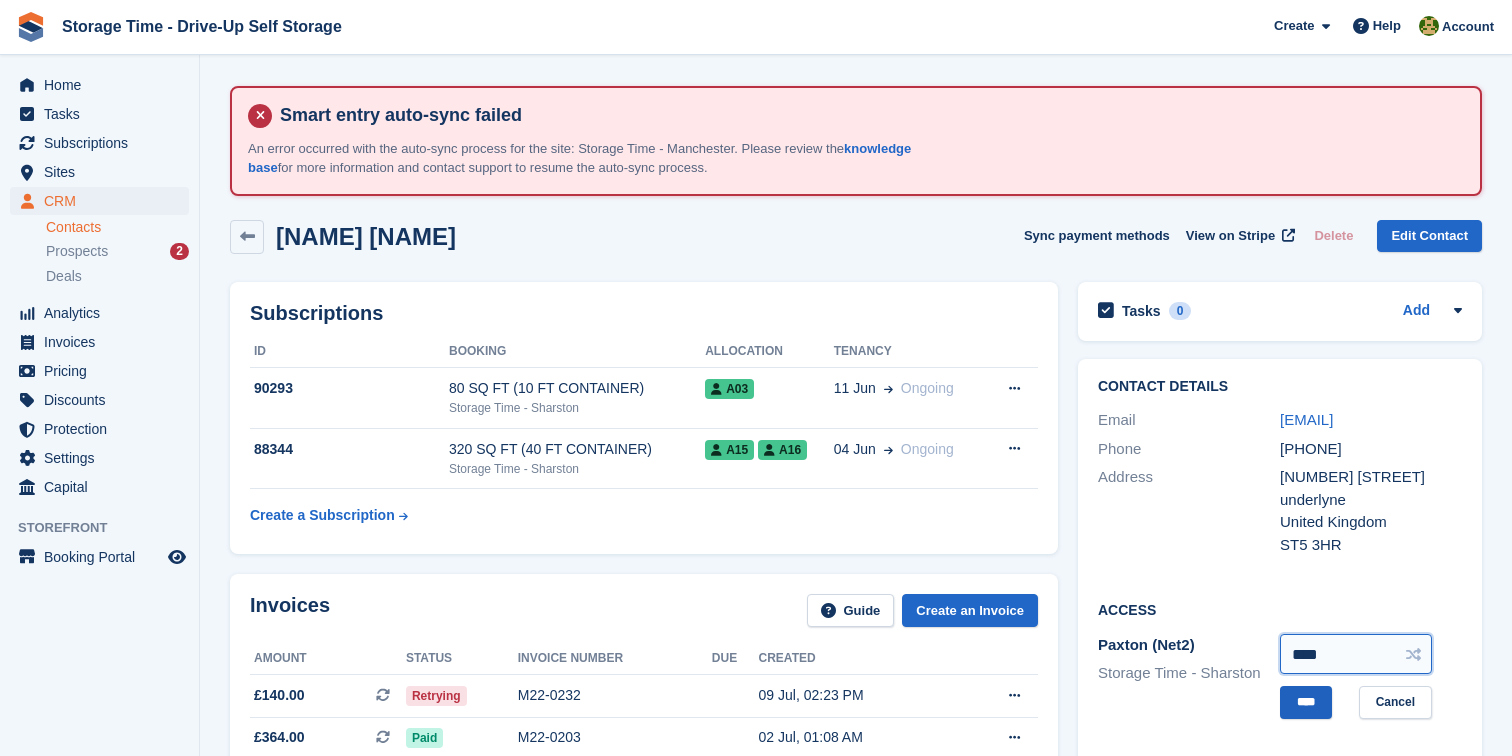 type on "****" 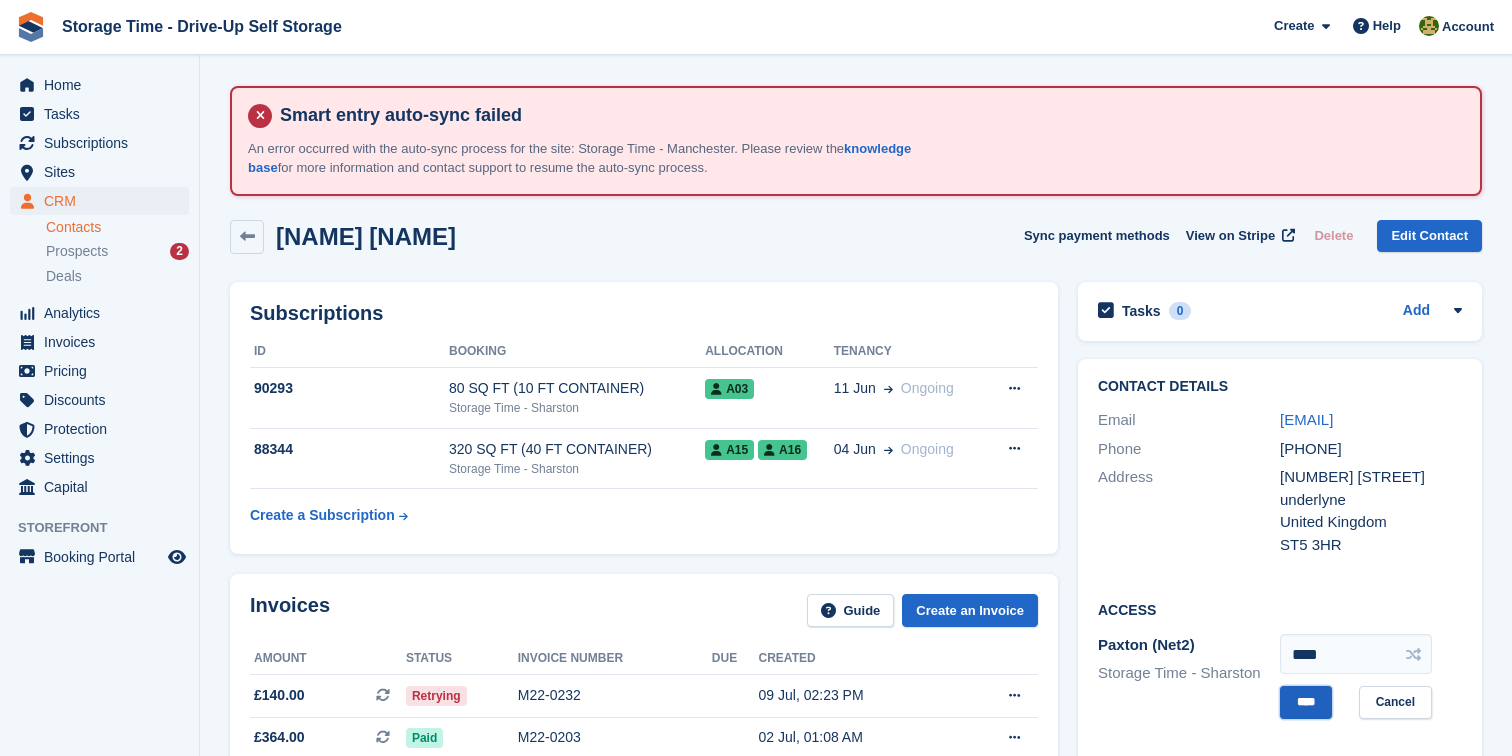 click on "****" at bounding box center [1306, 702] 